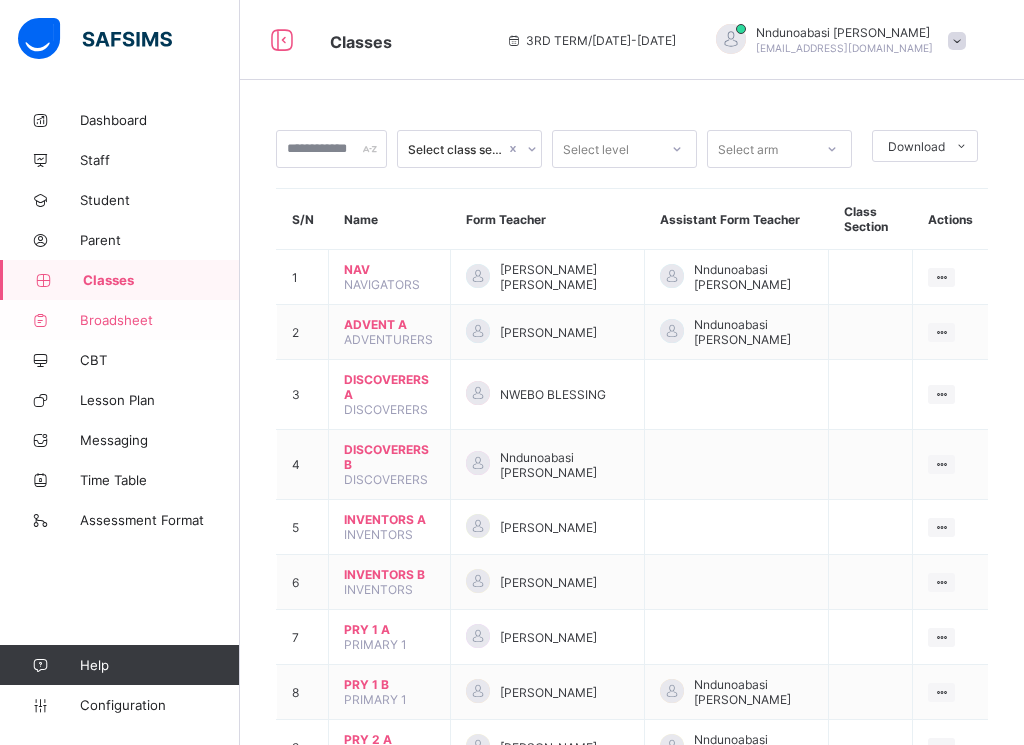 scroll, scrollTop: 0, scrollLeft: 0, axis: both 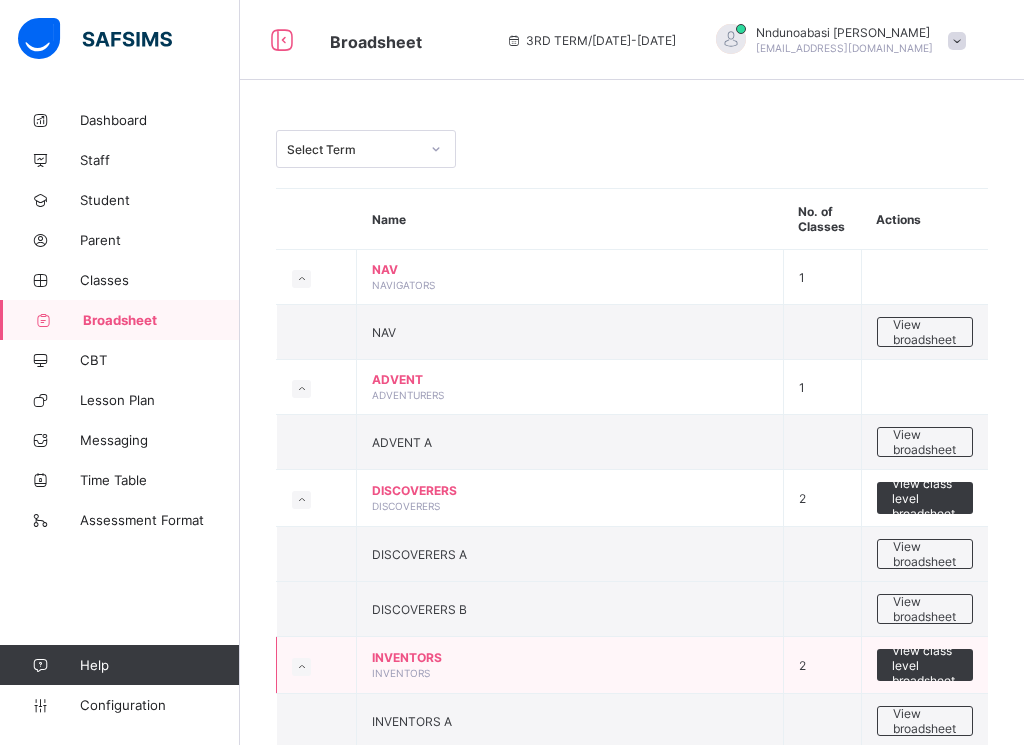 click on "View class level broadsheet" at bounding box center (924, 665) 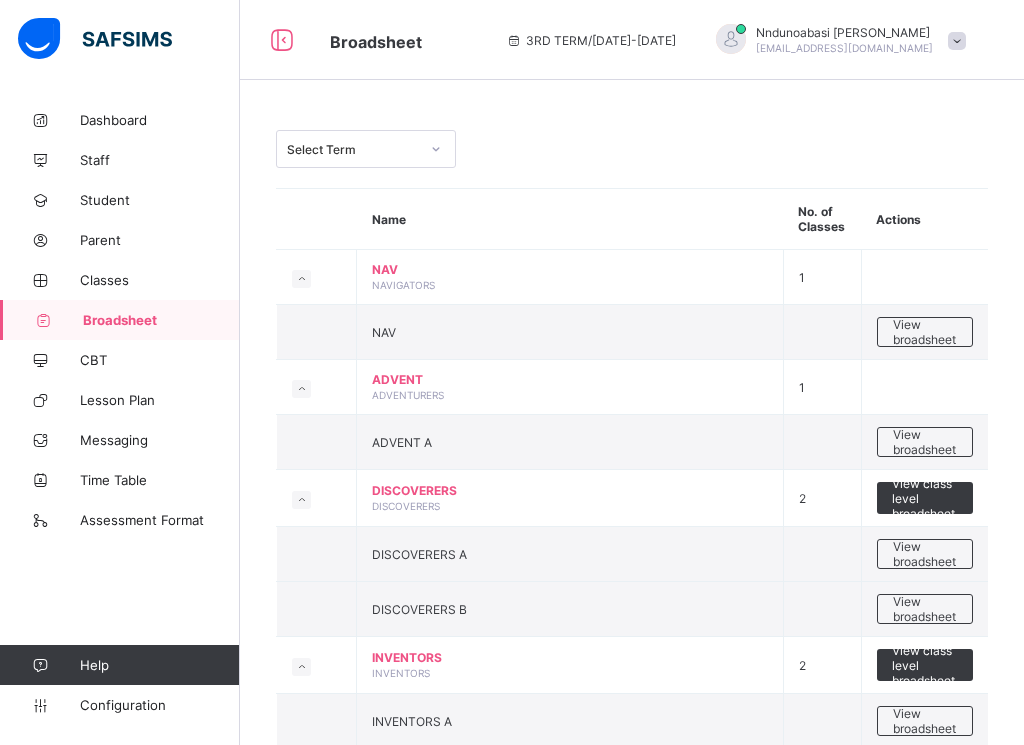 scroll, scrollTop: 651, scrollLeft: 0, axis: vertical 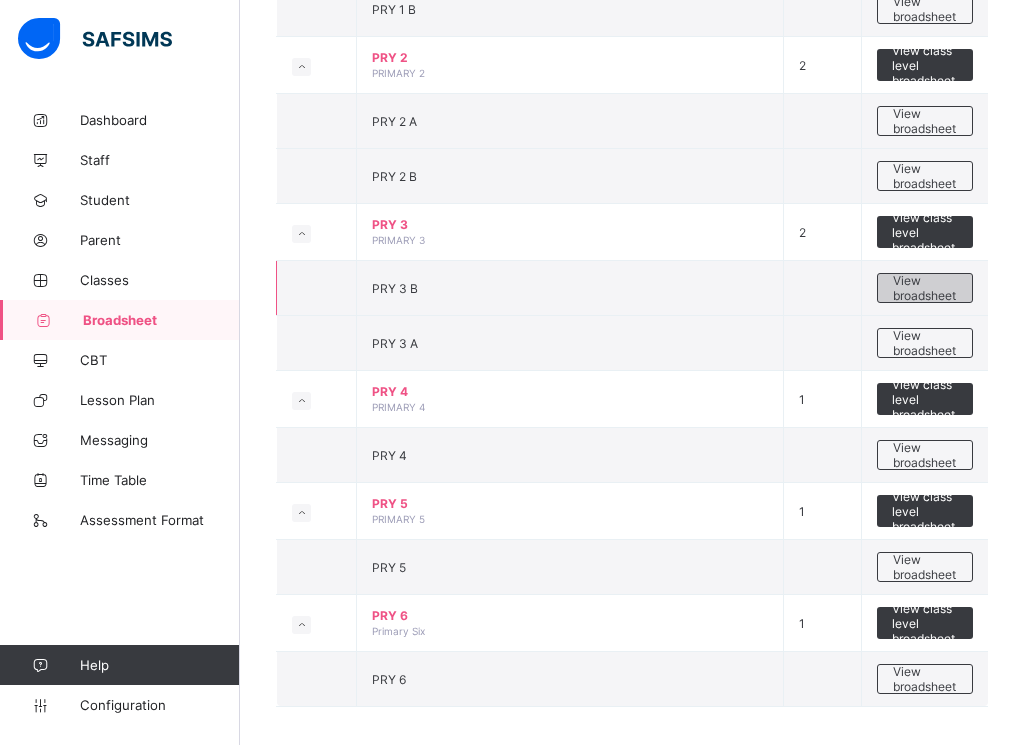 click on "View broadsheet" at bounding box center (925, 288) 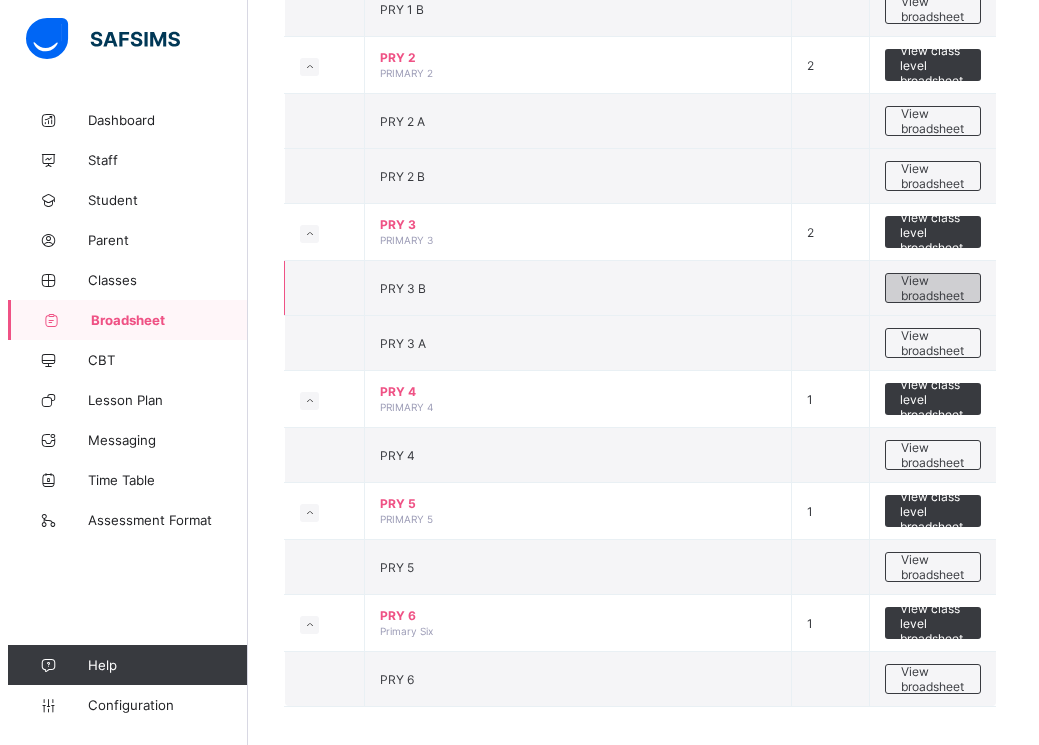 scroll, scrollTop: 0, scrollLeft: 0, axis: both 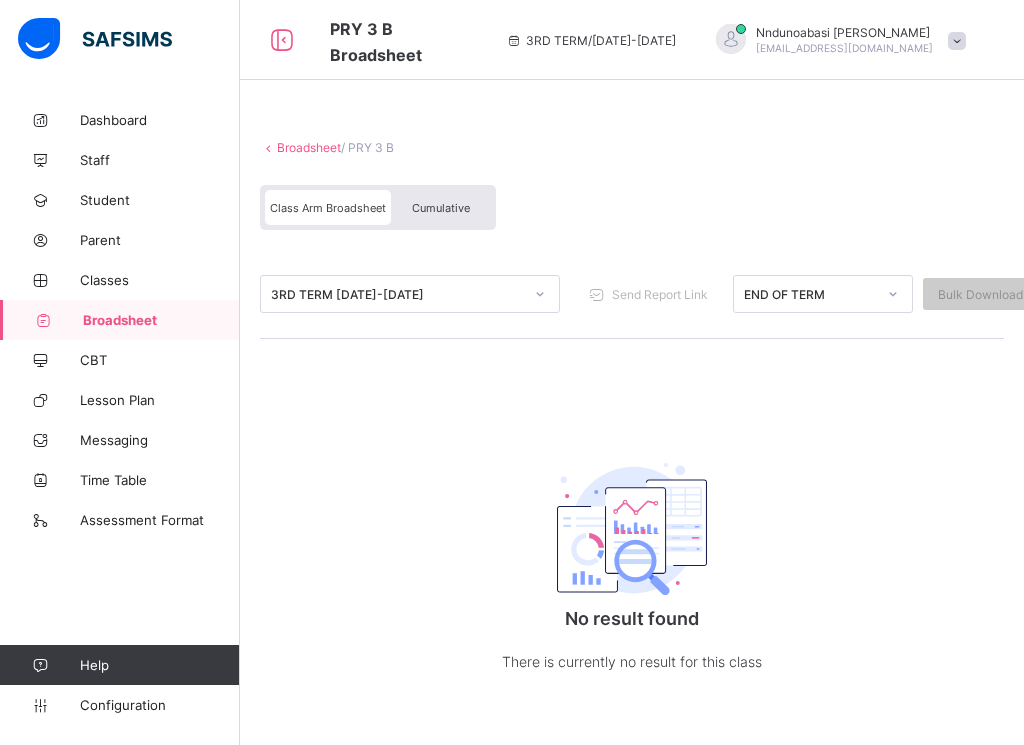 click 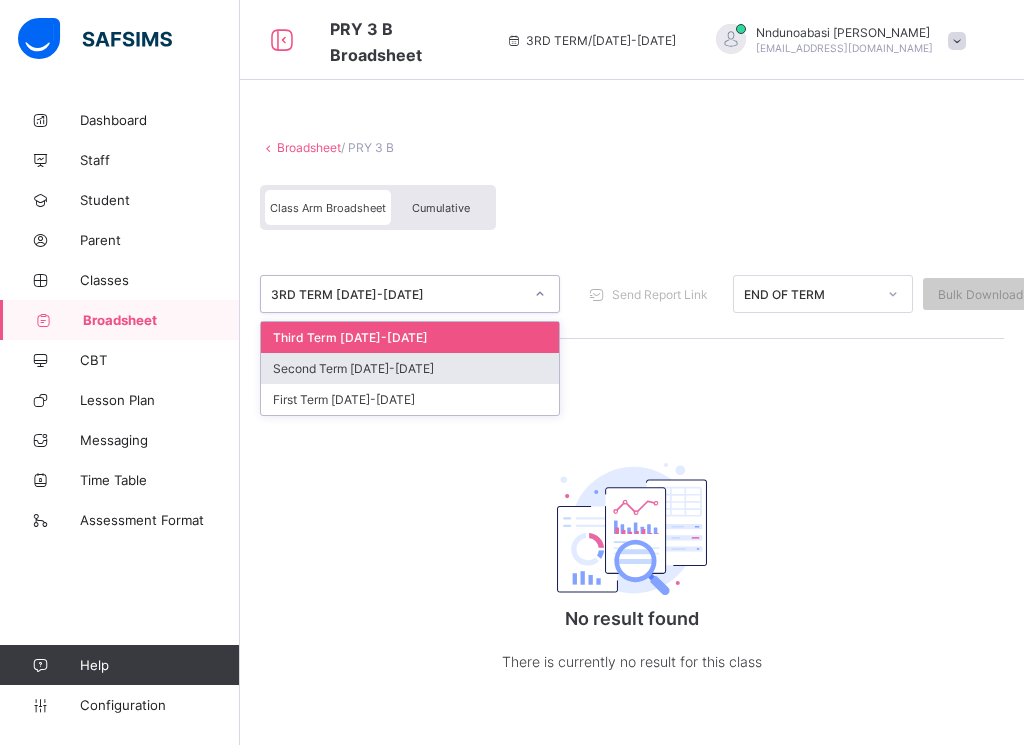 click on "Second Term 2024-2025" at bounding box center [410, 368] 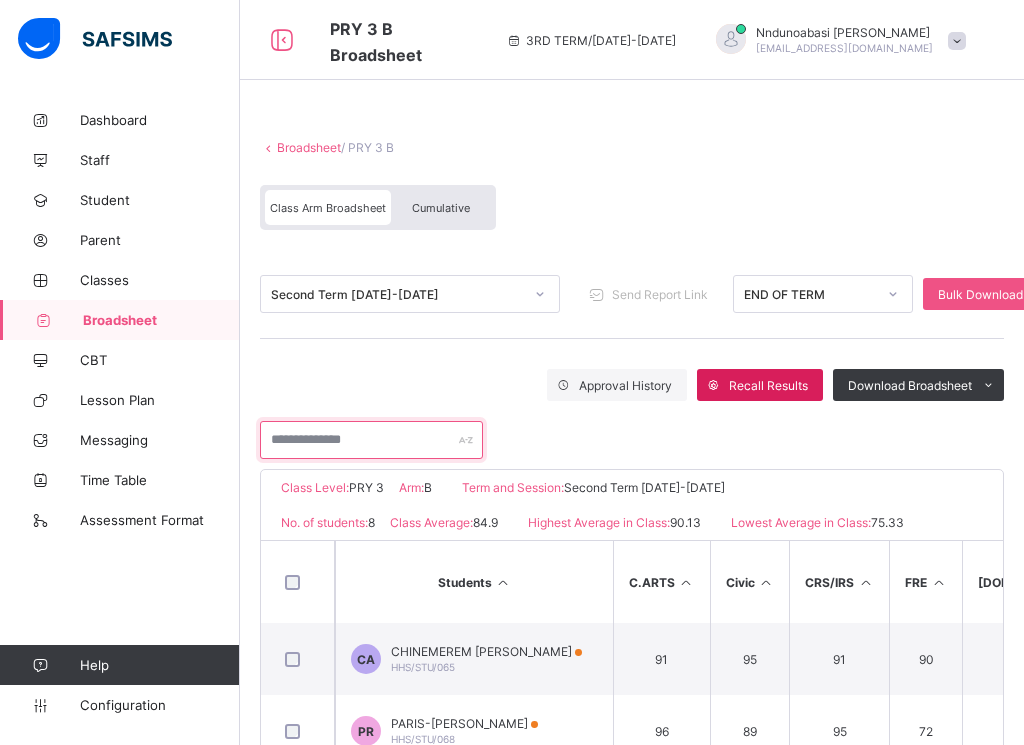 click at bounding box center (371, 440) 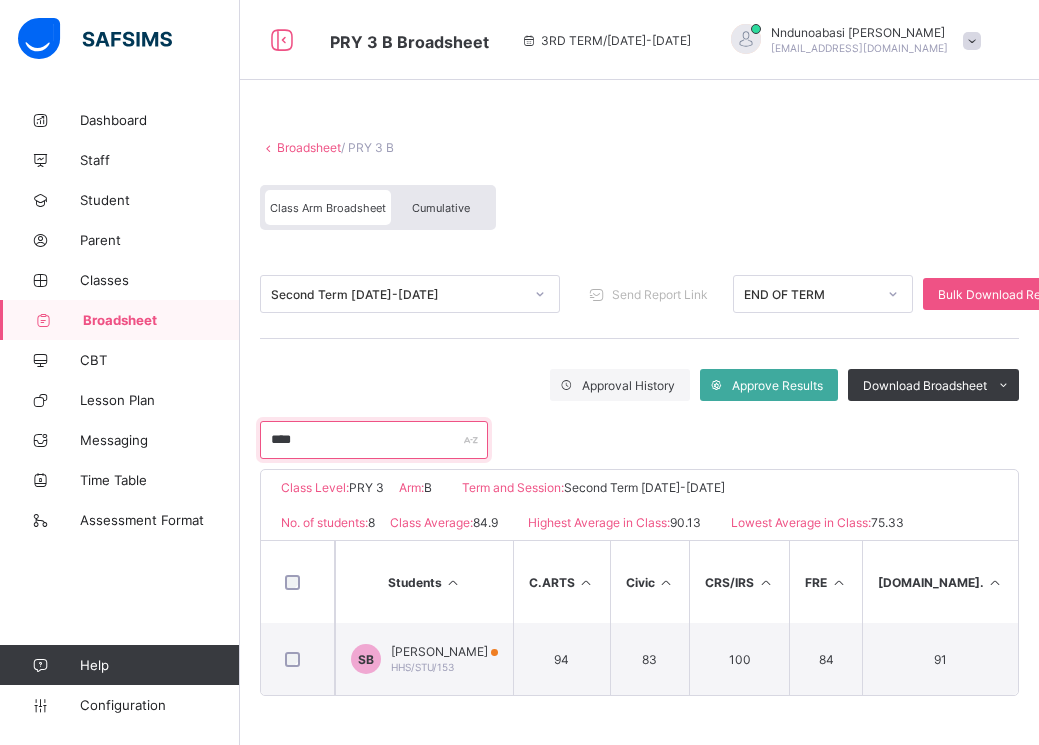 type on "****" 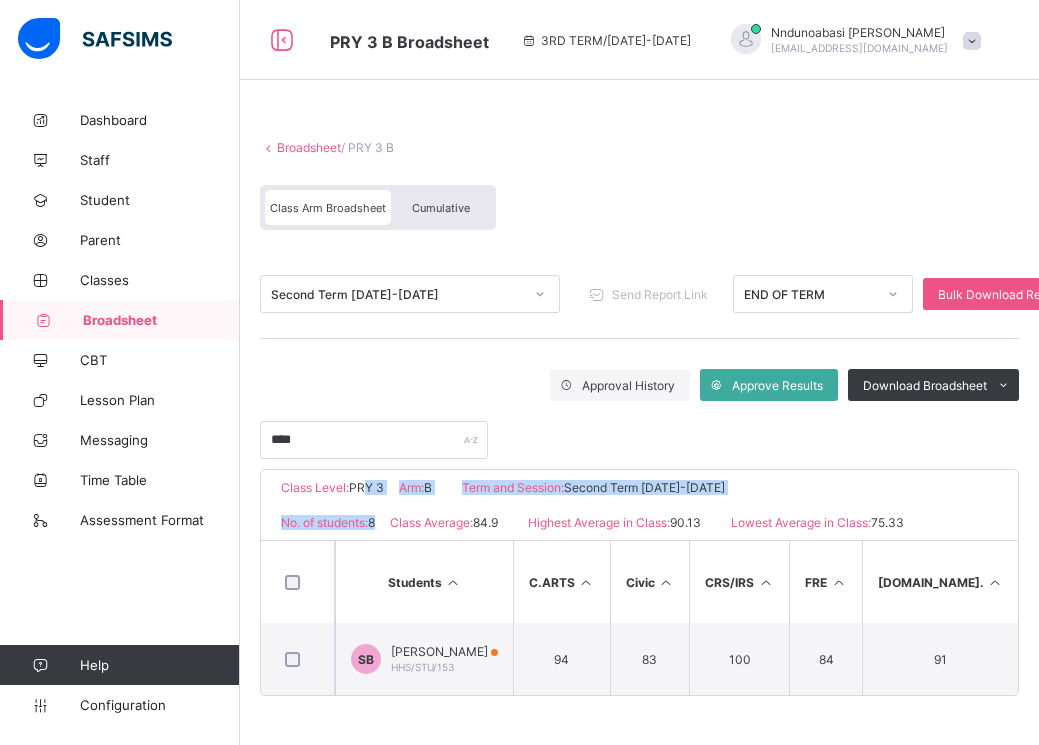 drag, startPoint x: 366, startPoint y: 467, endPoint x: 392, endPoint y: 507, distance: 47.707443 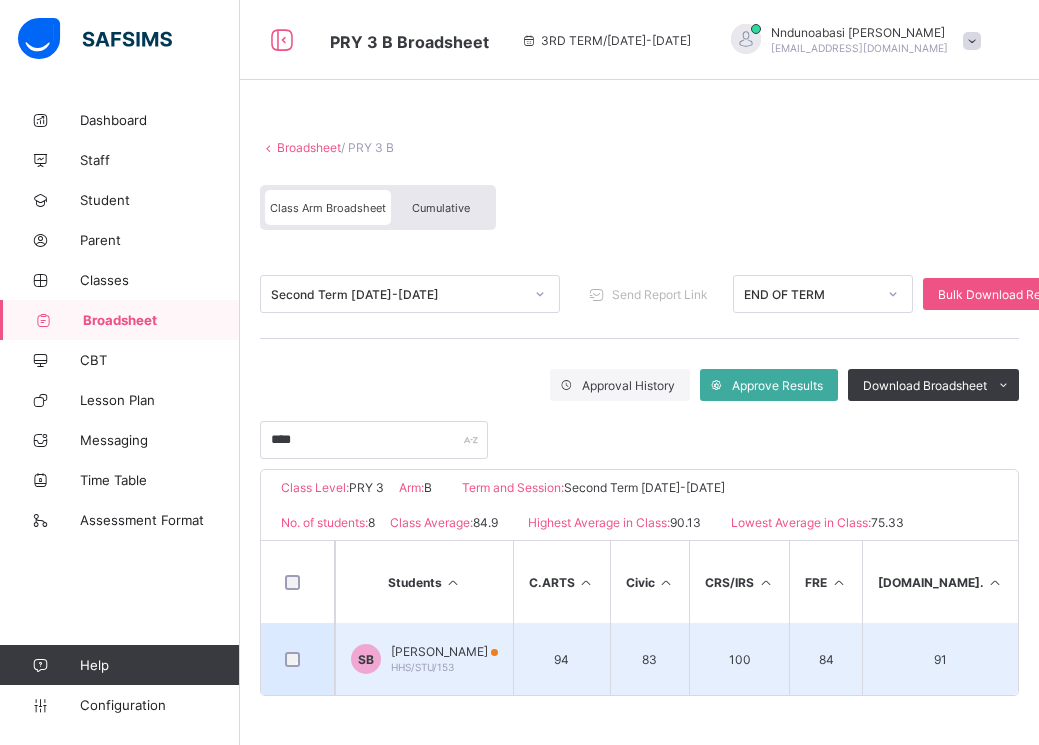 click on "Simisola  Bakare   HHS/STU/153" at bounding box center [444, 659] 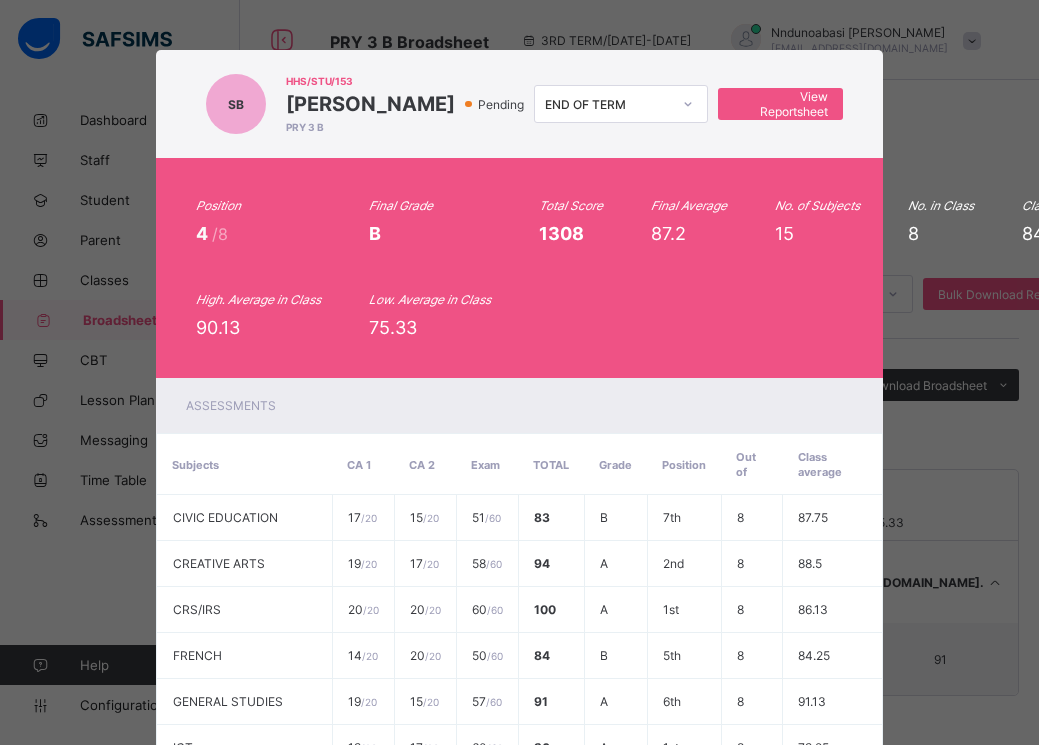 click on "Position         4       /8         Final Grade         B         Total Score         1308         Final Average         87.2         No. of Subjects         15         No. in Class         8         Class Average         84.9         High. Average in Class         90.13         Low. Average in Class         75.33" at bounding box center (519, 268) 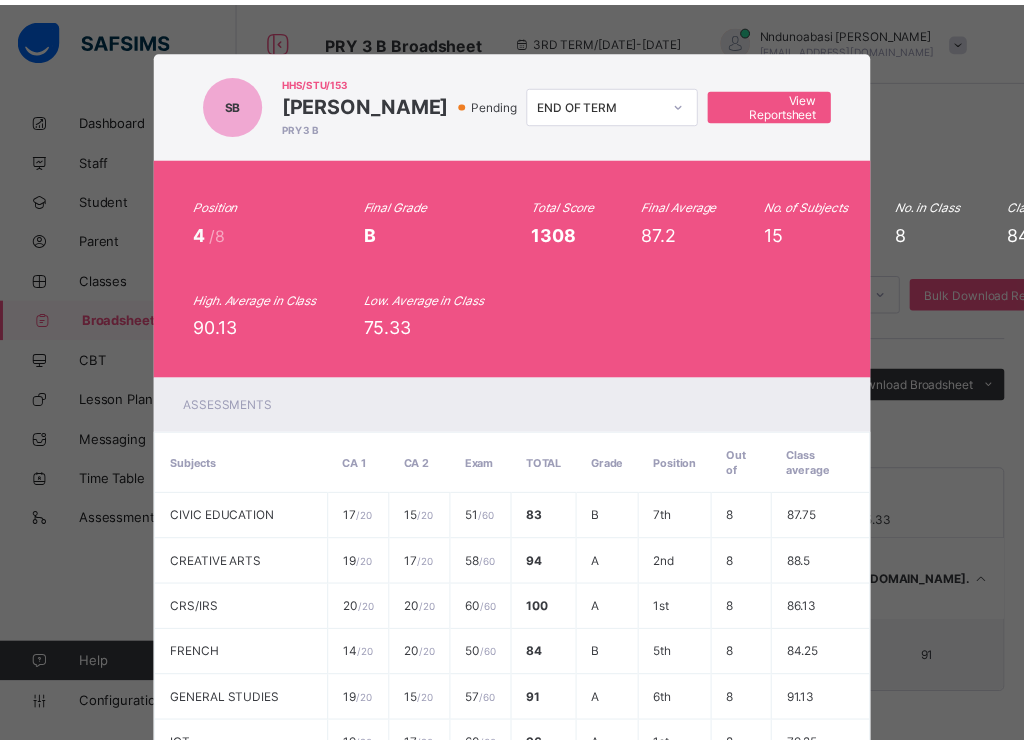 scroll, scrollTop: 639, scrollLeft: 0, axis: vertical 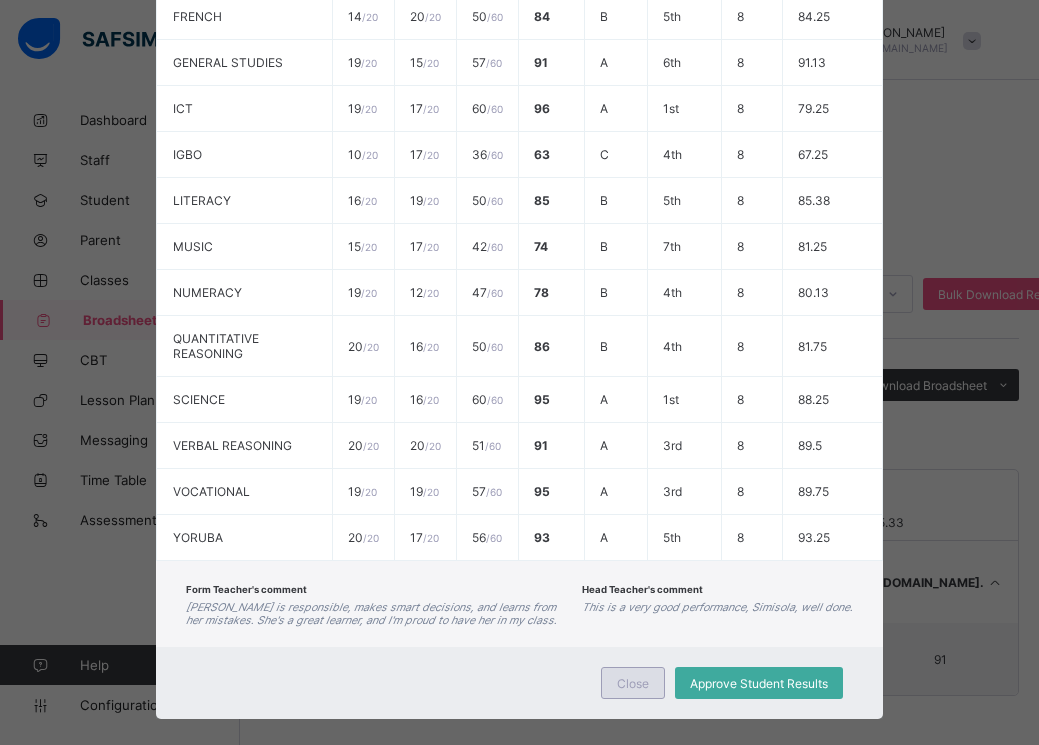 click on "Close" at bounding box center (633, 683) 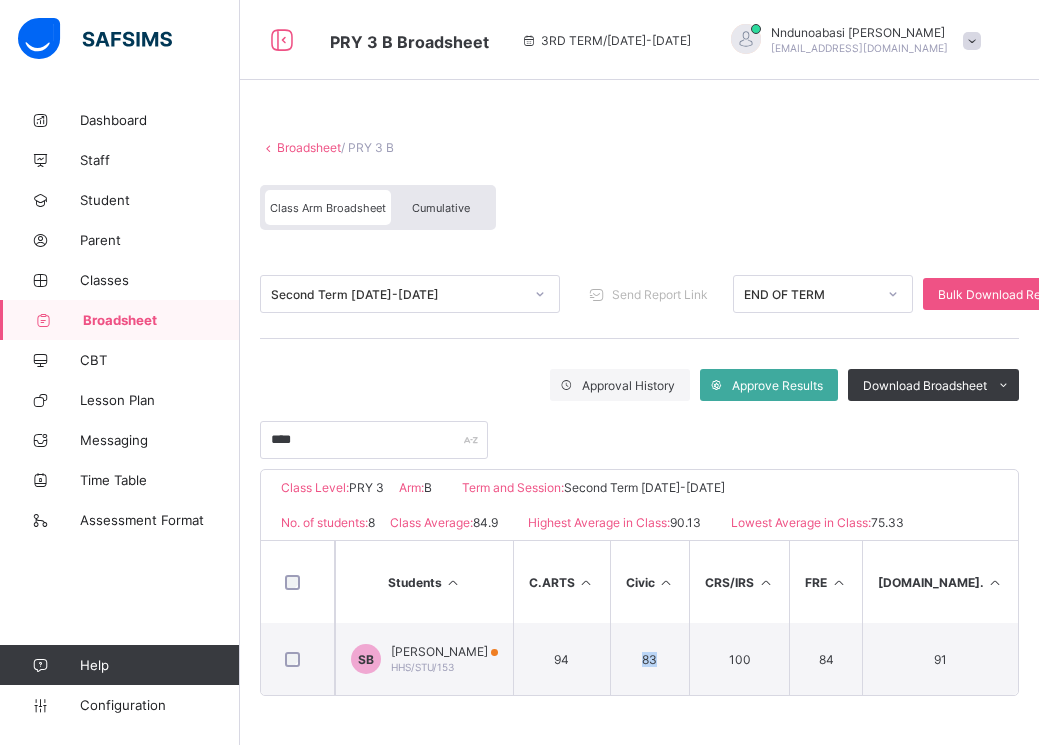 click on "83" at bounding box center (650, 659) 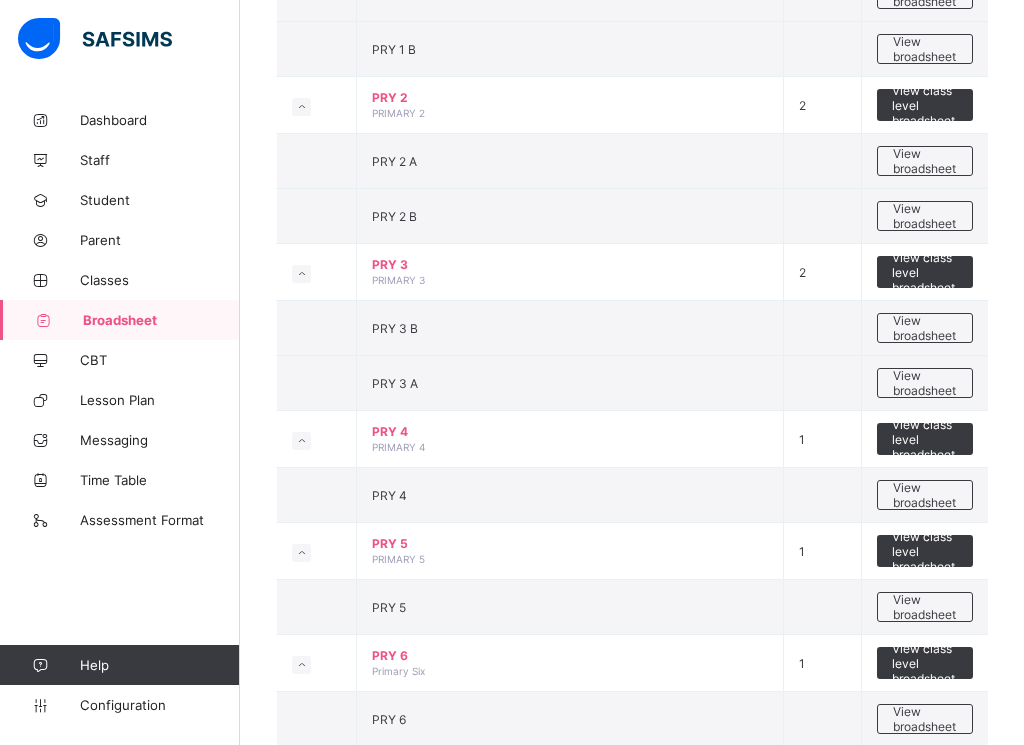 scroll, scrollTop: 946, scrollLeft: 0, axis: vertical 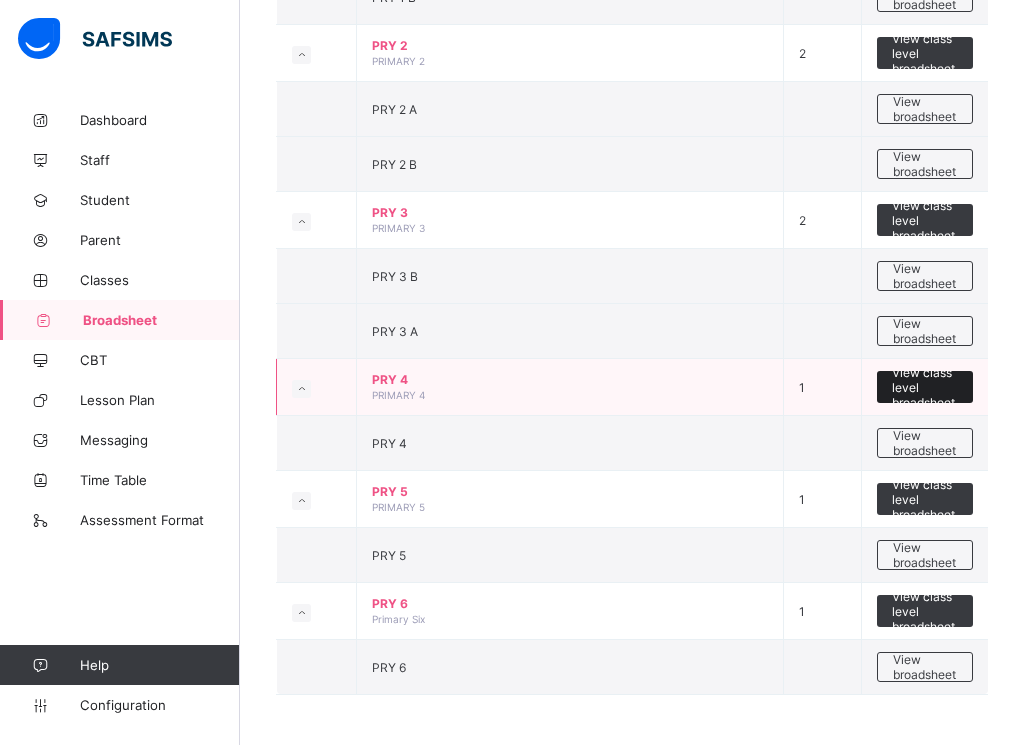 click on "View class level broadsheet" at bounding box center [925, 387] 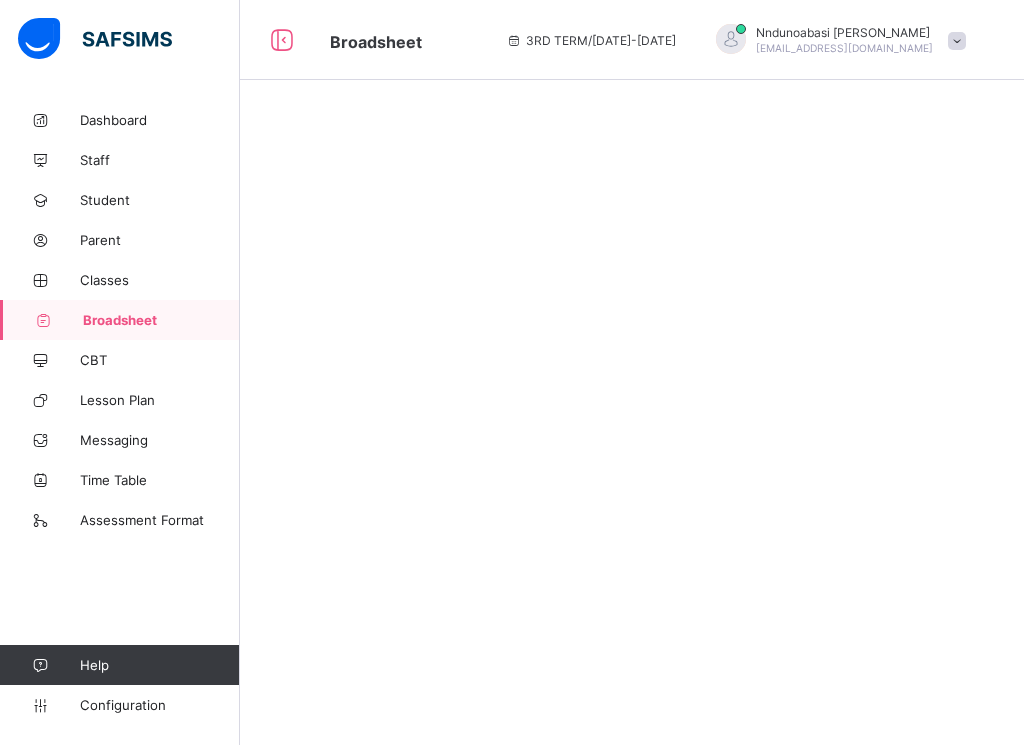 scroll, scrollTop: 0, scrollLeft: 0, axis: both 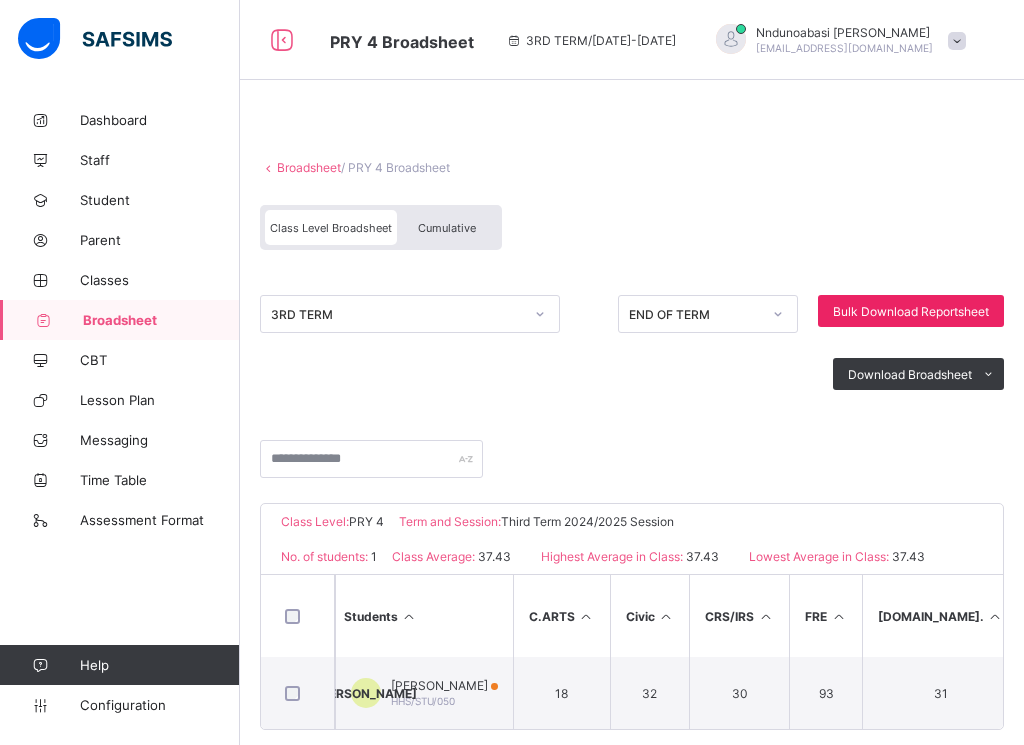 click on "Bulk Download Reportsheet" at bounding box center [911, 311] 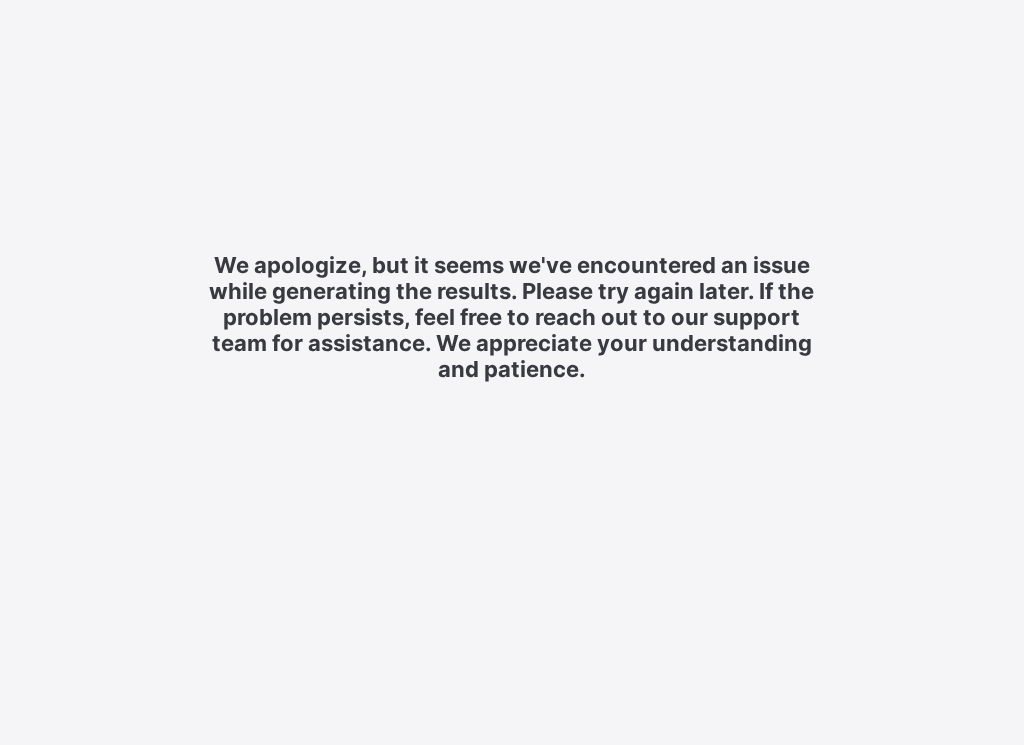 scroll, scrollTop: 0, scrollLeft: 0, axis: both 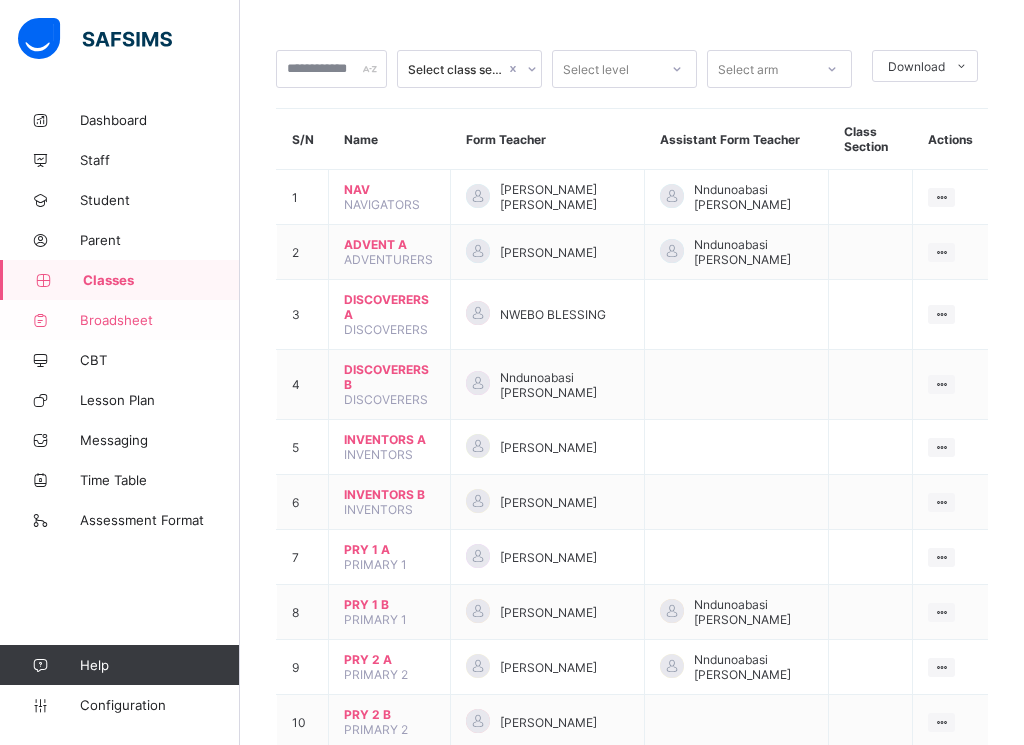 click on "Broadsheet" at bounding box center [160, 320] 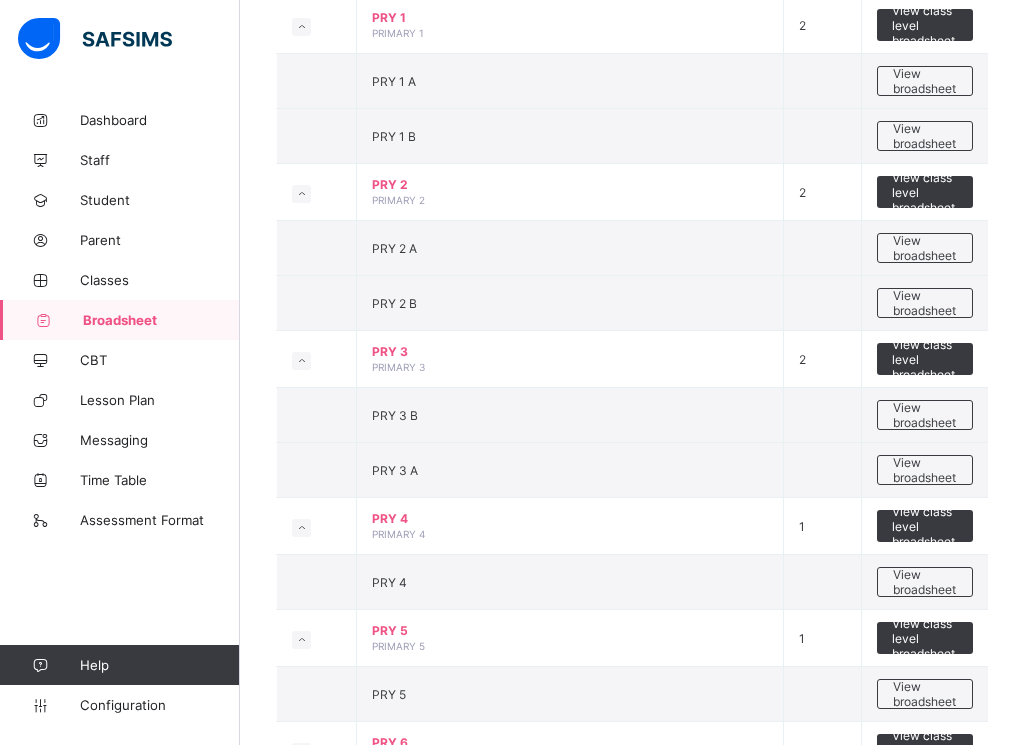 scroll, scrollTop: 946, scrollLeft: 0, axis: vertical 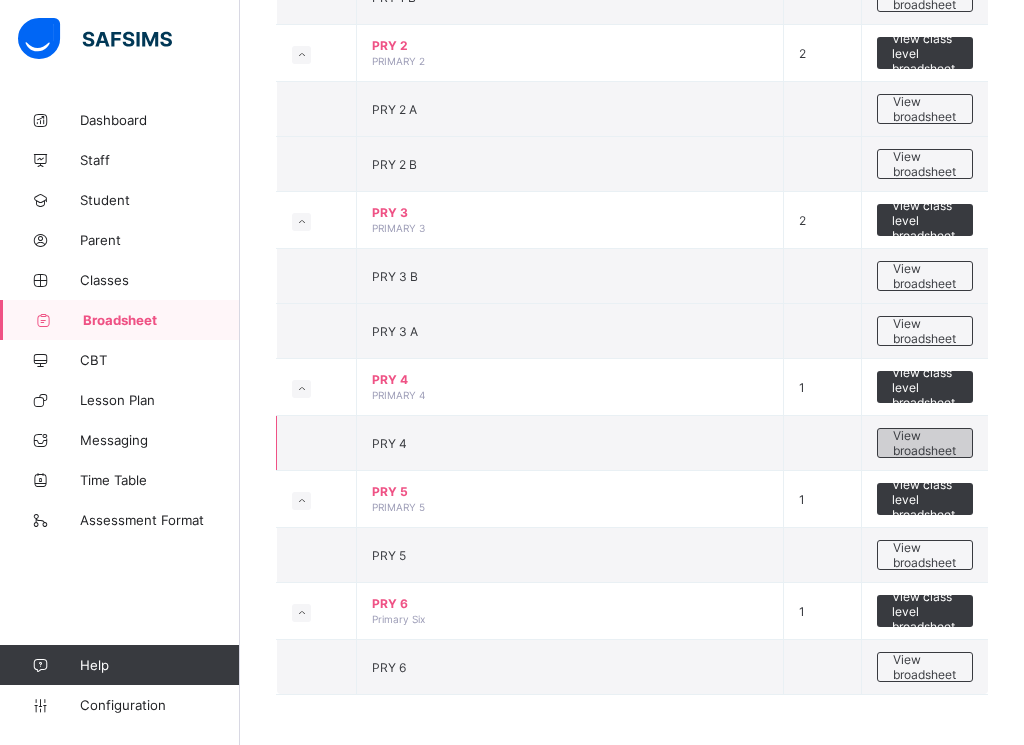 click on "View broadsheet" at bounding box center (925, 443) 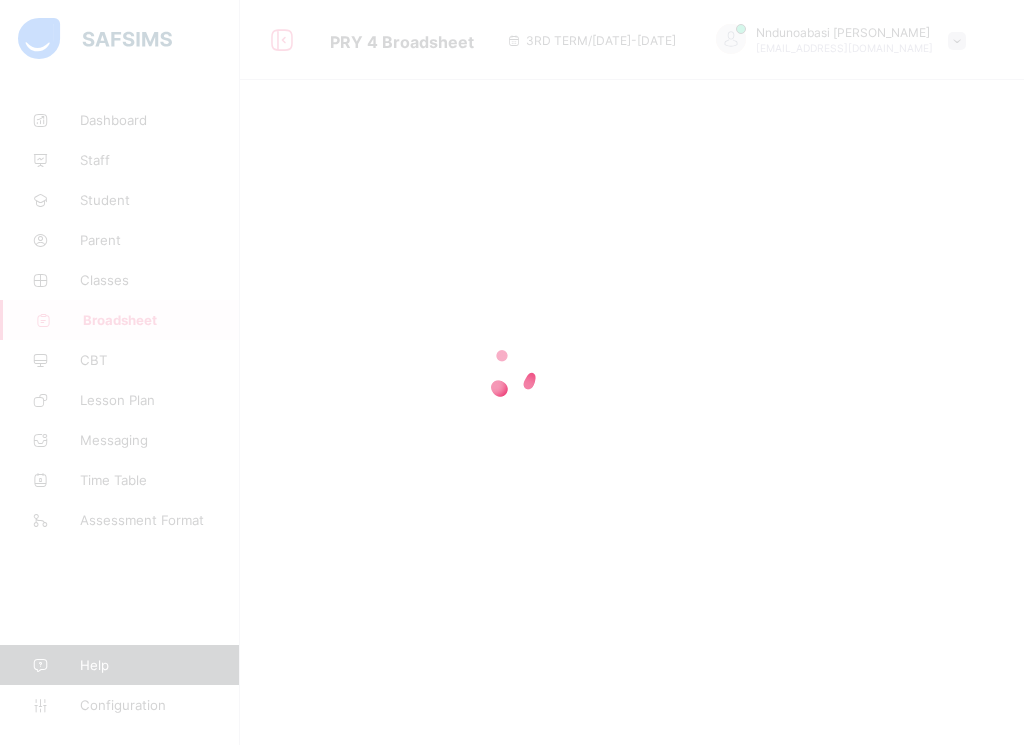 scroll, scrollTop: 0, scrollLeft: 0, axis: both 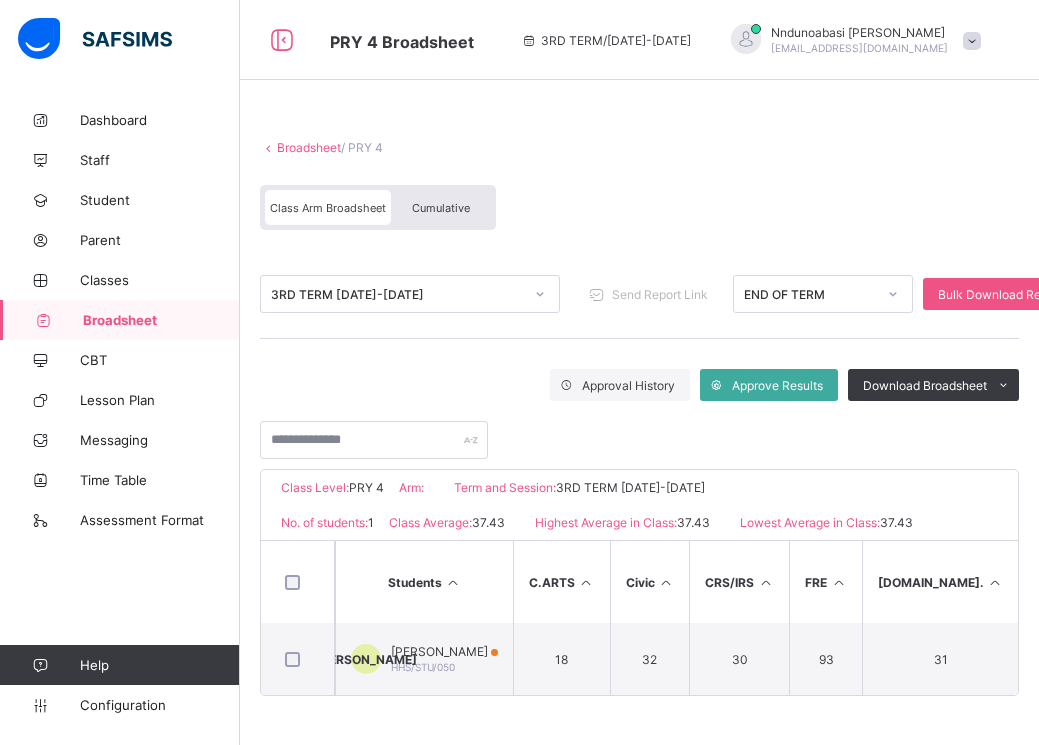 click on "Broadsheet" at bounding box center (161, 320) 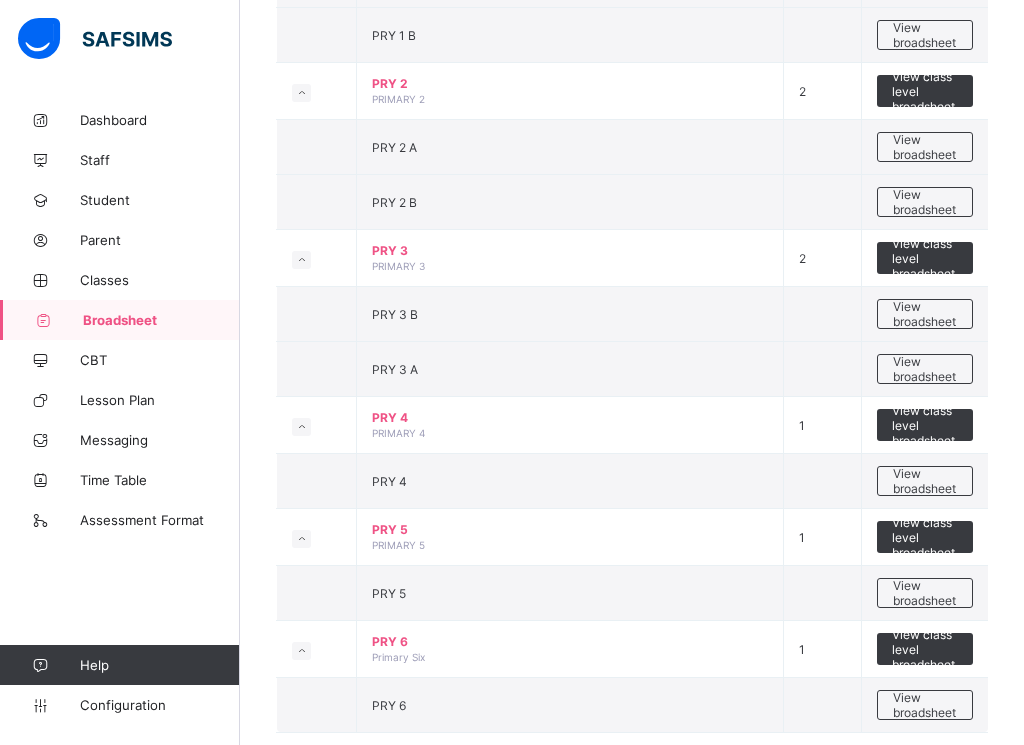 scroll, scrollTop: 946, scrollLeft: 0, axis: vertical 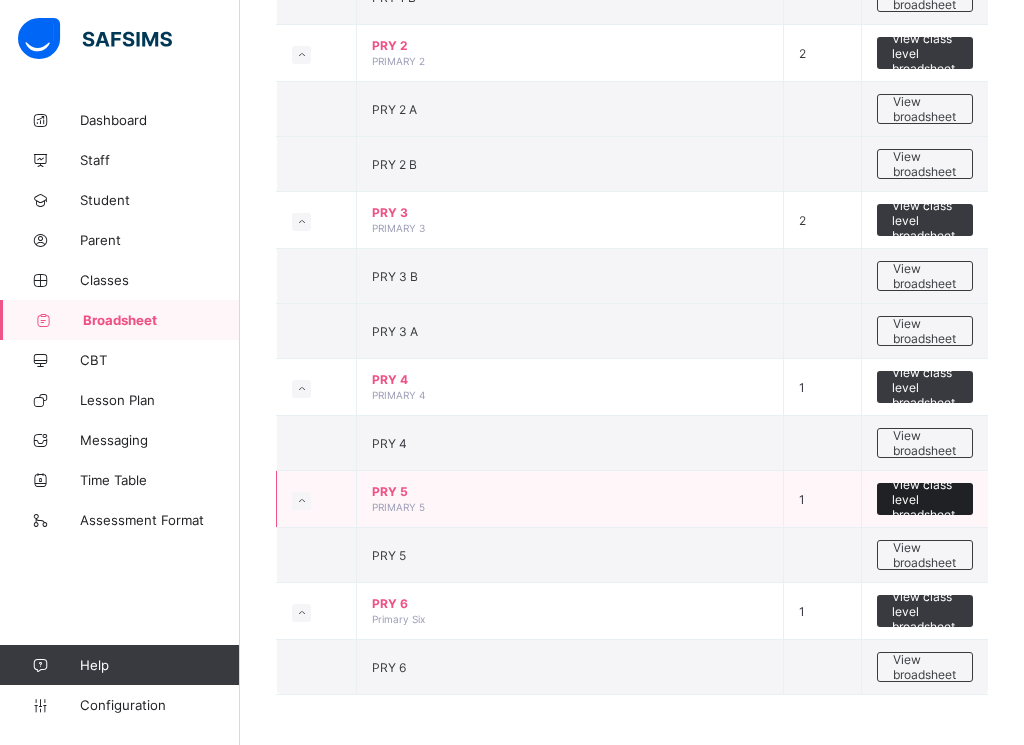 click on "View class level broadsheet" at bounding box center (925, 499) 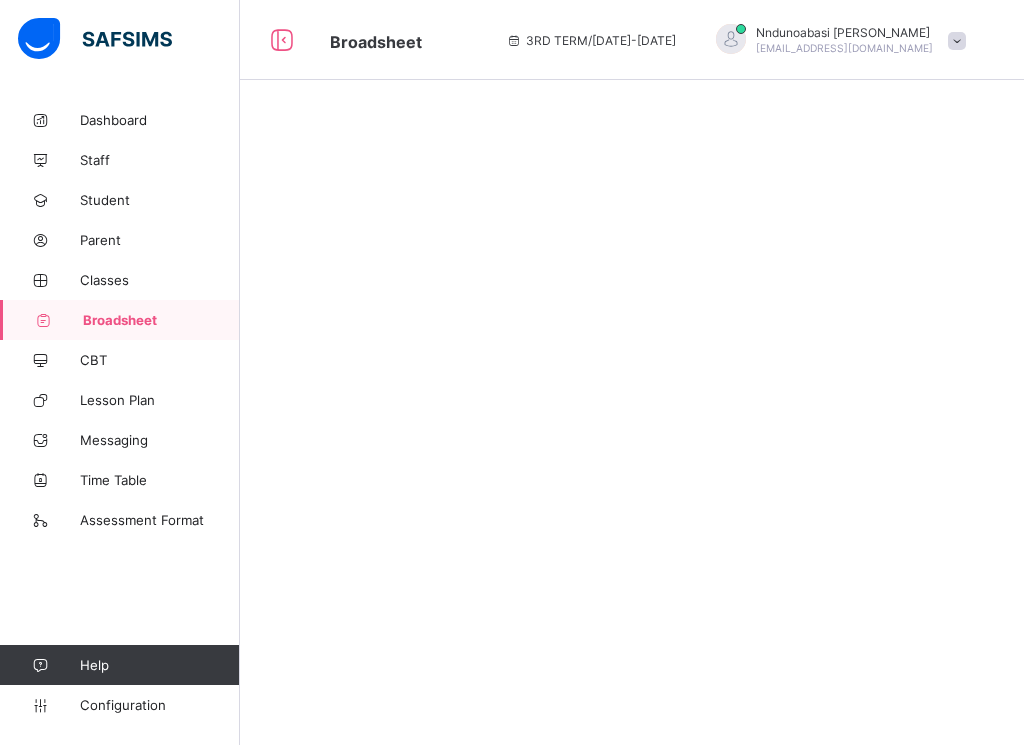 scroll, scrollTop: 0, scrollLeft: 0, axis: both 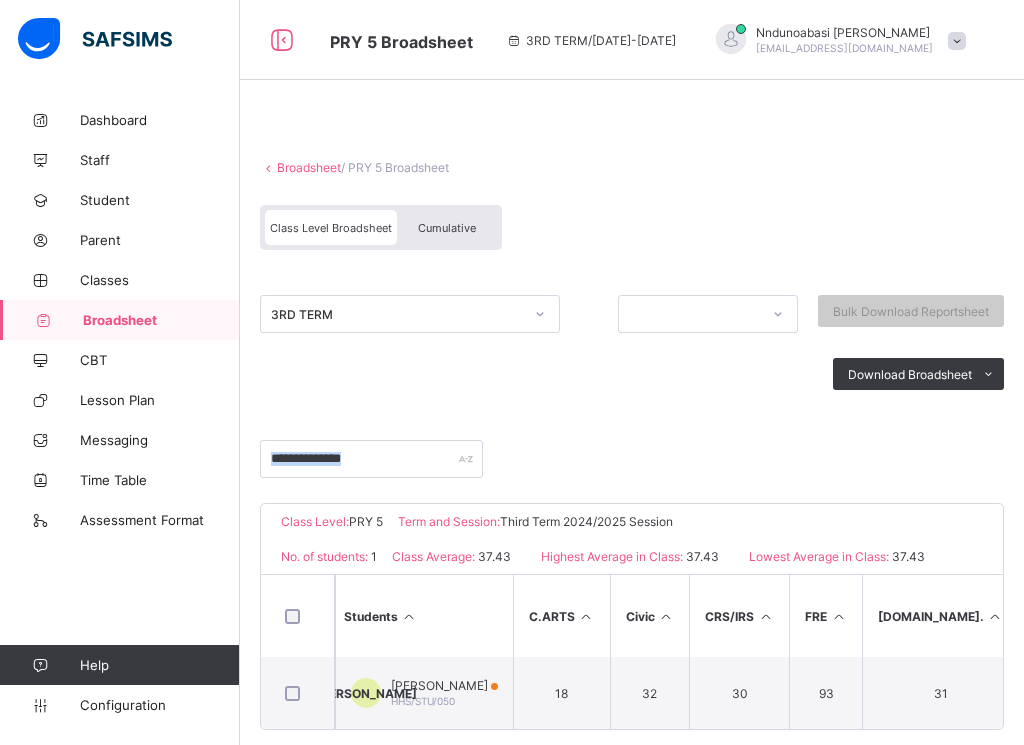 click at bounding box center [632, 471] 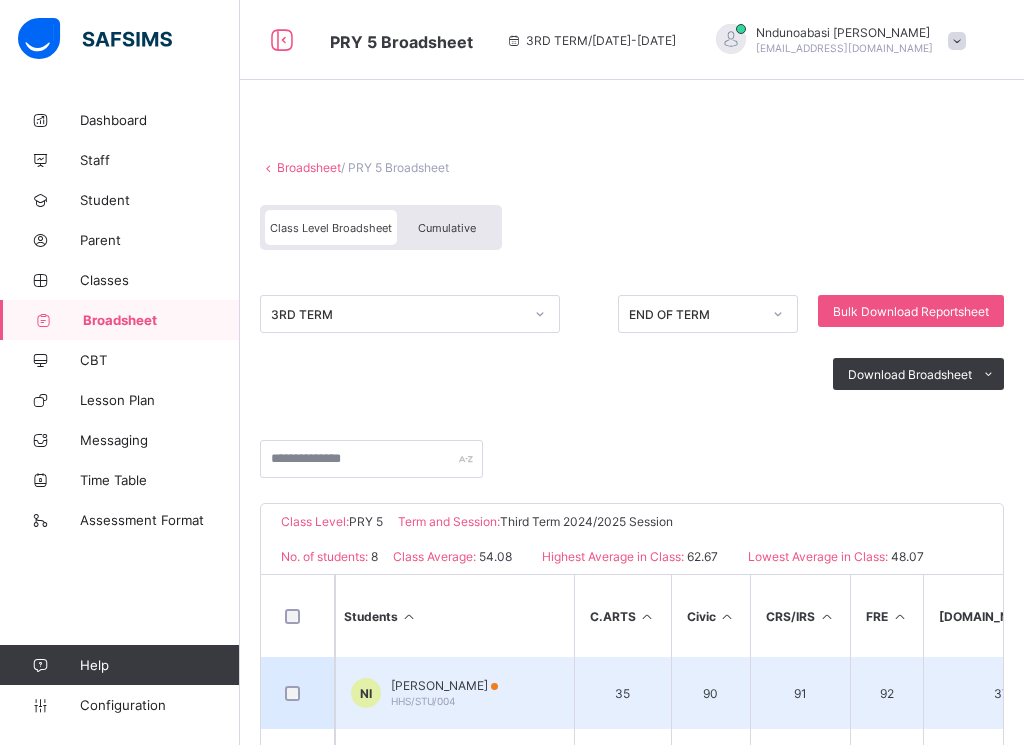 click on "NI   Nathan  Imevbore     HHS/STU/004" at bounding box center [454, 693] 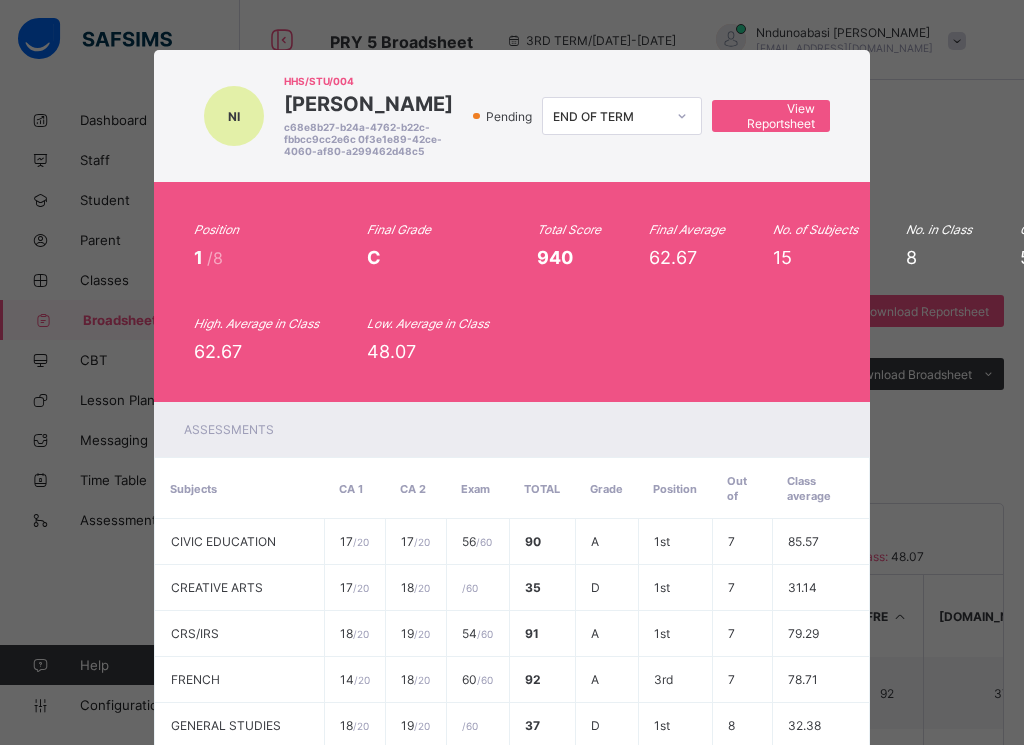 click on "Assessments" at bounding box center (512, 429) 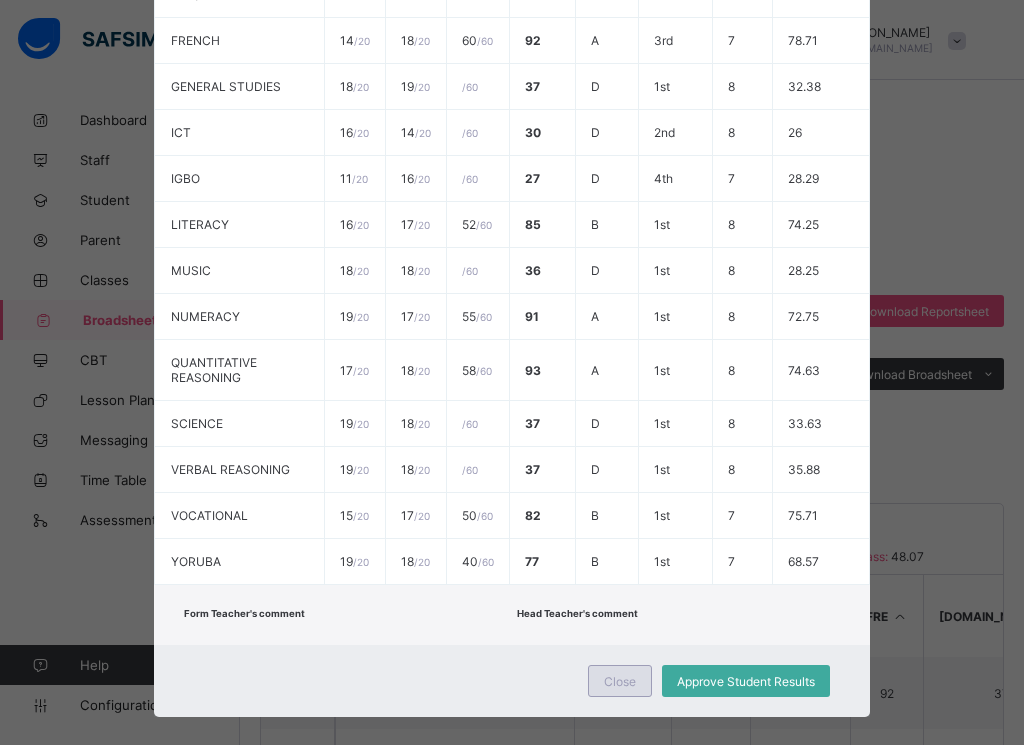 click on "Close" at bounding box center (620, 681) 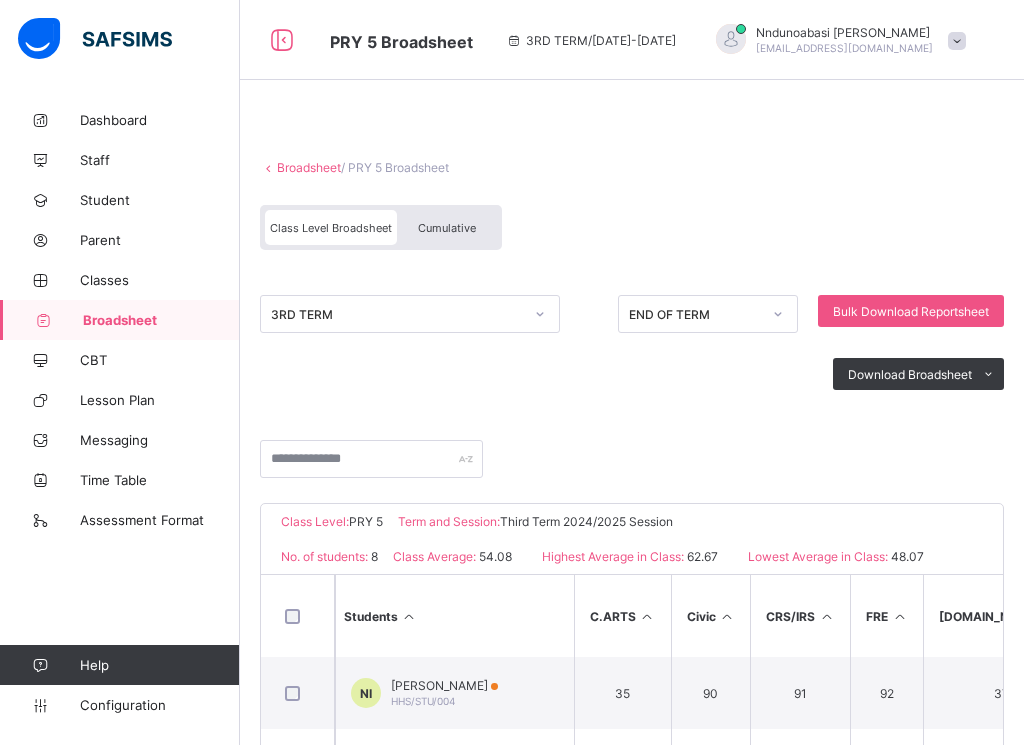 click 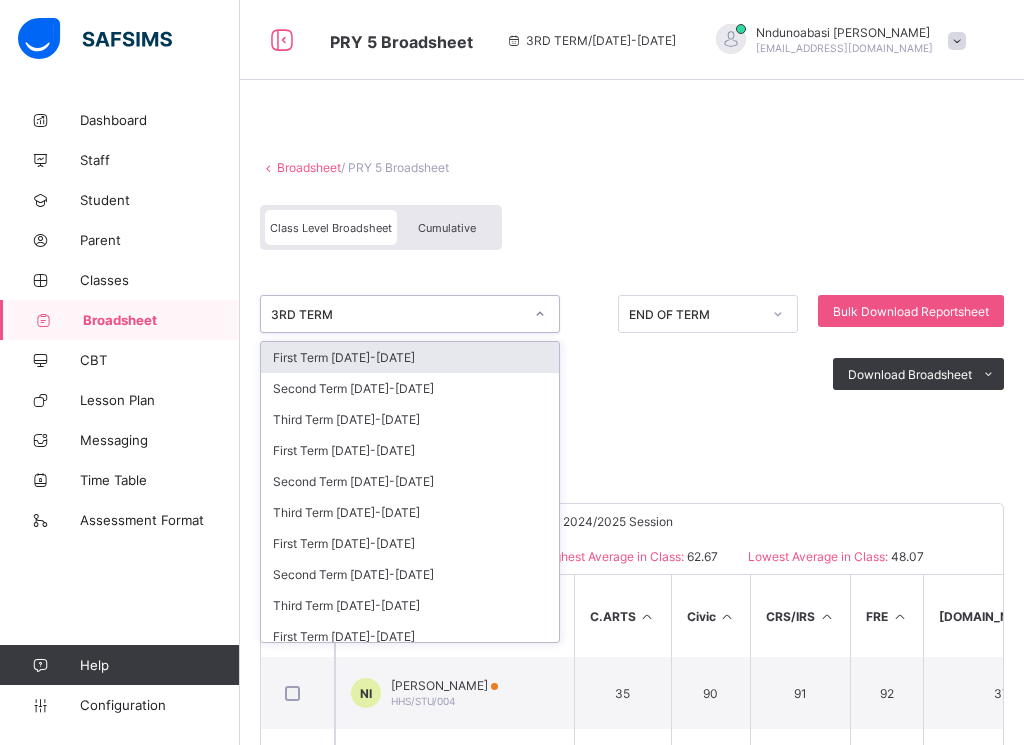 click on "First Term 2024-2025" at bounding box center [410, 357] 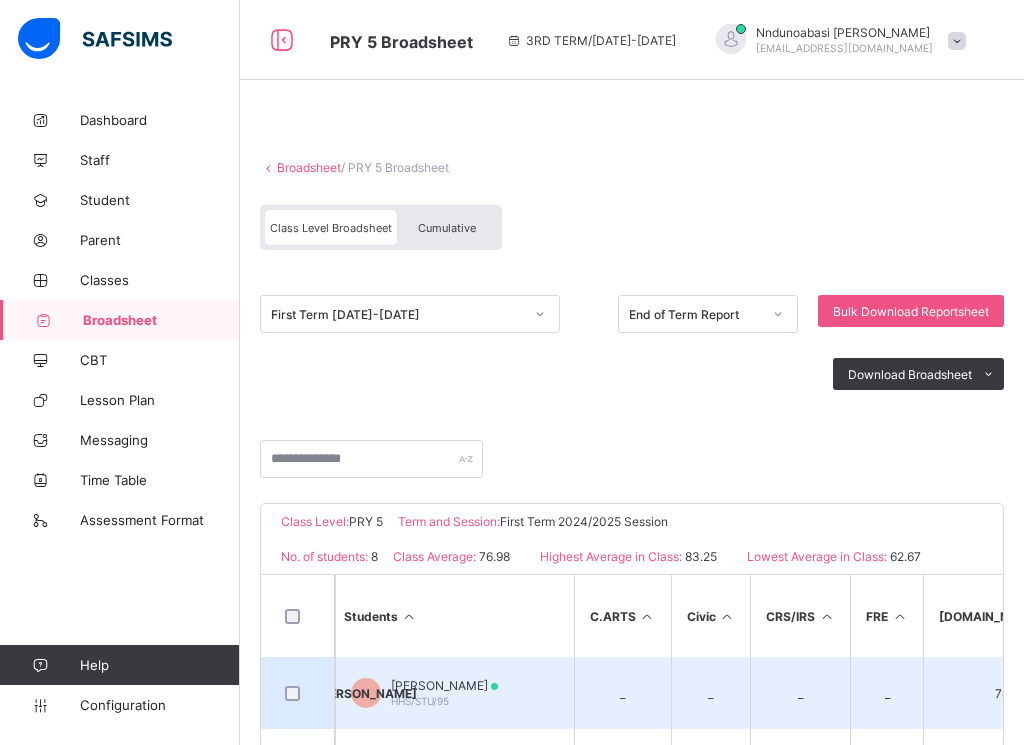 click on "JO   Jolaoluwa David Olanipekun     HHS/STU/95" at bounding box center [454, 693] 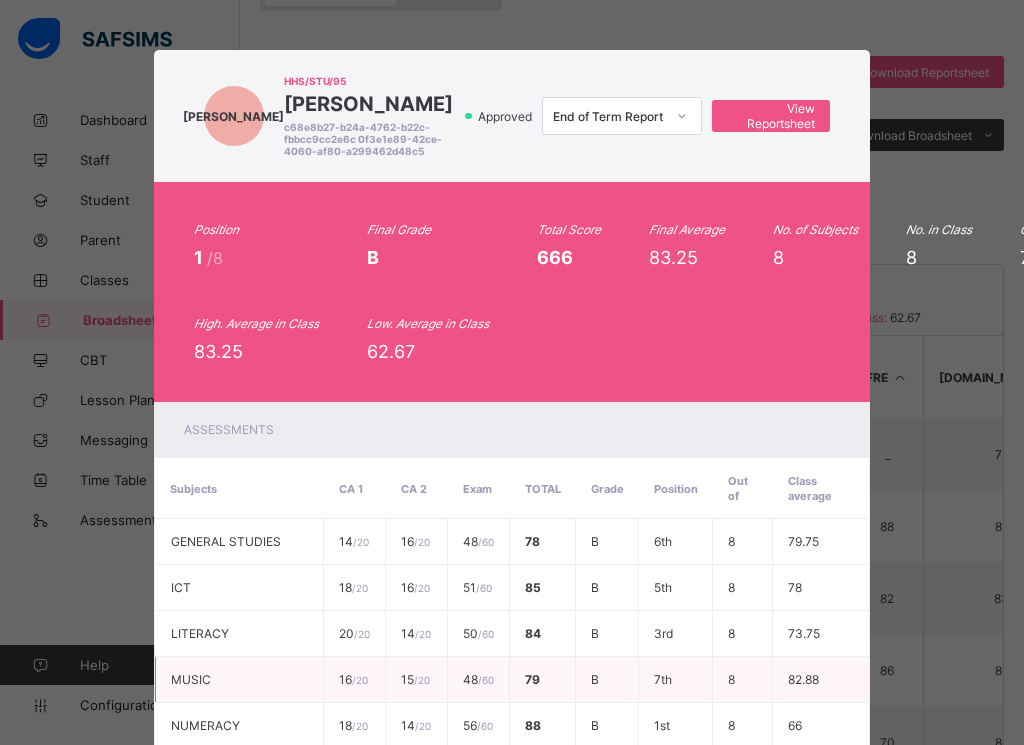 scroll, scrollTop: 240, scrollLeft: 0, axis: vertical 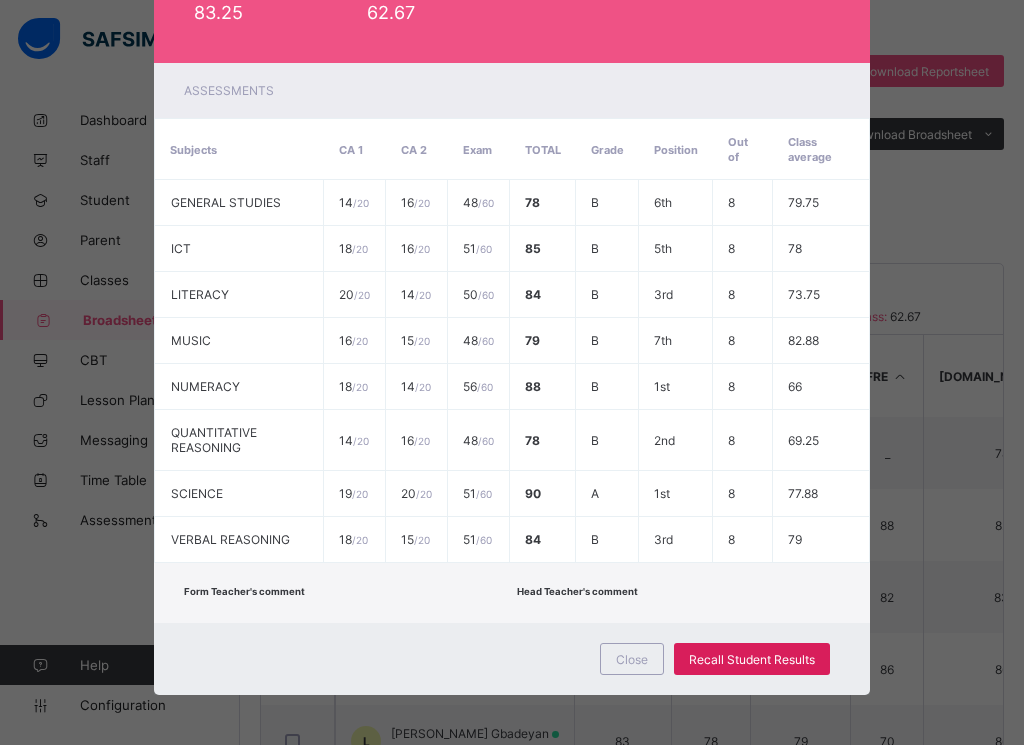 click on "JO   HHS/STU/95     Jolaoluwa David Olanipekun     c68e8b27-b24a-4762-b22c-fbbcc9cc2e6c 0f3e1e89-42ce-4060-af80-a299462d48c5   Approved End of Term Report View Reportsheet     Position         1       /8         Final Grade         B         Total Score         666         Final Average         83.25         No. of Subjects         8         No. in Class         8         Class Average         76.98         High. Average in Class         83.25         Low. Average in Class         62.67     Assessments     Subjects       CA 1     CA 2     Exam       Total         Grade         Position         Out of         Class average       GENERAL STUDIES     14 / 20     16 / 20     48 / 60     78     B     6th     8     79.75     ICT     18 / 20     16 / 20     51 / 60     85     B     5th     8     78     LITERACY     20 / 20     14 / 20     50 / 60     84     B     3rd     8     73.75     MUSIC     16 / 20     15 / 20     48 / 60     79     B     7th     8     82.88     NUMERACY     18 / 20     14 / 20     56 / 60" at bounding box center (512, 372) 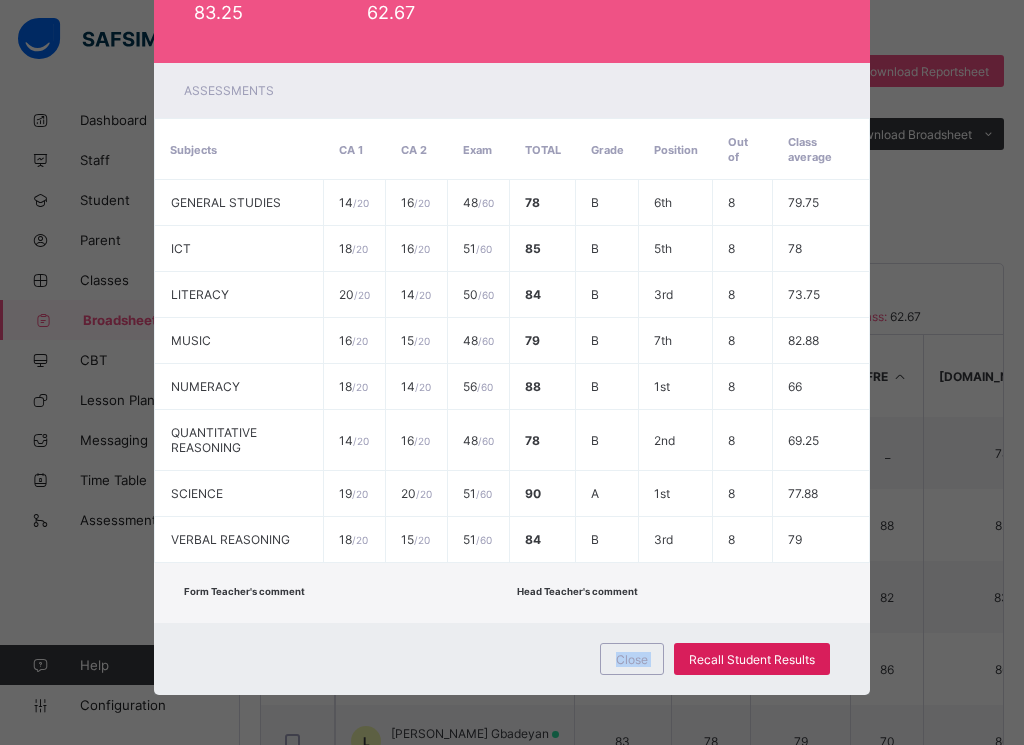 click on "JO   HHS/STU/95     Jolaoluwa David Olanipekun     c68e8b27-b24a-4762-b22c-fbbcc9cc2e6c 0f3e1e89-42ce-4060-af80-a299462d48c5   Approved End of Term Report View Reportsheet     Position         1       /8         Final Grade         B         Total Score         666         Final Average         83.25         No. of Subjects         8         No. in Class         8         Class Average         76.98         High. Average in Class         83.25         Low. Average in Class         62.67     Assessments     Subjects       CA 1     CA 2     Exam       Total         Grade         Position         Out of         Class average       GENERAL STUDIES     14 / 20     16 / 20     48 / 60     78     B     6th     8     79.75     ICT     18 / 20     16 / 20     51 / 60     85     B     5th     8     78     LITERACY     20 / 20     14 / 20     50 / 60     84     B     3rd     8     73.75     MUSIC     16 / 20     15 / 20     48 / 60     79     B     7th     8     82.88     NUMERACY     18 / 20     14 / 20     56 / 60" at bounding box center (512, 372) 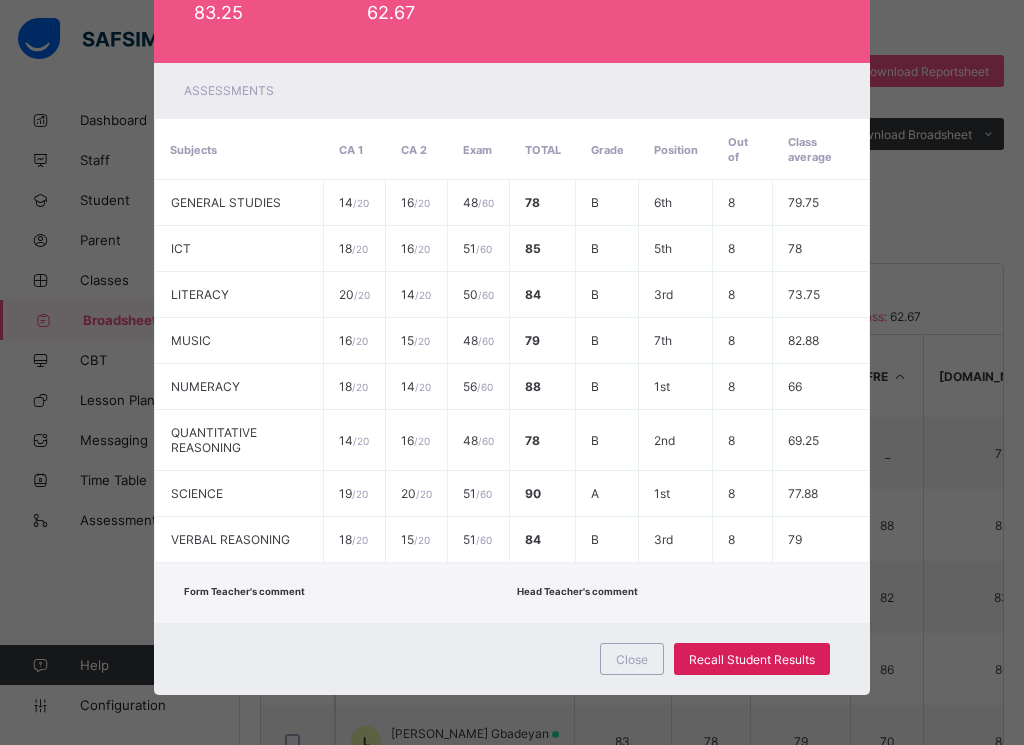 click on "JO   HHS/STU/95     Jolaoluwa David Olanipekun     c68e8b27-b24a-4762-b22c-fbbcc9cc2e6c 0f3e1e89-42ce-4060-af80-a299462d48c5   Approved End of Term Report View Reportsheet     Position         1       /8         Final Grade         B         Total Score         666         Final Average         83.25         No. of Subjects         8         No. in Class         8         Class Average         76.98         High. Average in Class         83.25         Low. Average in Class         62.67     Assessments     Subjects       CA 1     CA 2     Exam       Total         Grade         Position         Out of         Class average       GENERAL STUDIES     14 / 20     16 / 20     48 / 60     78     B     6th     8     79.75     ICT     18 / 20     16 / 20     51 / 60     85     B     5th     8     78     LITERACY     20 / 20     14 / 20     50 / 60     84     B     3rd     8     73.75     MUSIC     16 / 20     15 / 20     48 / 60     79     B     7th     8     82.88     NUMERACY     18 / 20     14 / 20     56 / 60" at bounding box center [512, 372] 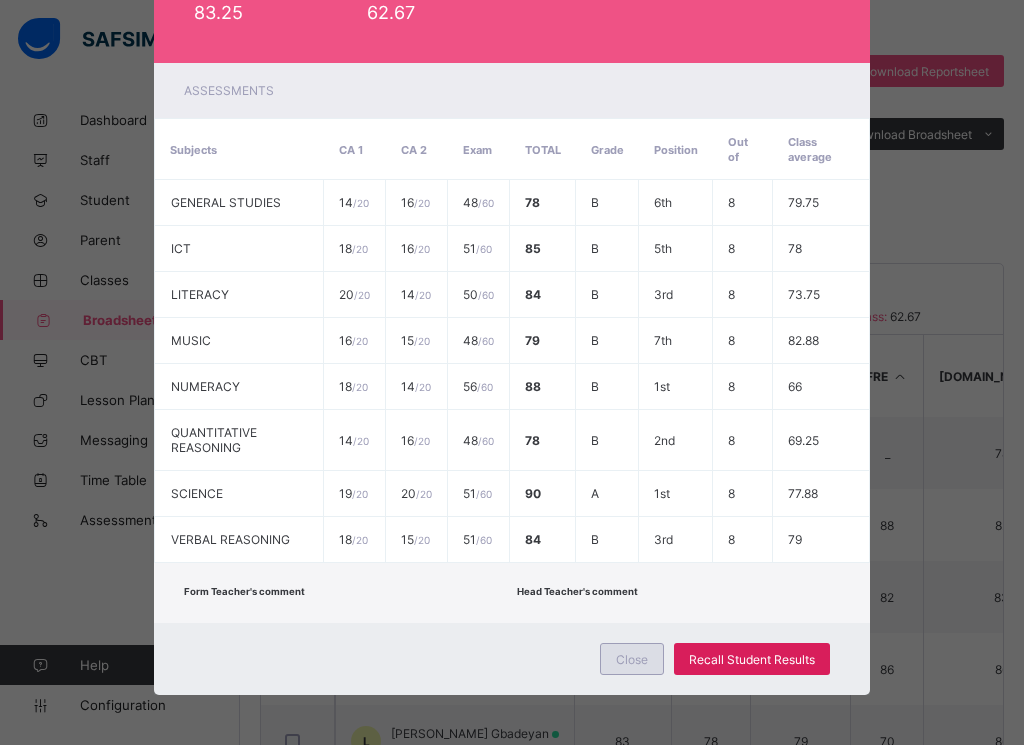 click on "Close" at bounding box center (632, 659) 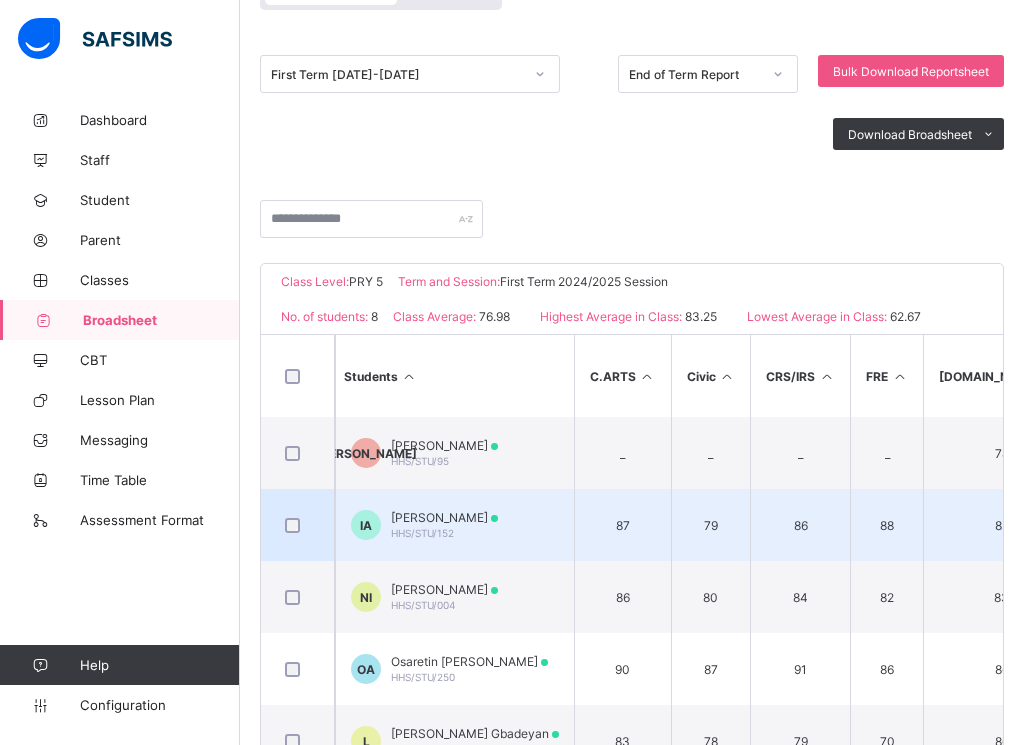 click on "IA   Iman  Adenekan     HHS/STU/152" at bounding box center [454, 525] 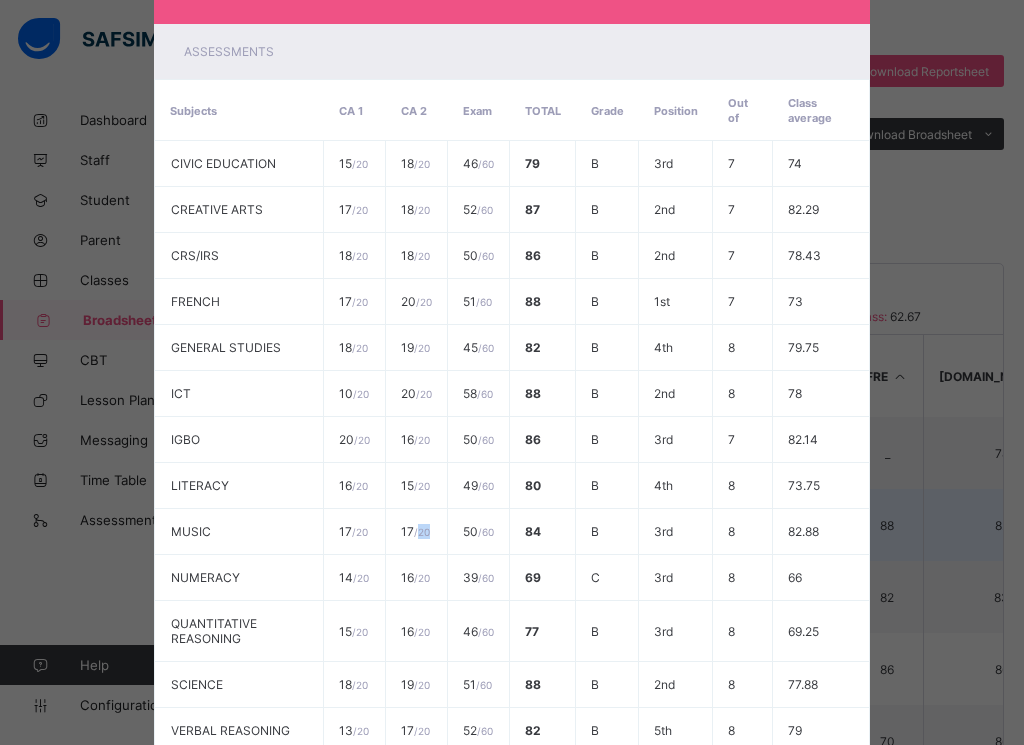 click on "17 / 20" at bounding box center [417, 532] 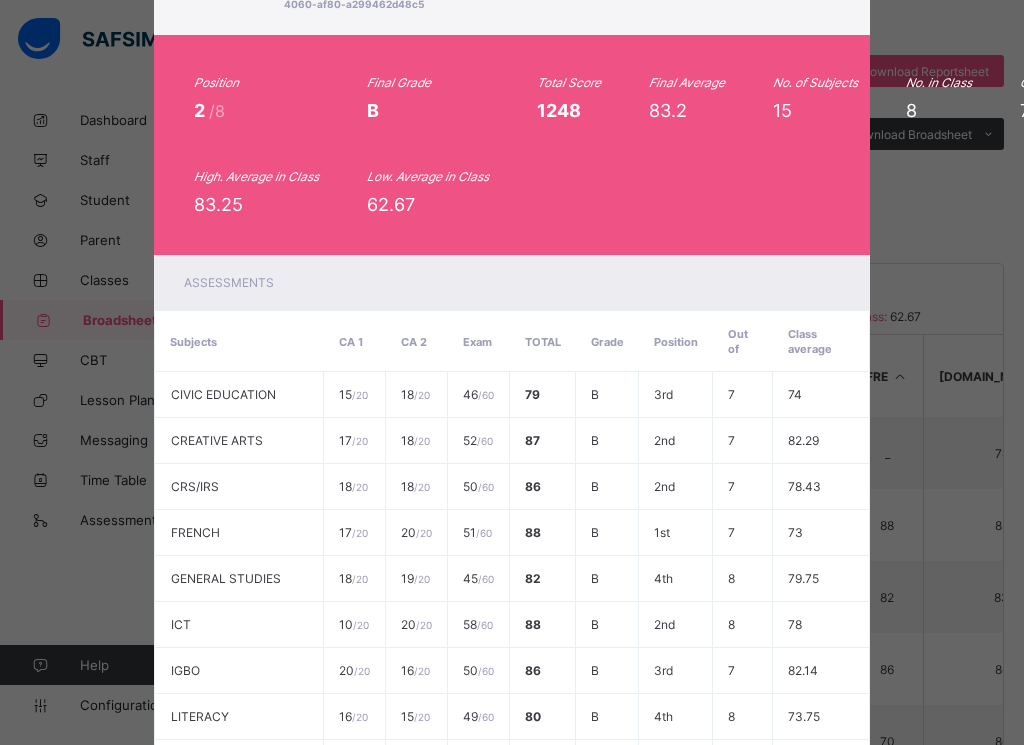 scroll, scrollTop: 33, scrollLeft: 0, axis: vertical 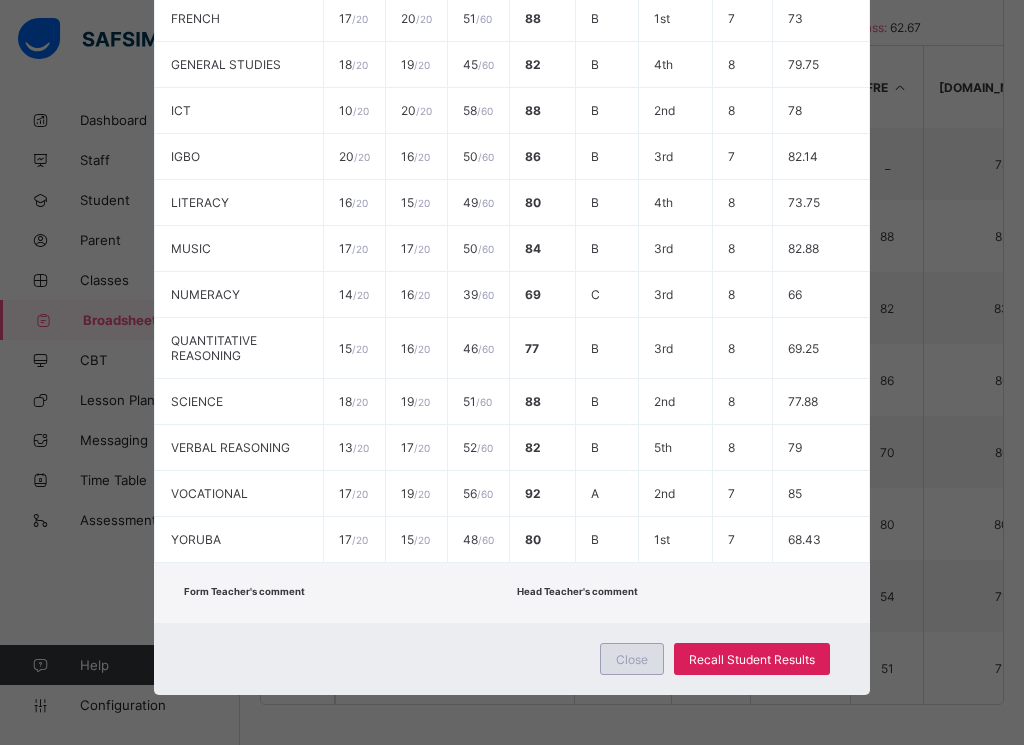 click on "Close" at bounding box center (632, 659) 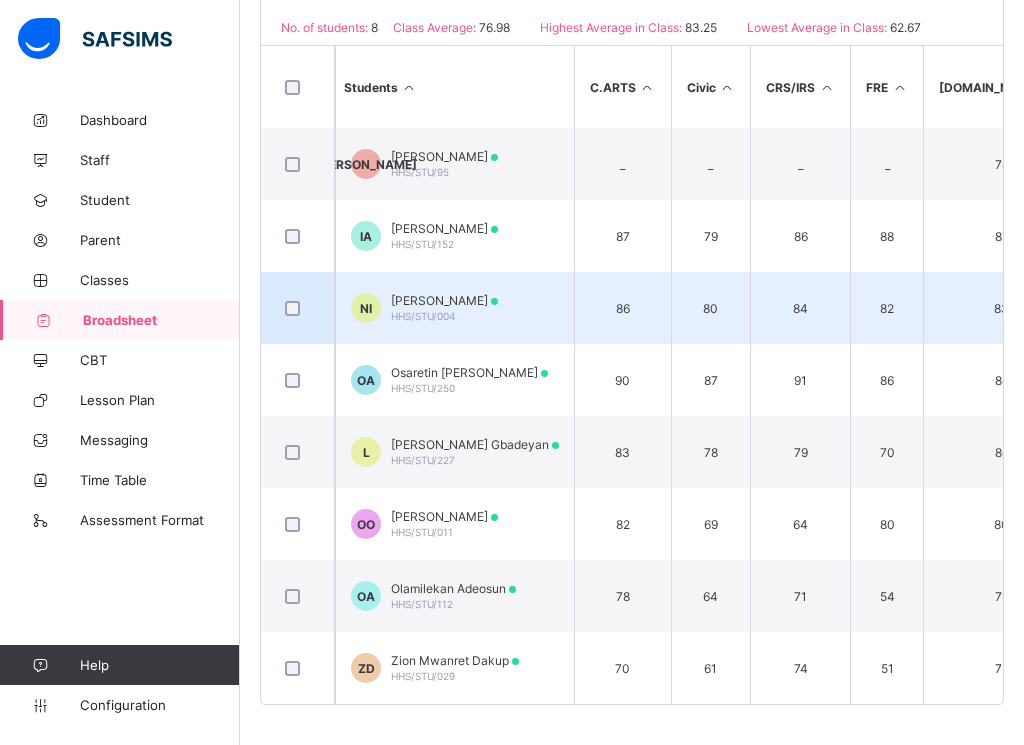click on "Nathan  Imevbore     HHS/STU/004" at bounding box center (444, 308) 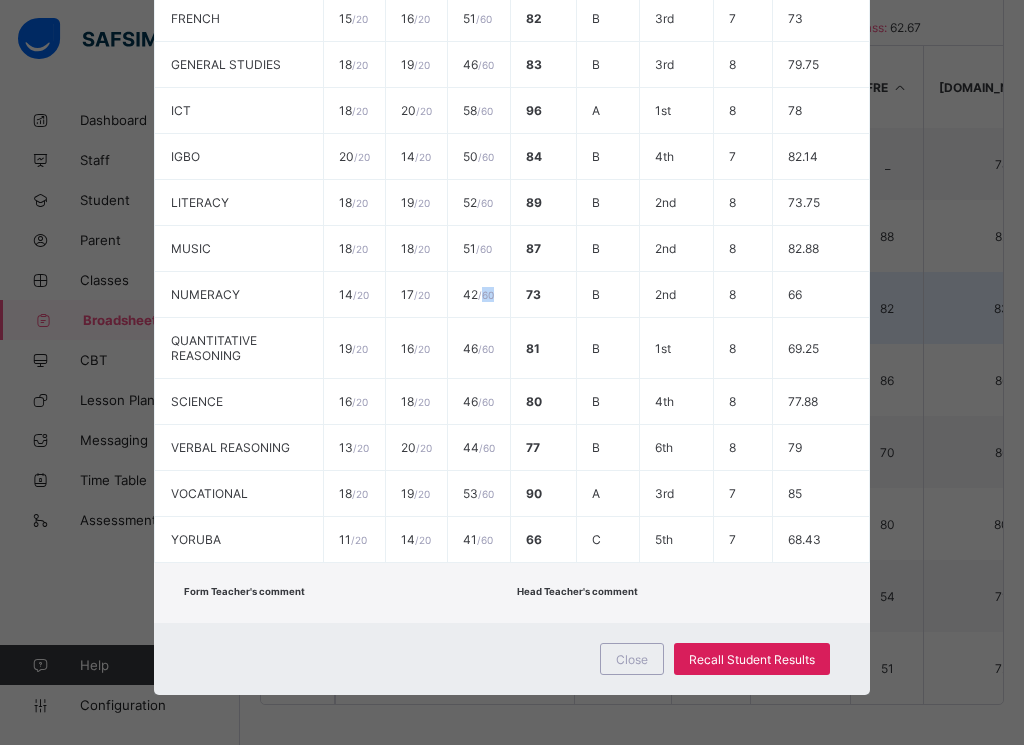 click on "42 / 60" at bounding box center [478, 295] 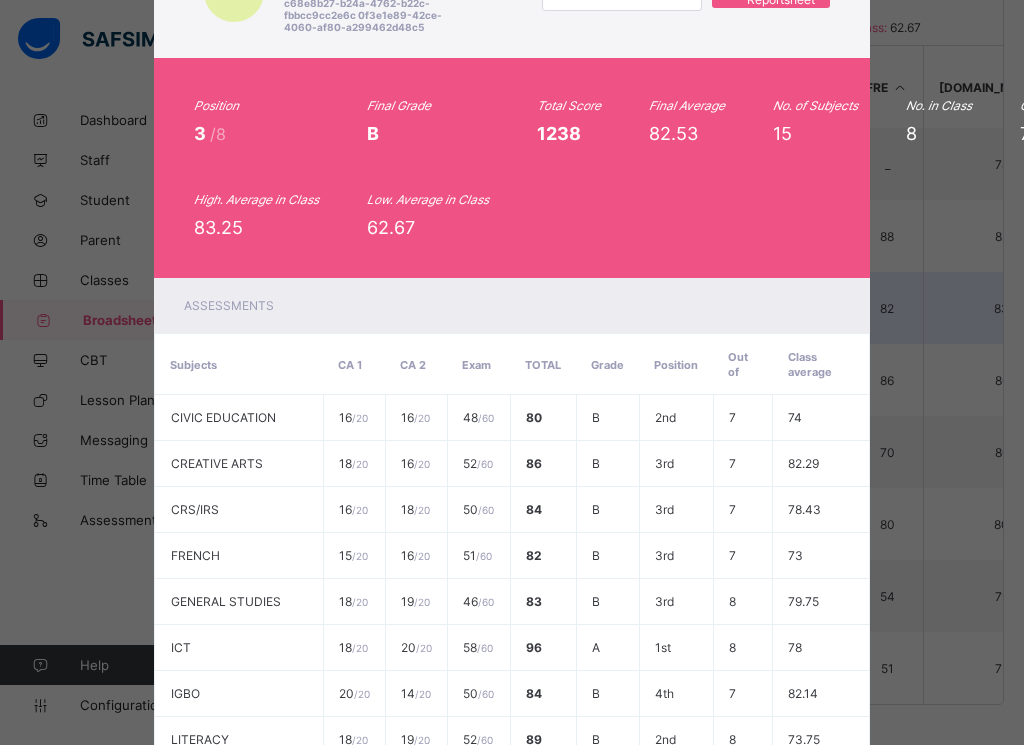 scroll, scrollTop: 15, scrollLeft: 0, axis: vertical 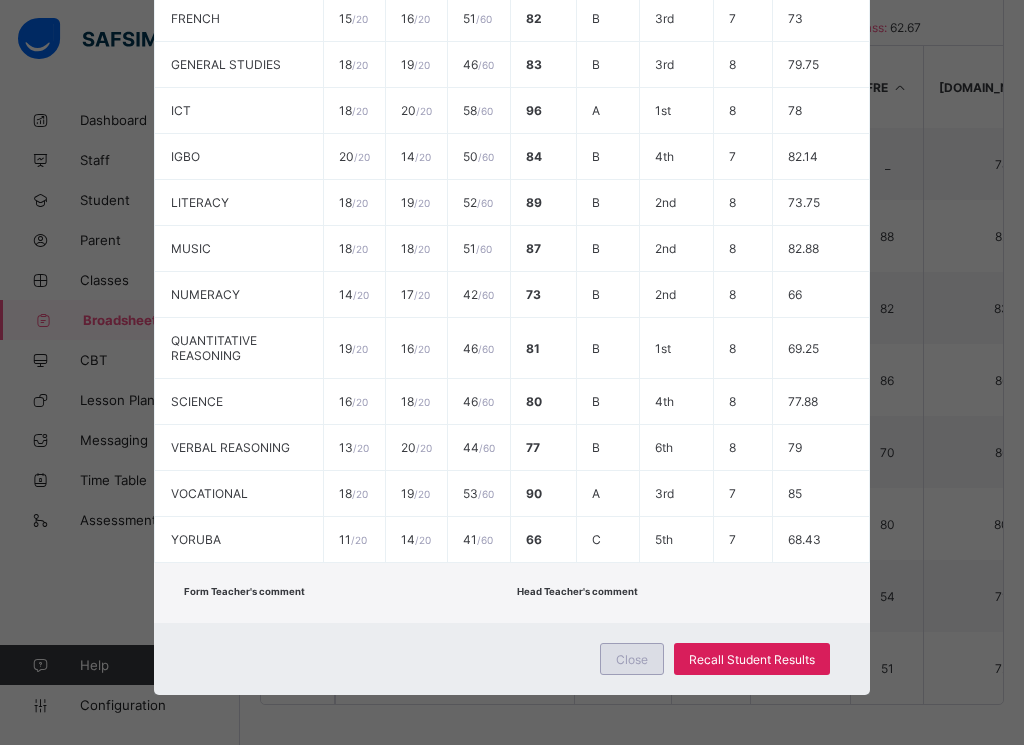 click on "Close" at bounding box center [632, 659] 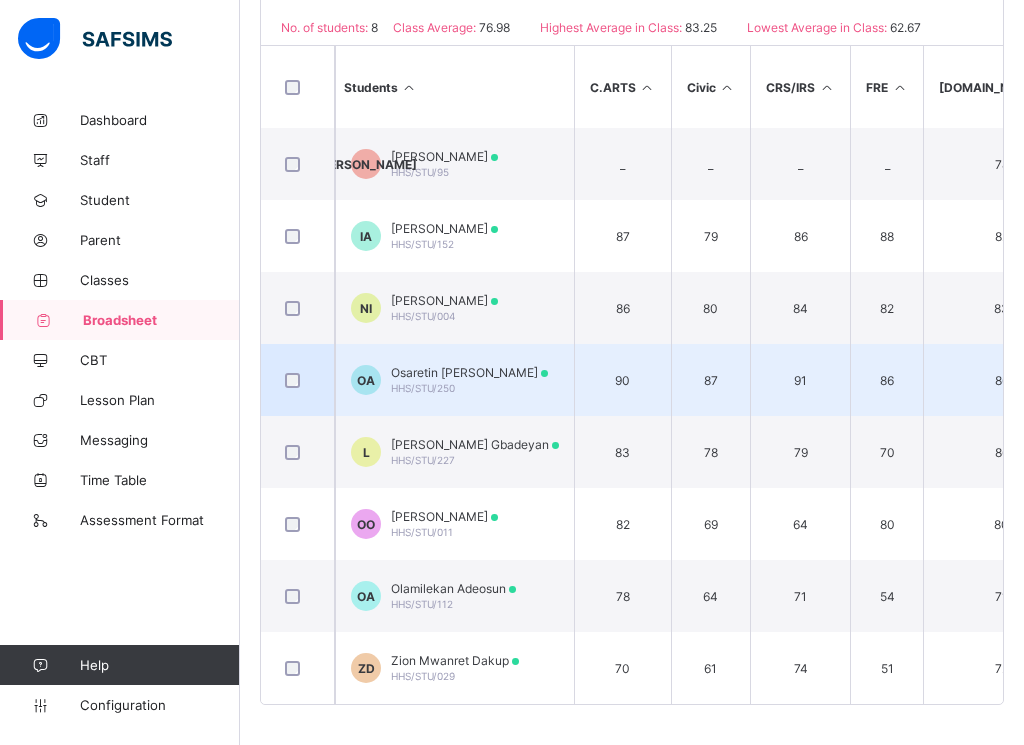 click on "Osaretin Emmanuella Aigbe" at bounding box center [469, 372] 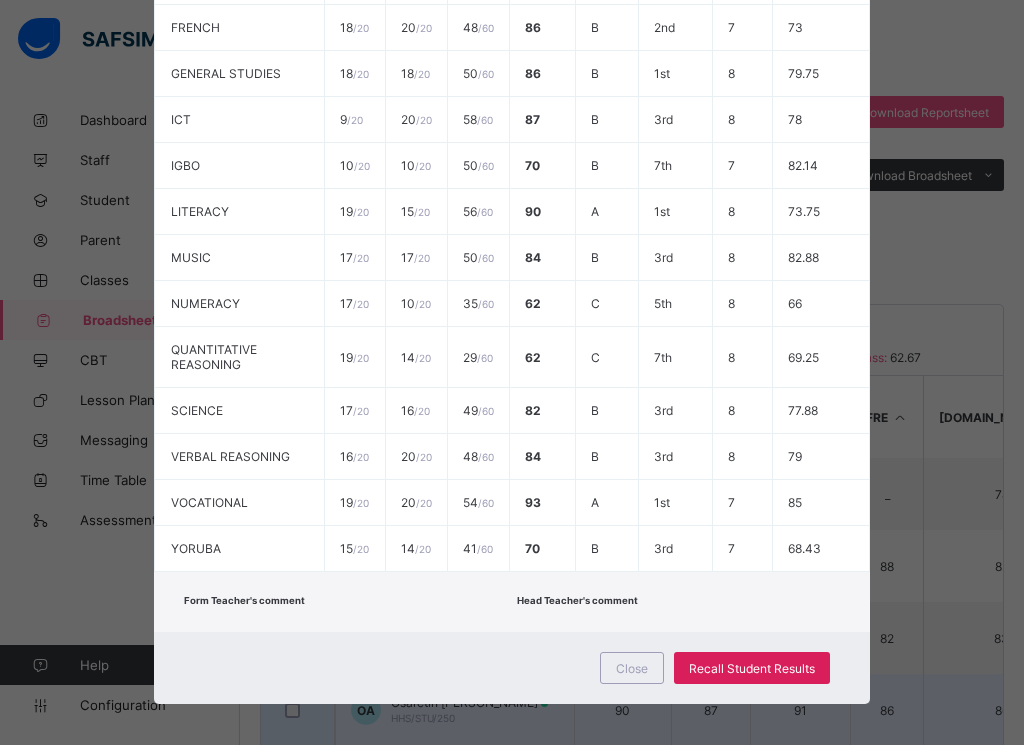 scroll, scrollTop: 177, scrollLeft: 0, axis: vertical 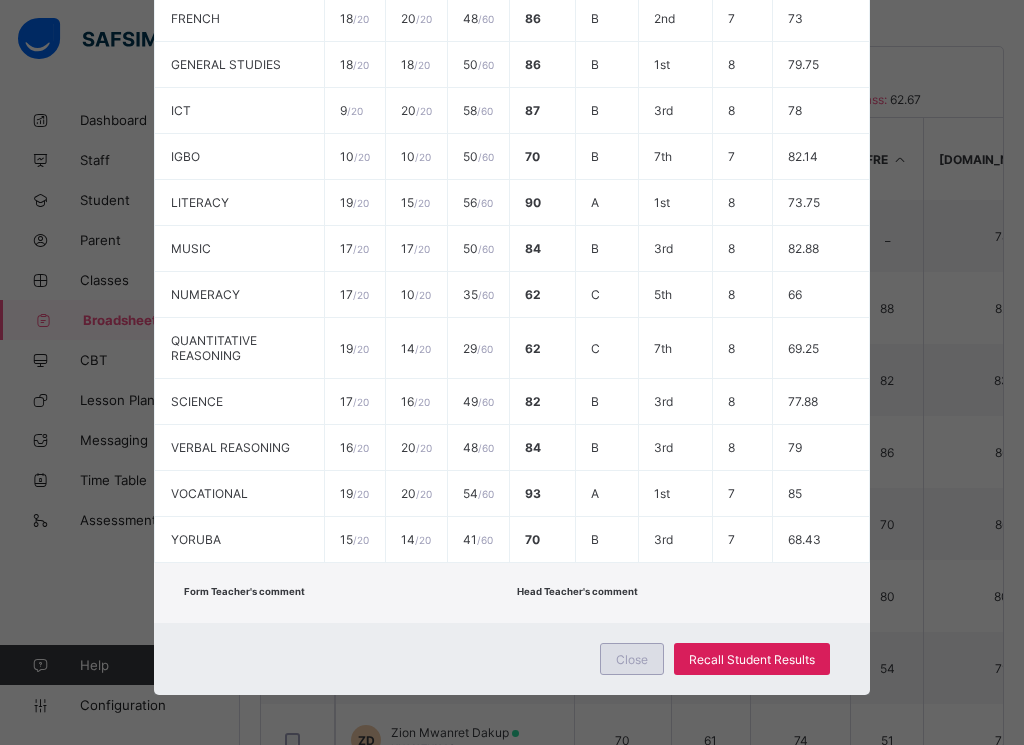 click on "Close" at bounding box center [632, 659] 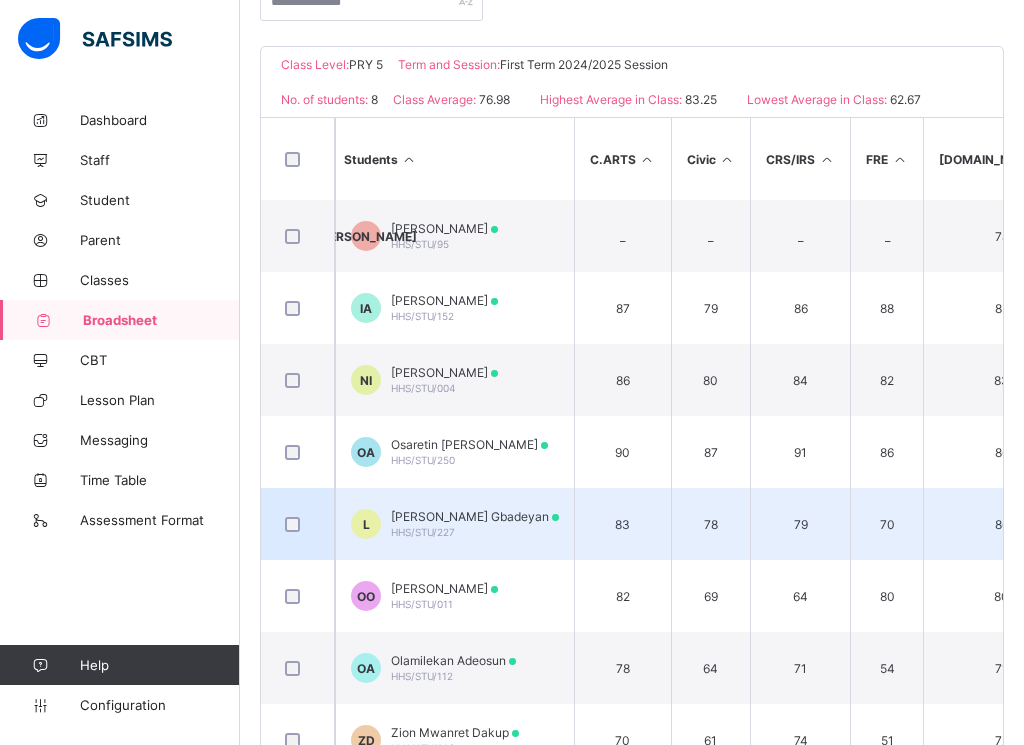 click on "Lois   Adedoyinmola Gbadeyan      HHS/STU/227" at bounding box center (475, 524) 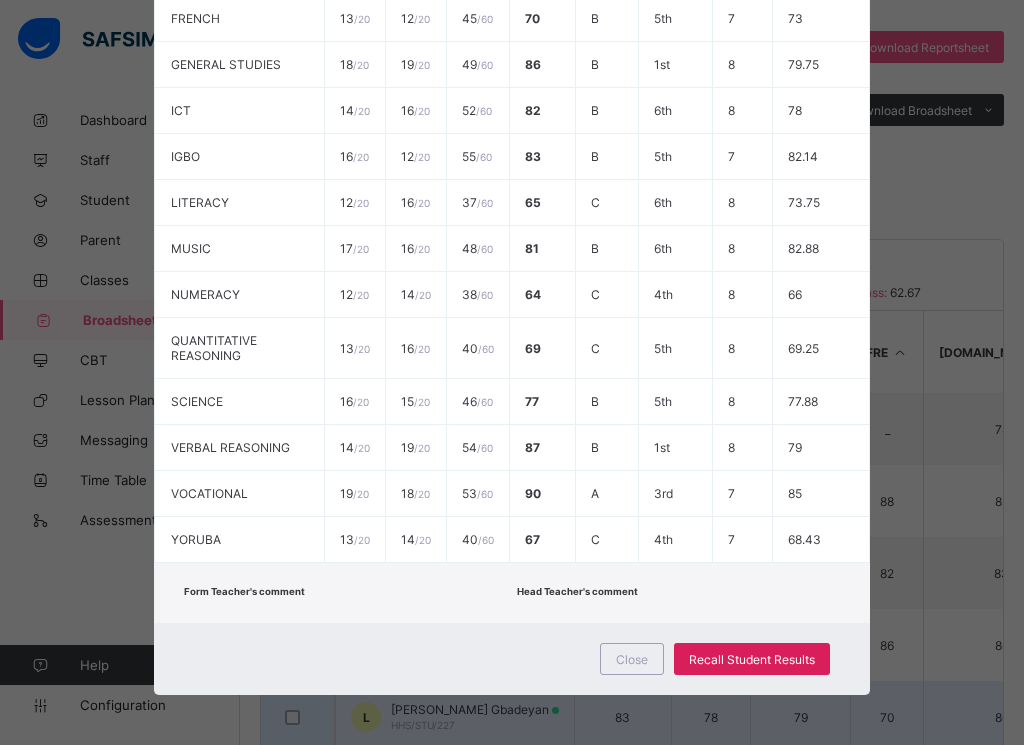 scroll, scrollTop: 257, scrollLeft: 0, axis: vertical 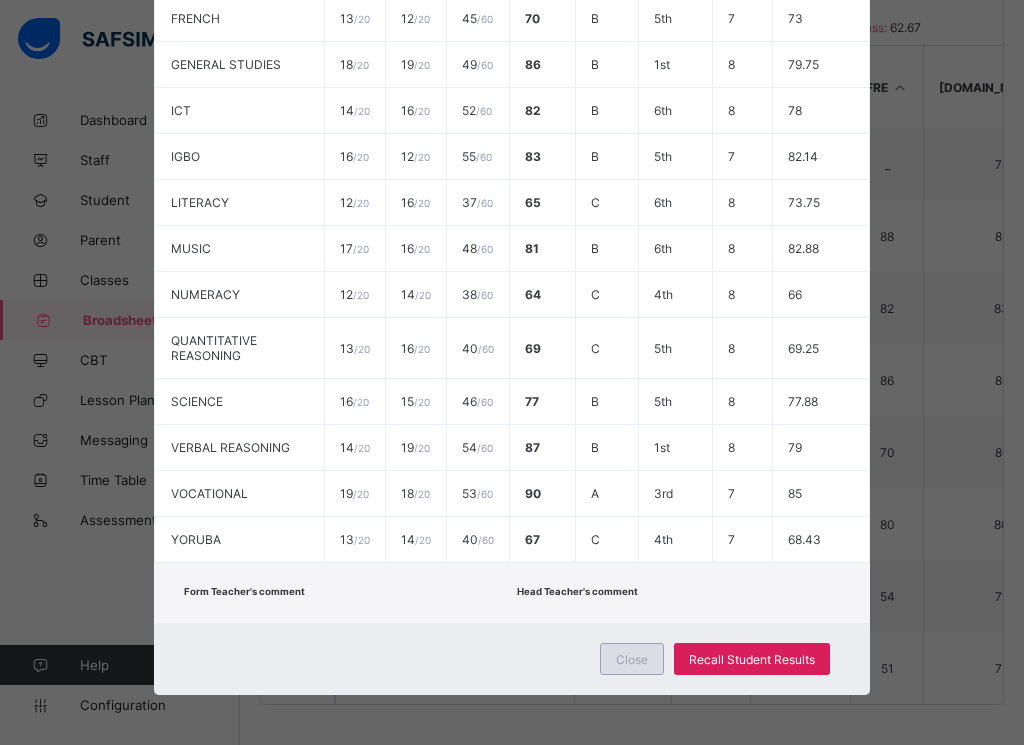 click on "Close" at bounding box center (632, 659) 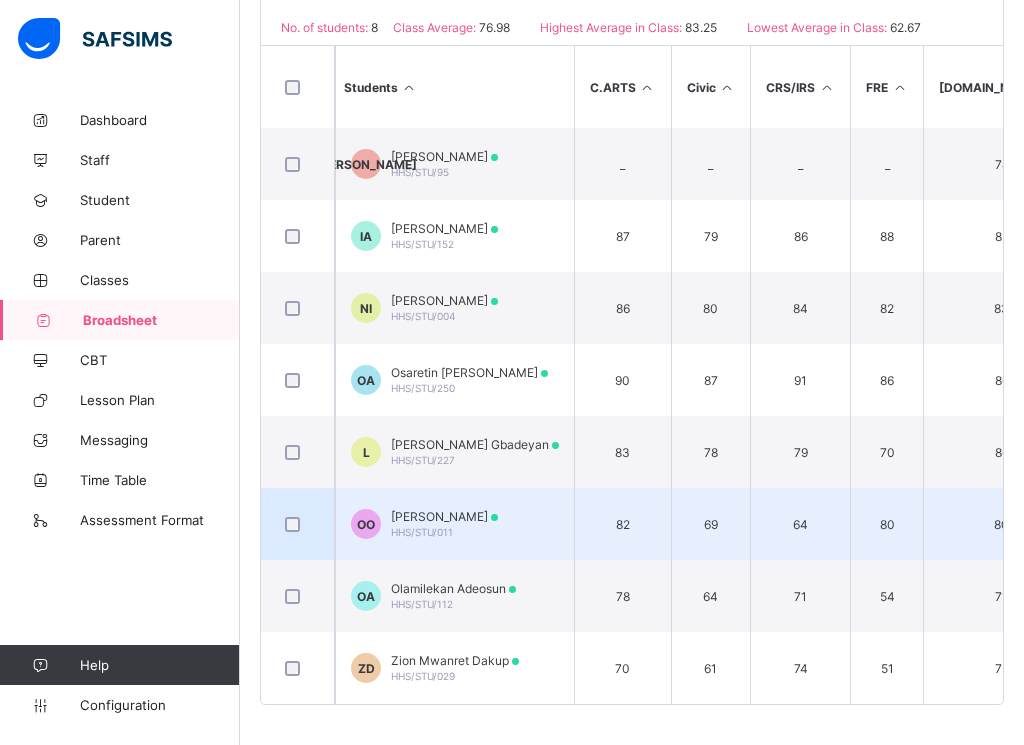 click on "OO   Olivia  Opeseitan     HHS/STU/011" at bounding box center (454, 524) 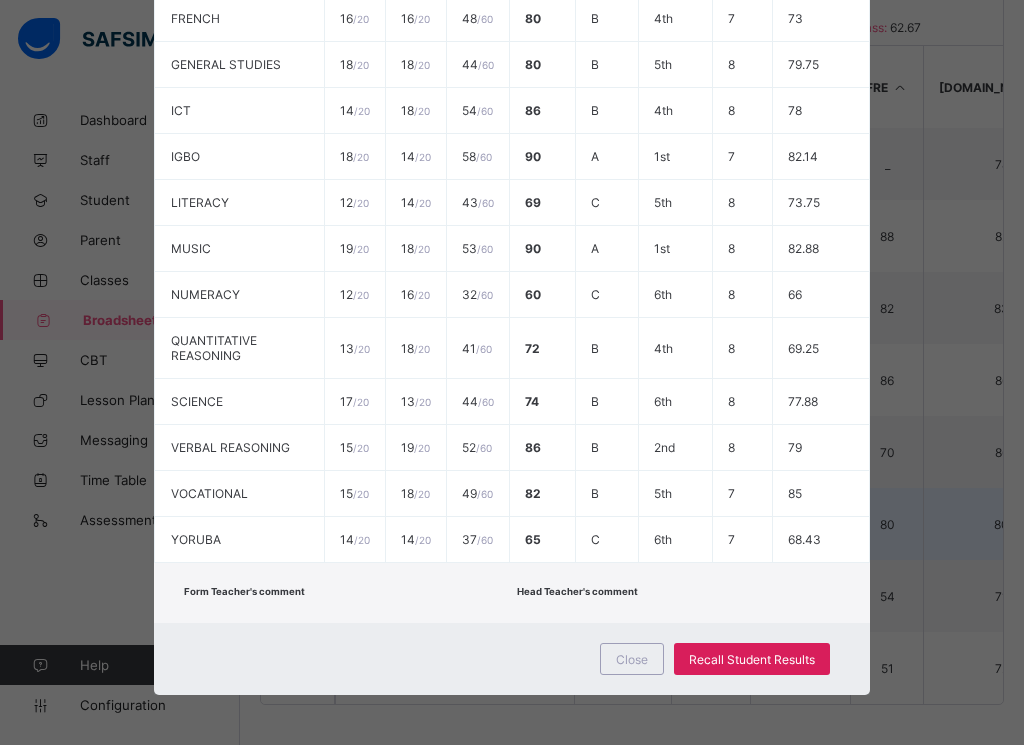 click on "18 / 20" at bounding box center [415, 494] 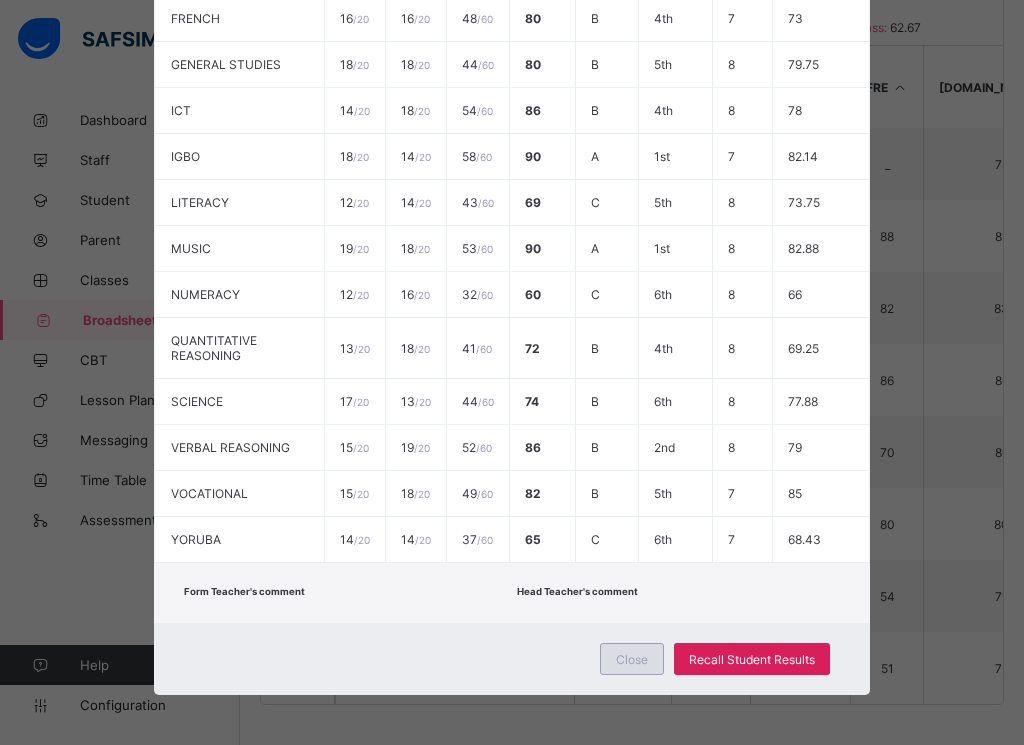 click on "Close" at bounding box center [632, 659] 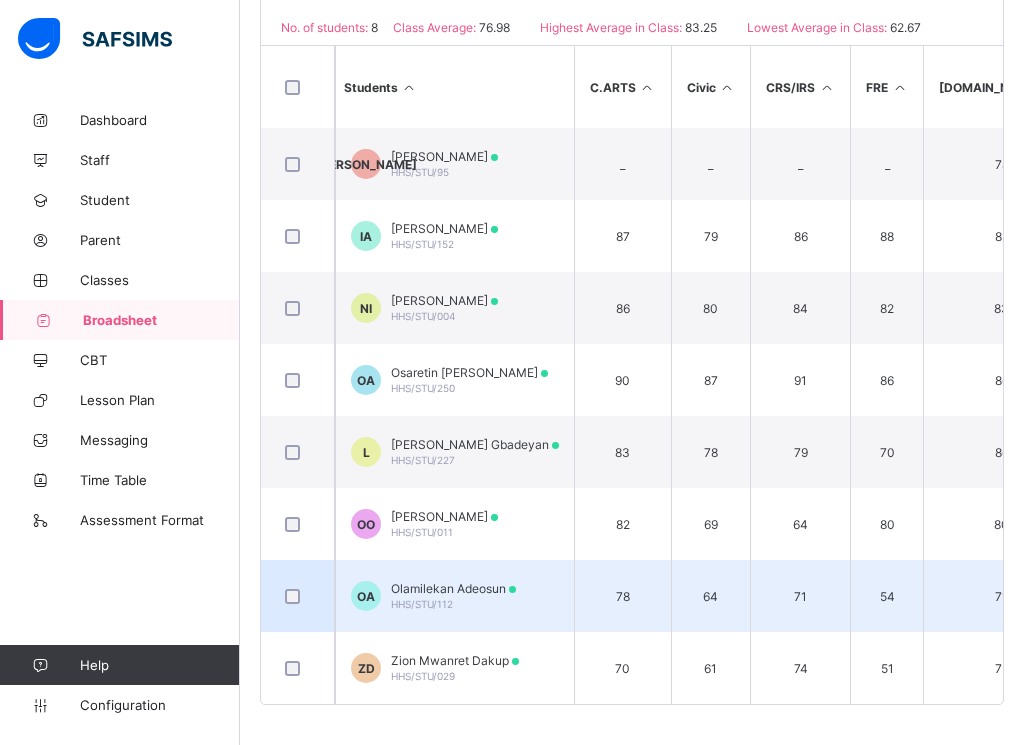 click on "Olamilekan  Adeosun     HHS/STU/112" at bounding box center (453, 596) 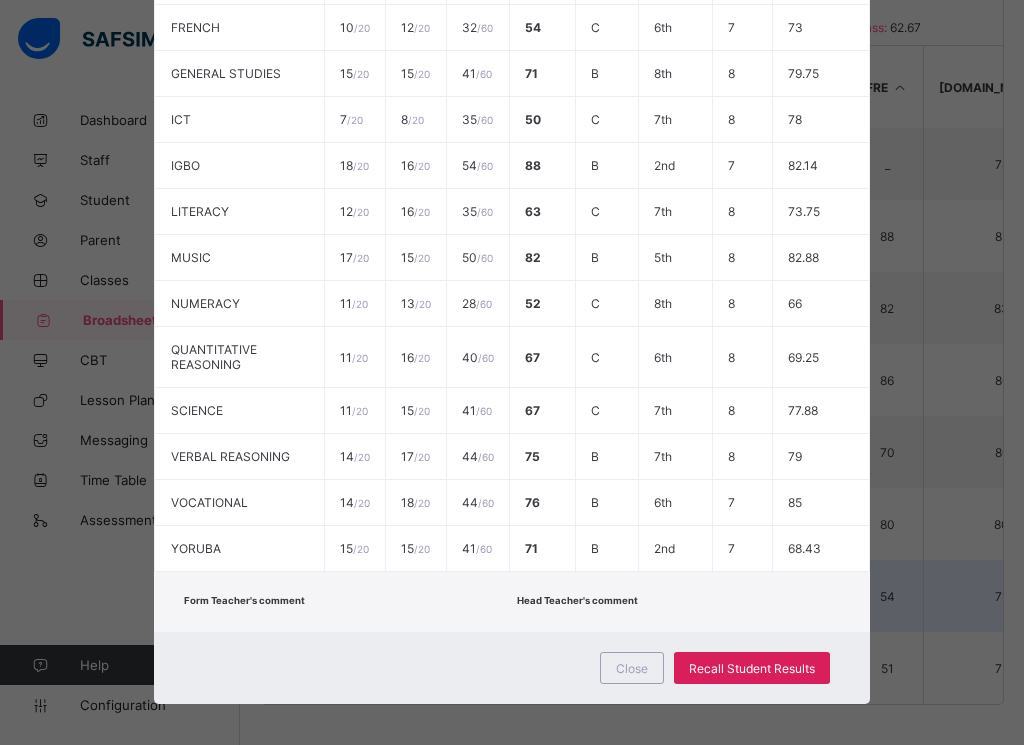 click on "Form Teacher's comment" at bounding box center [345, 602] 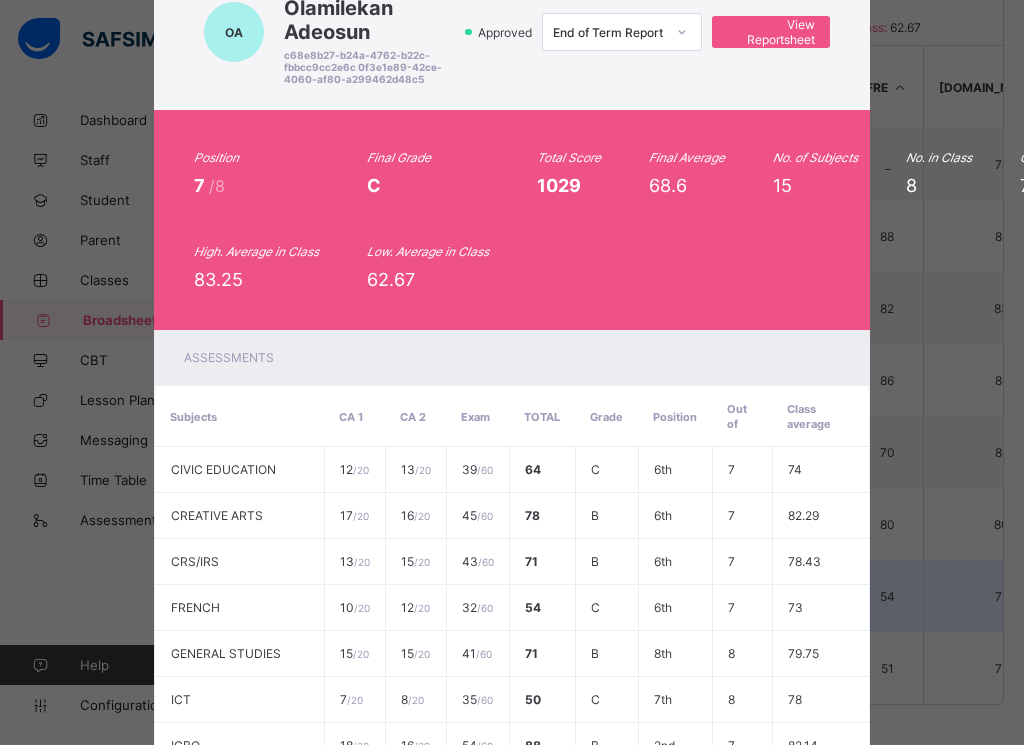 scroll, scrollTop: 5, scrollLeft: 0, axis: vertical 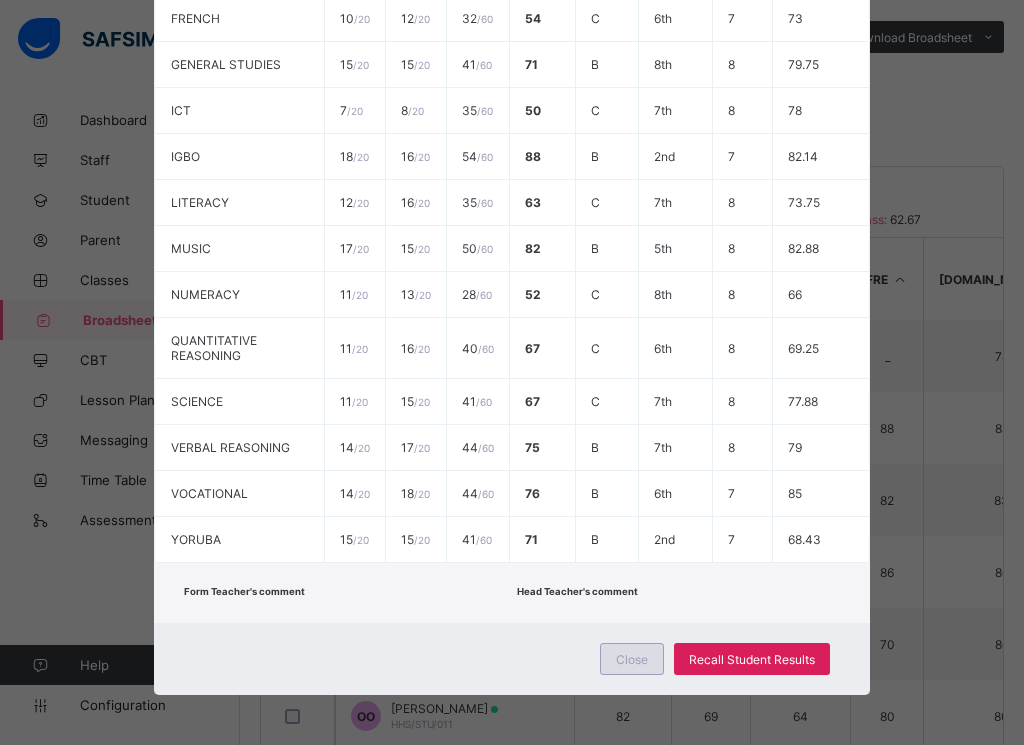 click on "Close" at bounding box center [632, 659] 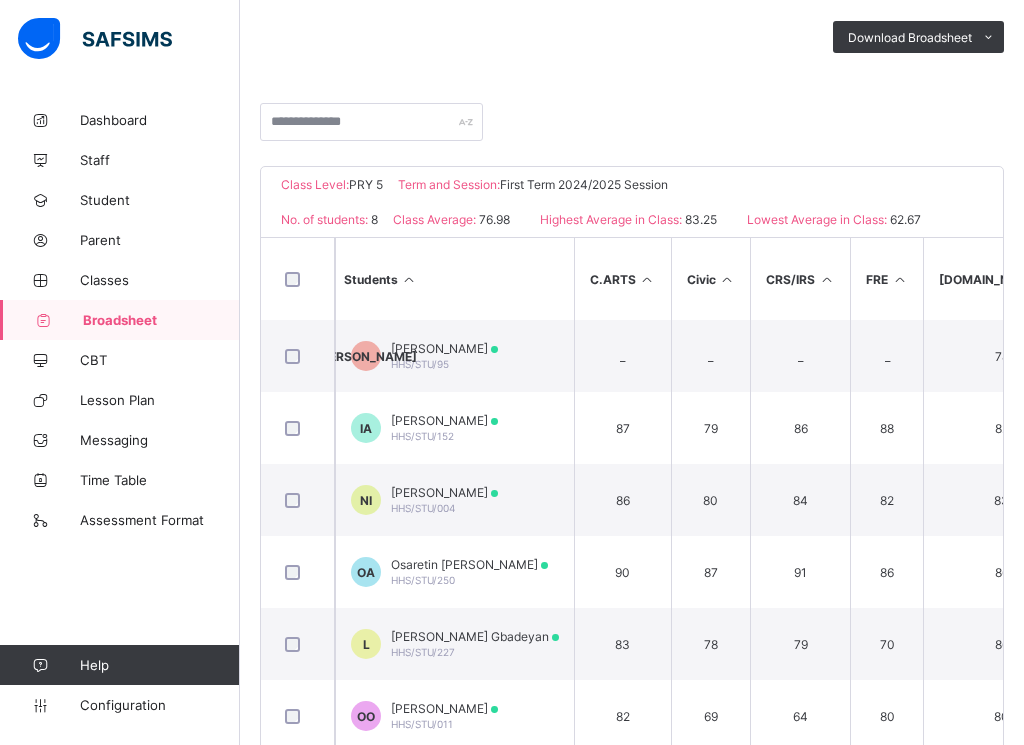 click on "83" at bounding box center (622, 644) 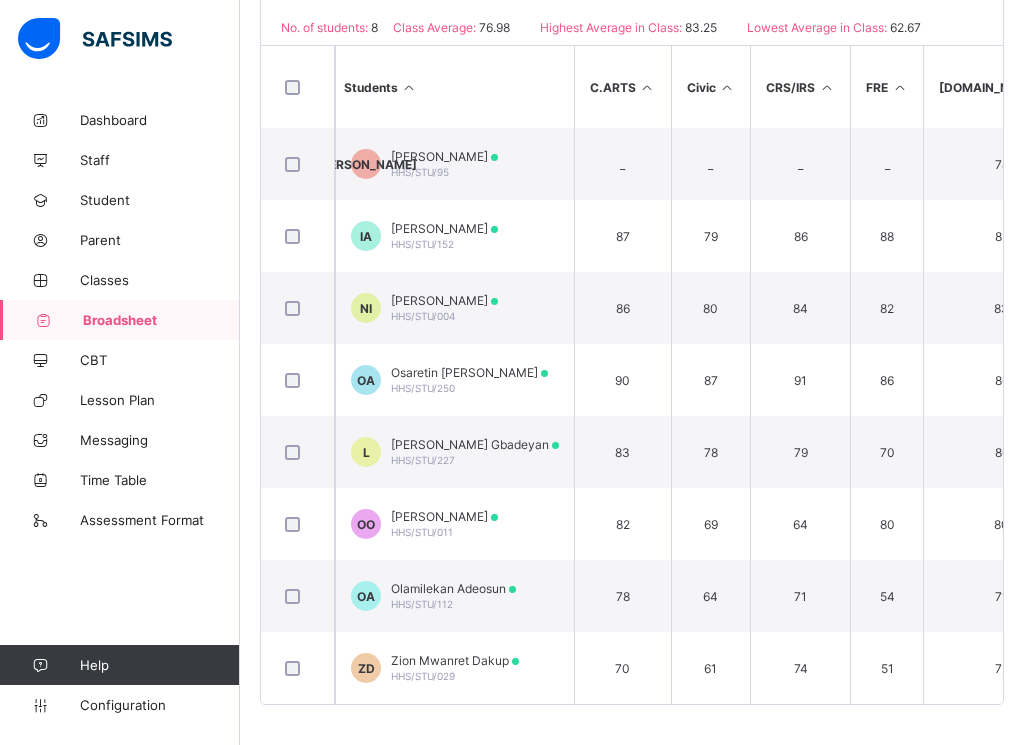 scroll, scrollTop: 537, scrollLeft: 0, axis: vertical 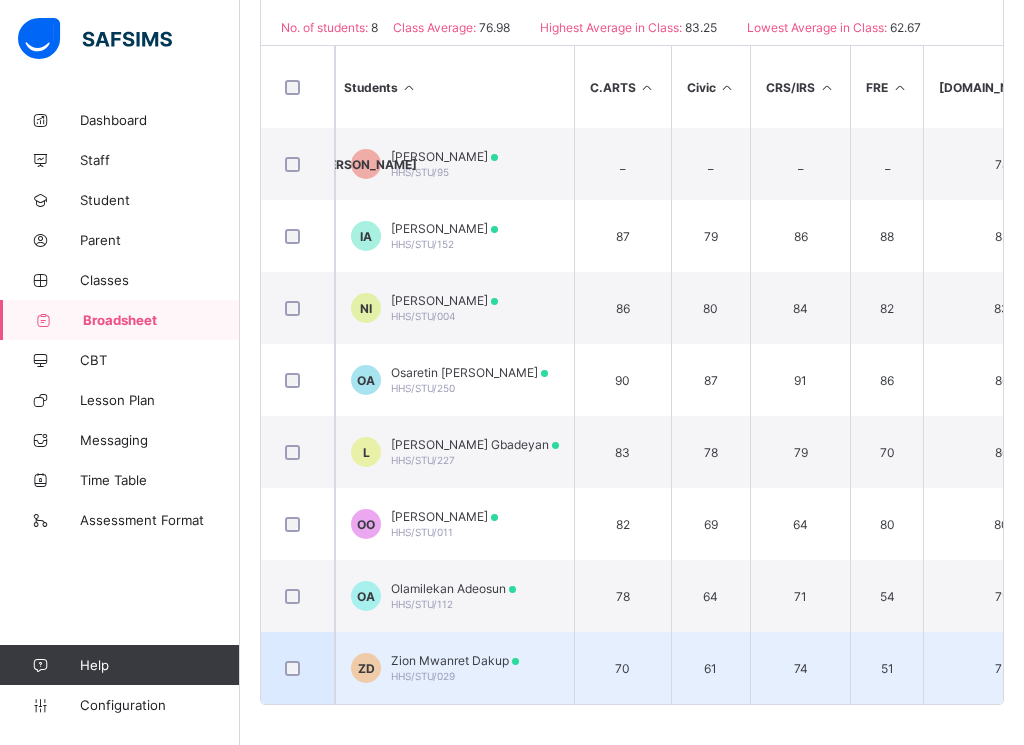 click on "ZD   Zion Mwanret Dakup     HHS/STU/029" at bounding box center [454, 668] 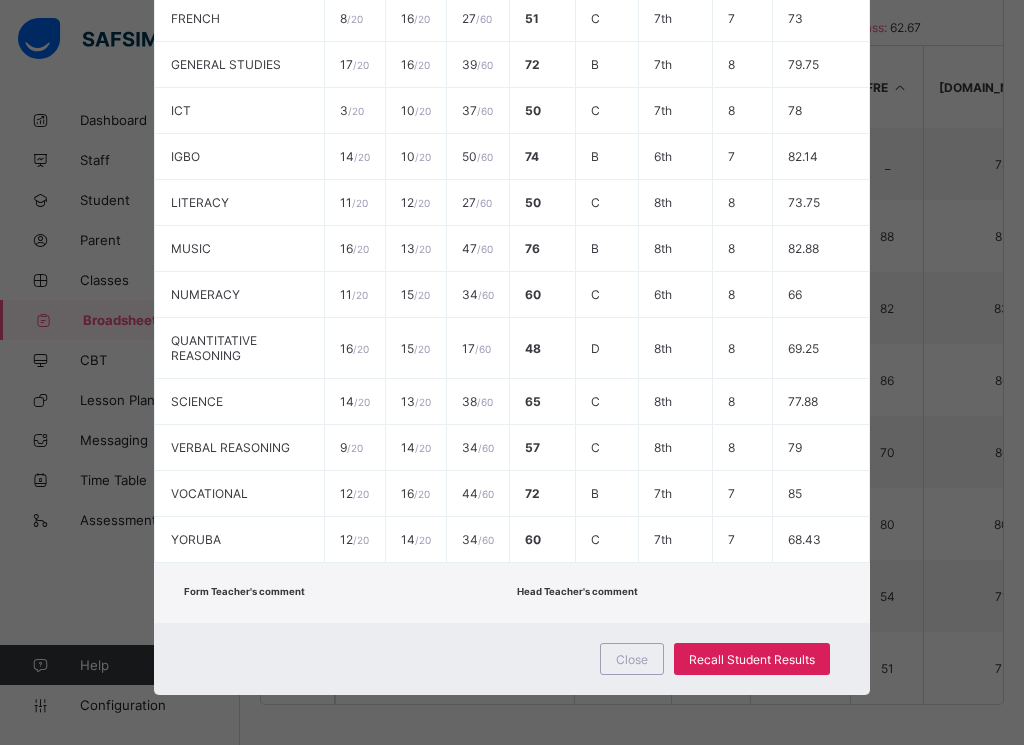 scroll, scrollTop: 61, scrollLeft: 0, axis: vertical 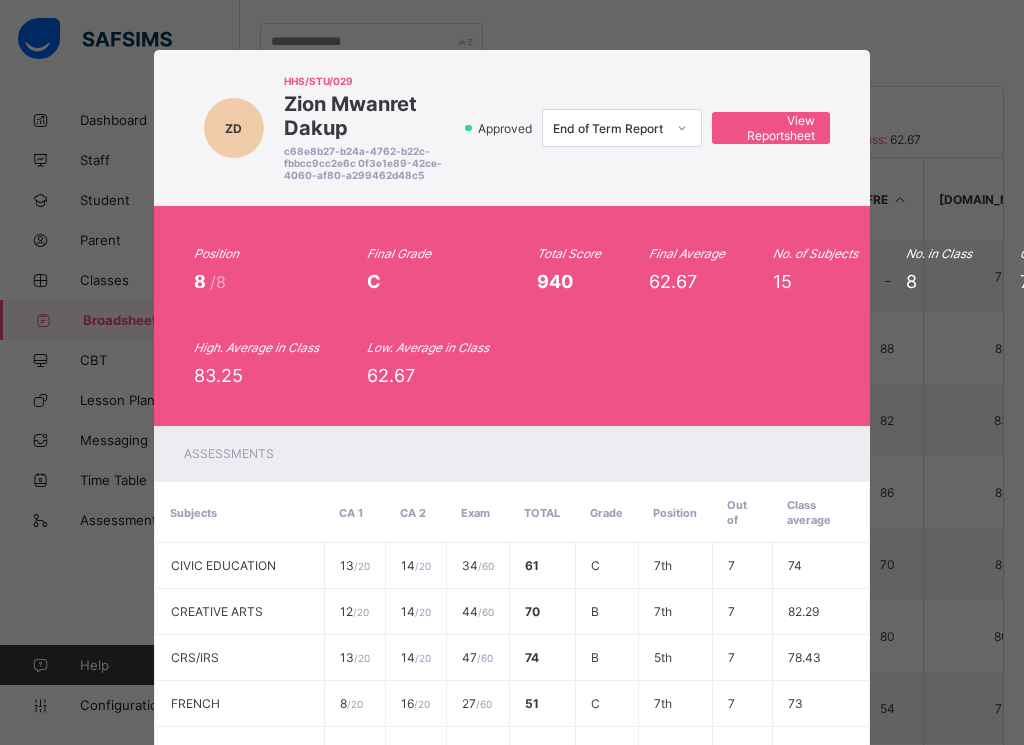 click on "ZD   HHS/STU/029     Zion Mwanret Dakup     c68e8b27-b24a-4762-b22c-fbbcc9cc2e6c 0f3e1e89-42ce-4060-af80-a299462d48c5   Approved End of Term Report View Reportsheet     Position         8       /8         Final Grade         C         Total Score         940         Final Average         62.67         No. of Subjects         15         No. in Class         8         Class Average         76.98         High. Average in Class         83.25         Low. Average in Class         62.67     Assessments     Subjects       CA 1     CA 2     Exam       Total         Grade         Position         Out of         Class average       CIVIC  EDUCATION      13 / 20     14 / 20     34 / 60     61     C     7th     7     74     CREATIVE ARTS     12 / 20     14 / 20     44 / 60     70     B     7th     7     82.29     CRS/IRS     13 / 20     14 / 20     47 / 60     74     B     5th     7     78.43     FRENCH     8 / 20     16 / 20     27 / 60     51     C     7th     7     73     GENERAL STUDIES     17 / 20     16 / 20     39" at bounding box center (512, 372) 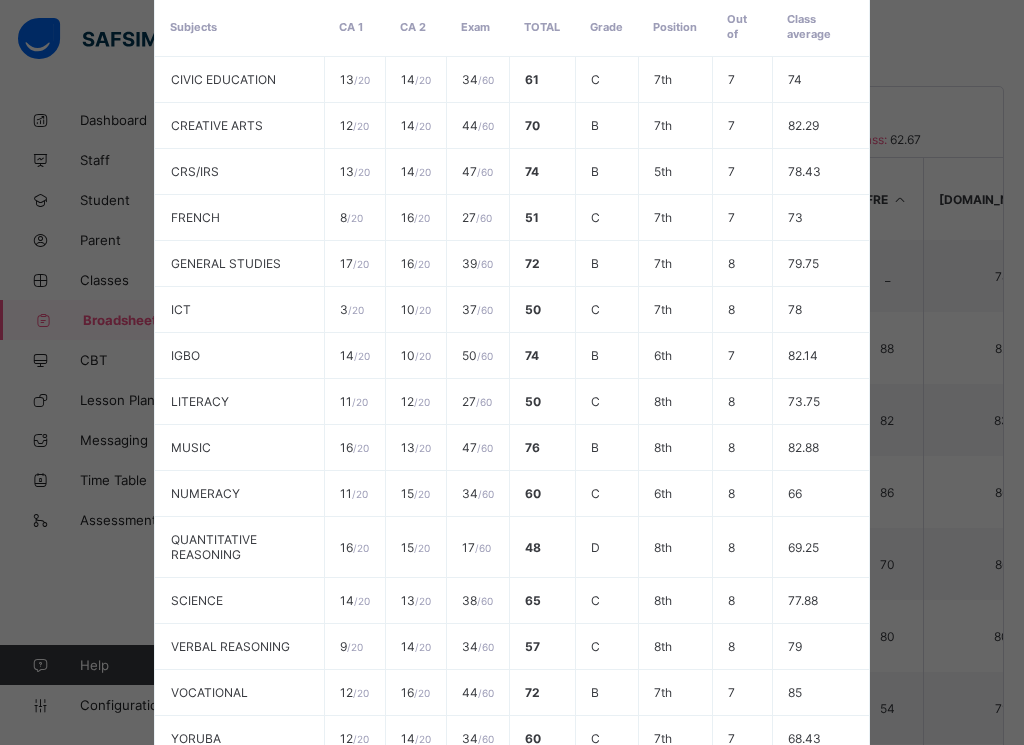 scroll, scrollTop: 625, scrollLeft: 0, axis: vertical 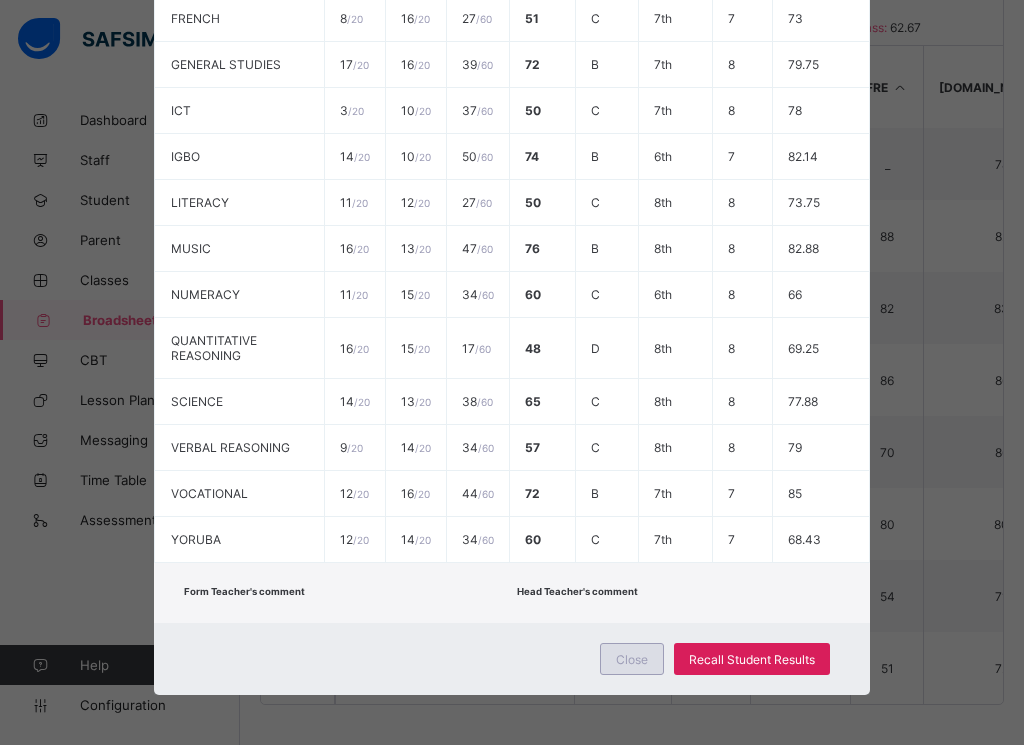 click on "Close" at bounding box center (632, 659) 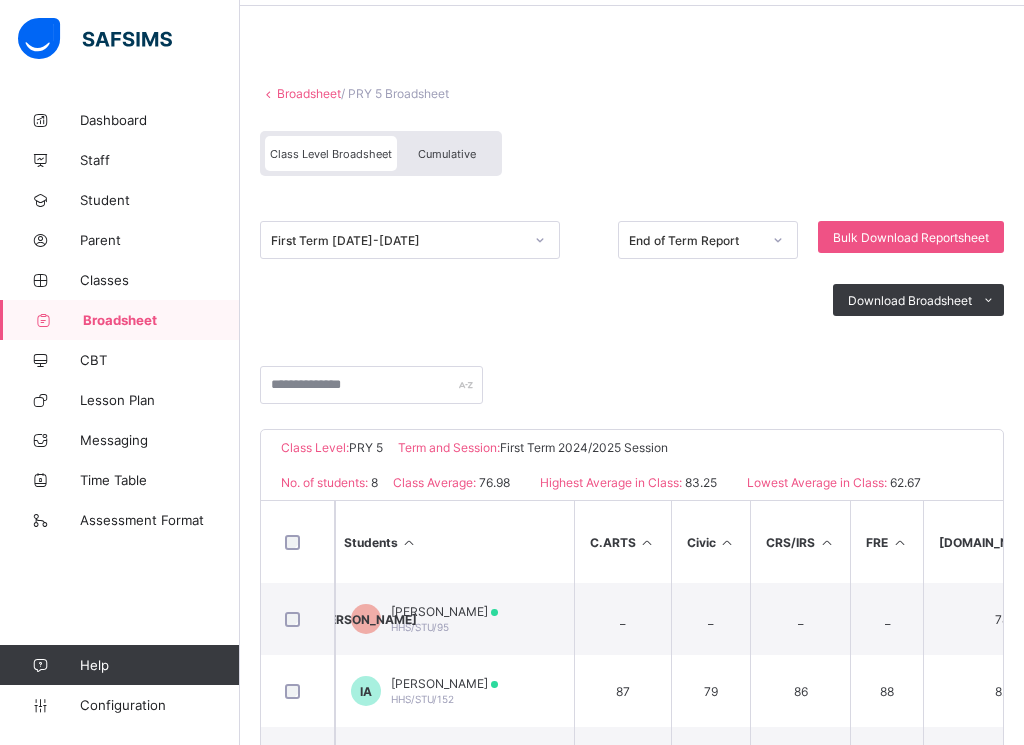 scroll, scrollTop: 0, scrollLeft: 0, axis: both 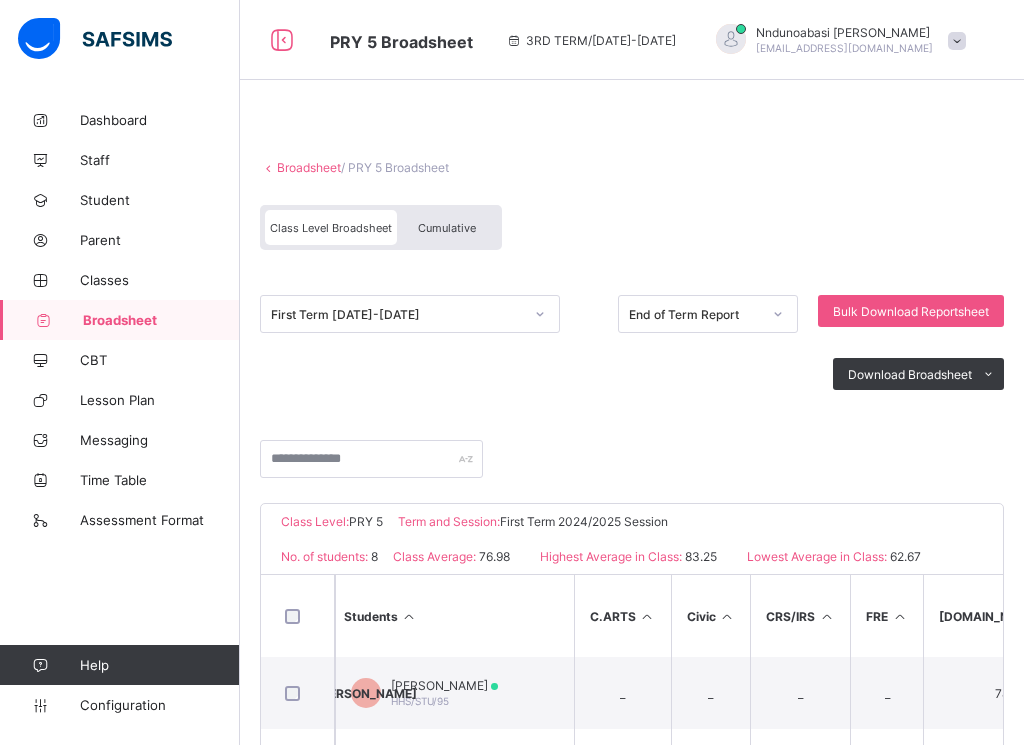 click 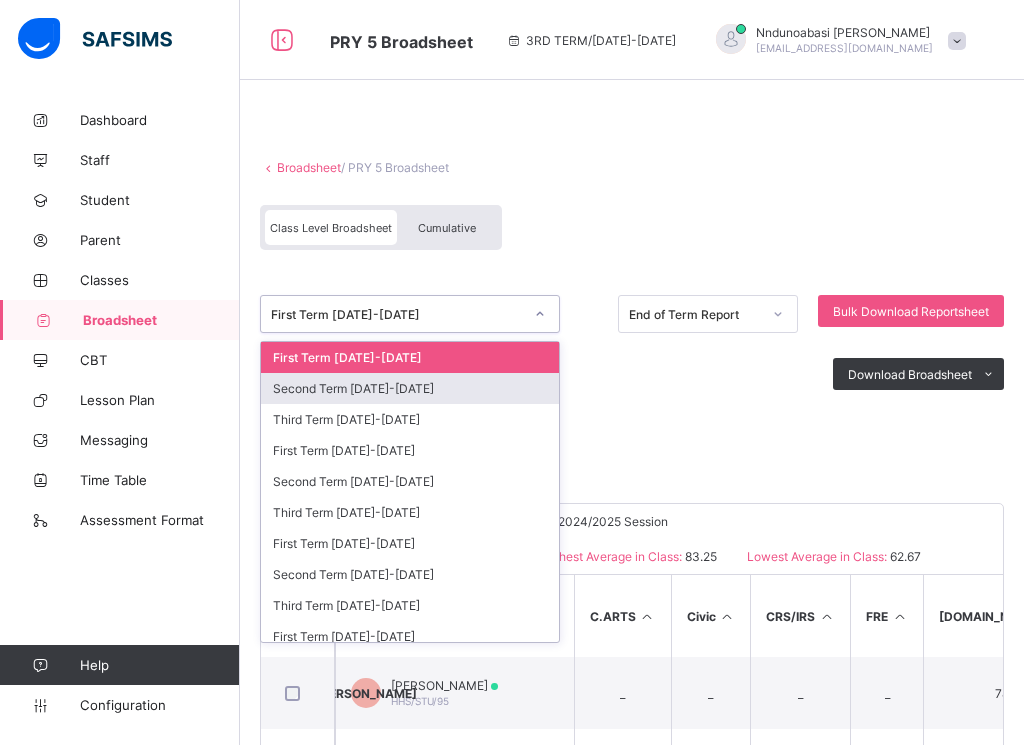 click on "Second Term 2024-2025" at bounding box center [410, 388] 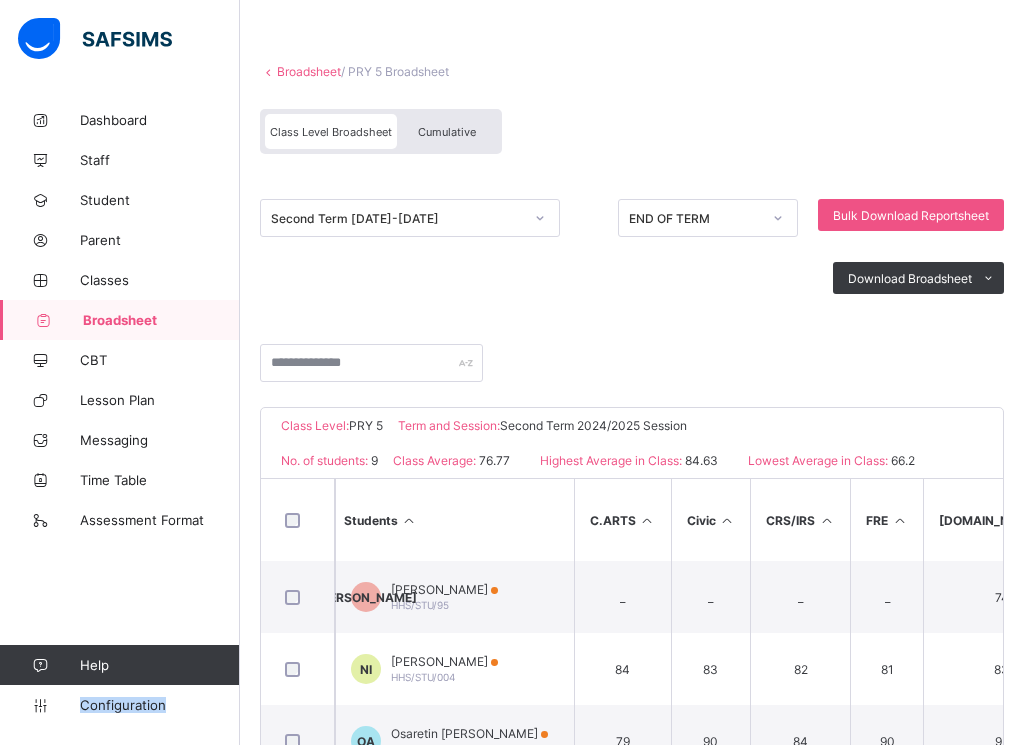 scroll, scrollTop: 200, scrollLeft: 0, axis: vertical 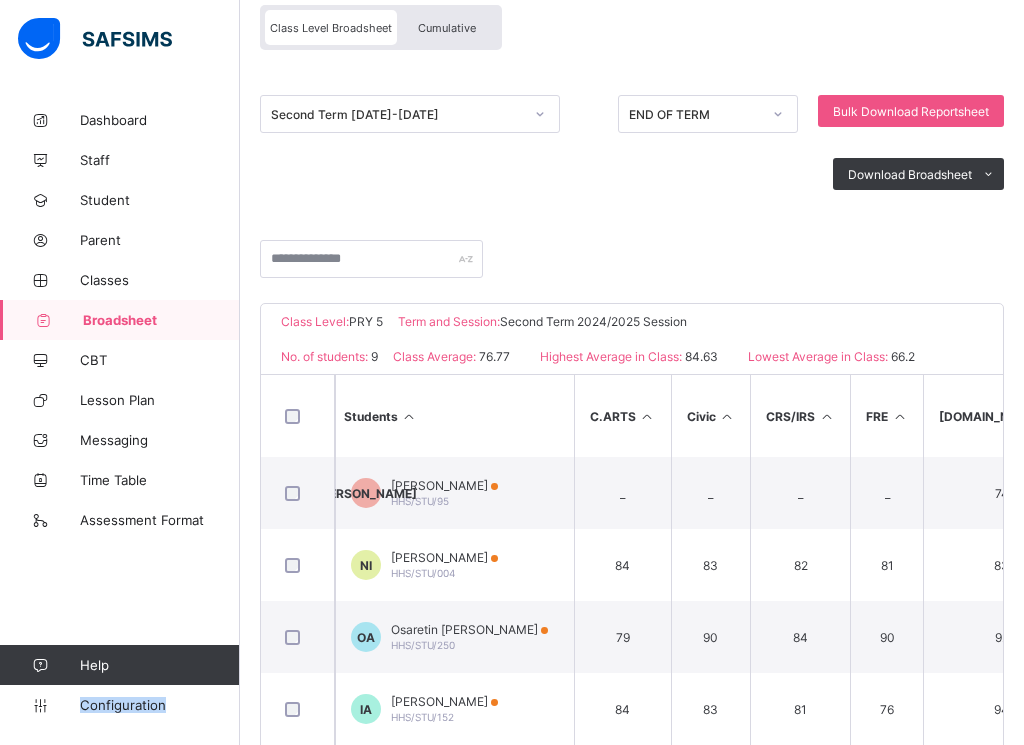 click on "JO   Jolaoluwa David Olanipekun     HHS/STU/95" at bounding box center [454, 493] 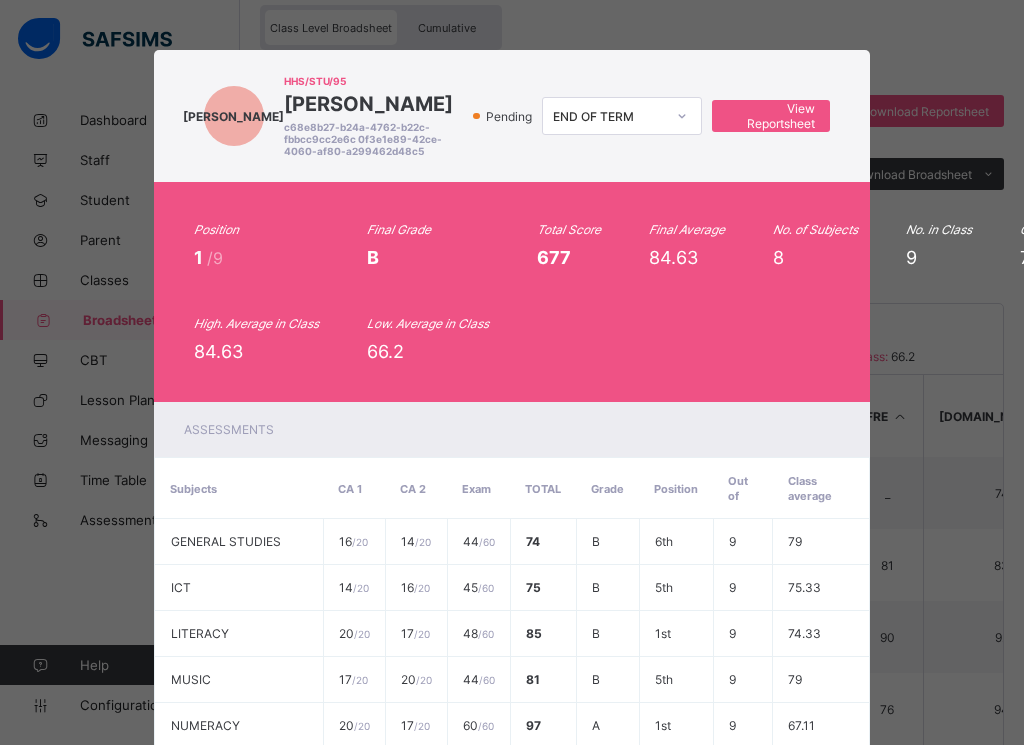 click on "Assessments" at bounding box center [512, 429] 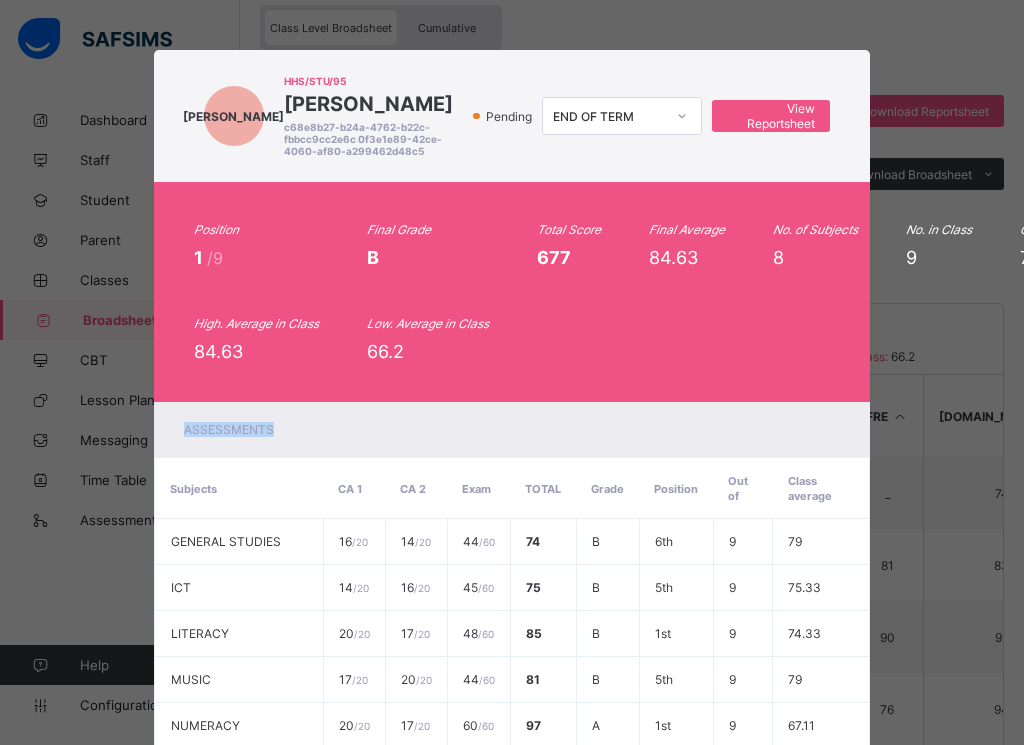 click on "Assessments" at bounding box center (512, 429) 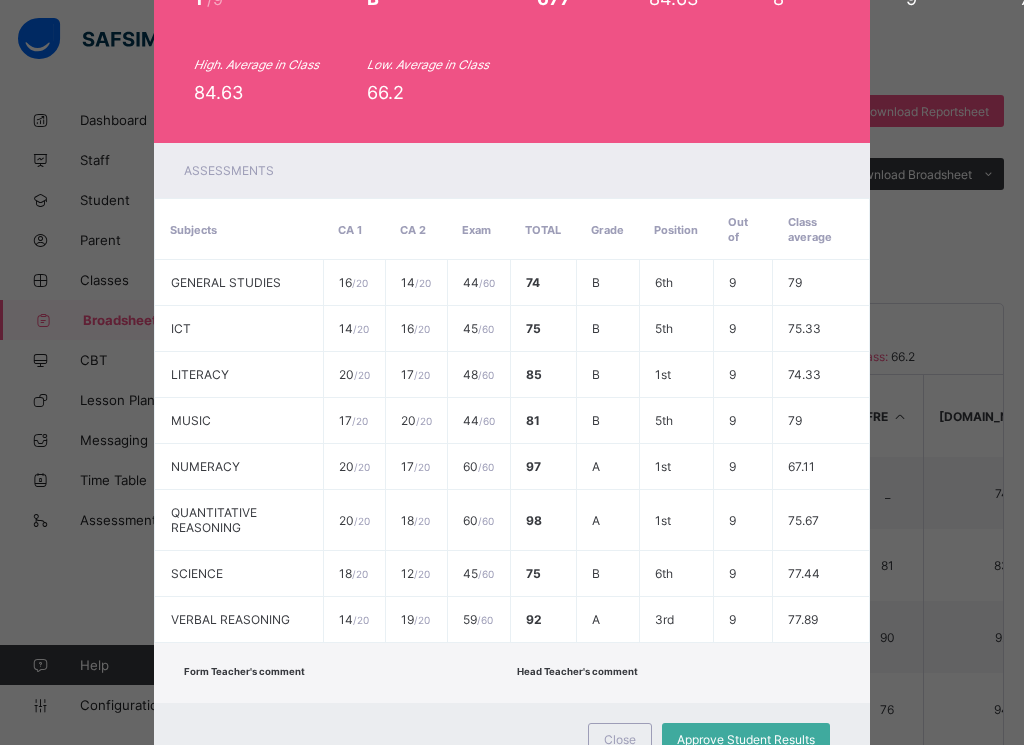 scroll, scrollTop: 371, scrollLeft: 0, axis: vertical 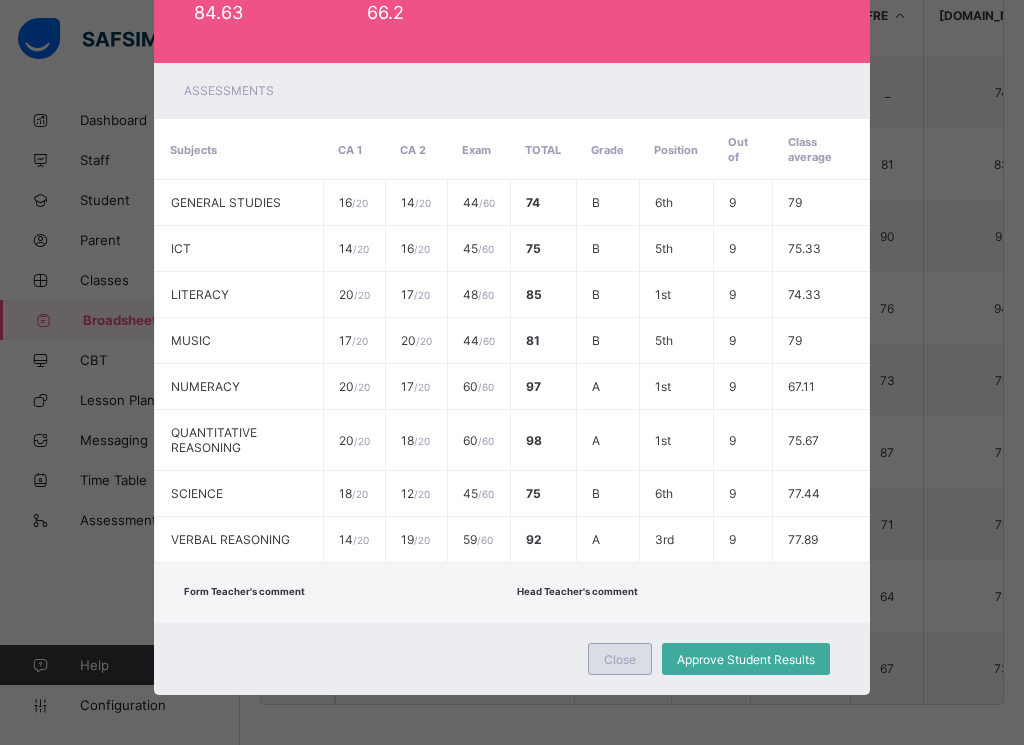click on "Close" at bounding box center [620, 659] 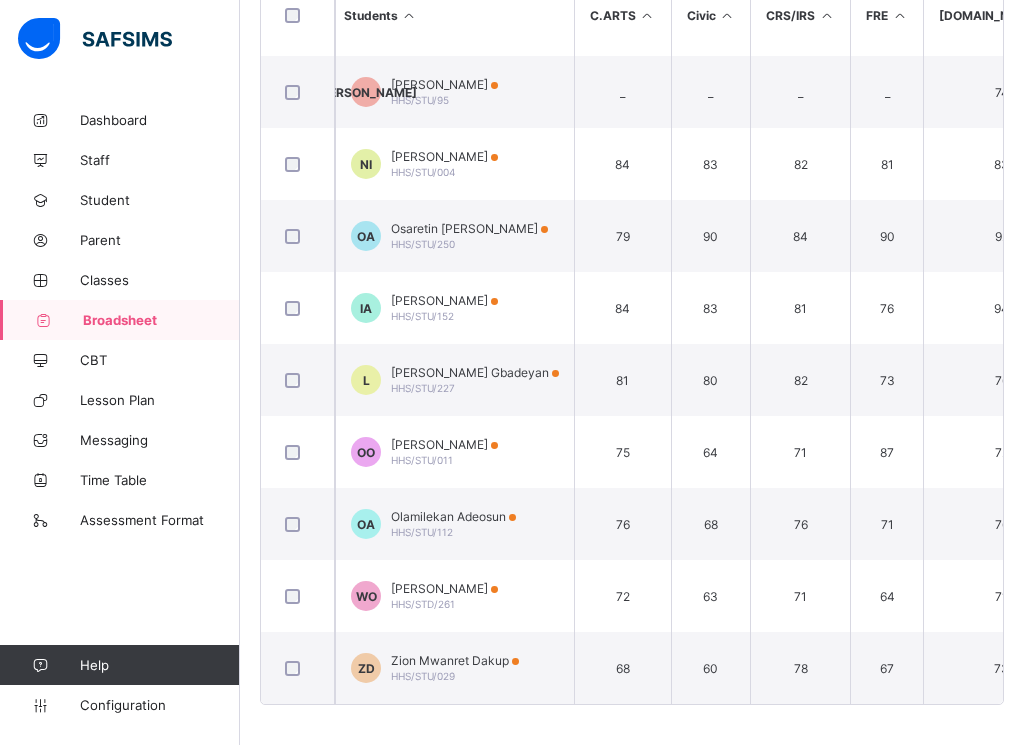 click on "NI   Nathan  Imevbore     HHS/STU/004" at bounding box center (454, 164) 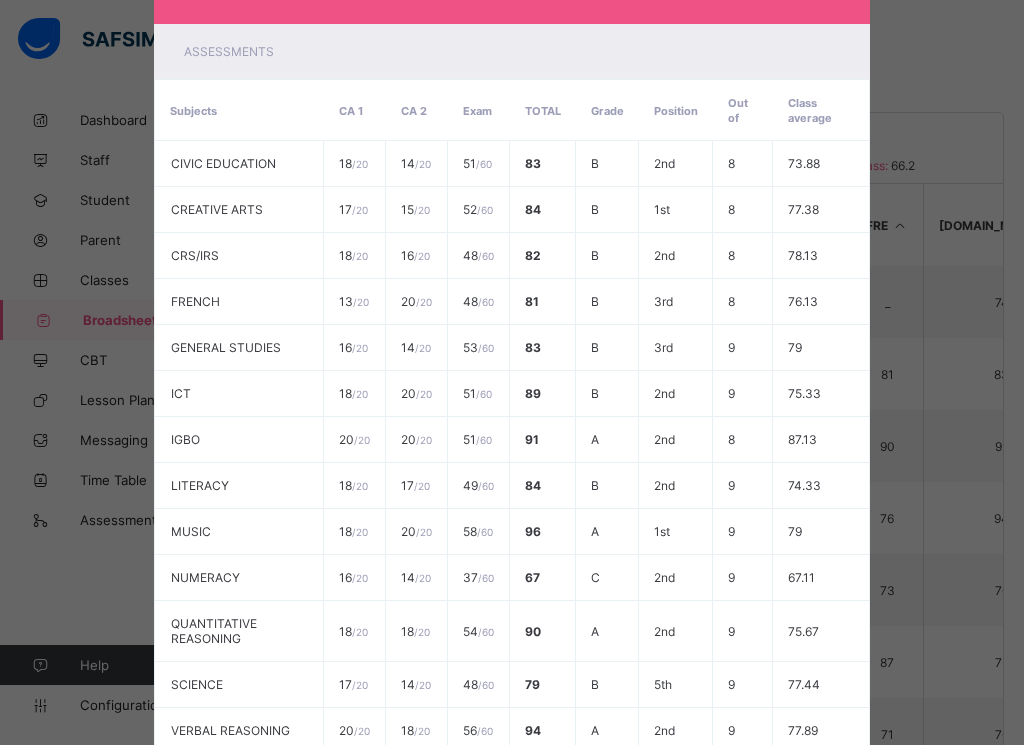 scroll, scrollTop: 289, scrollLeft: 0, axis: vertical 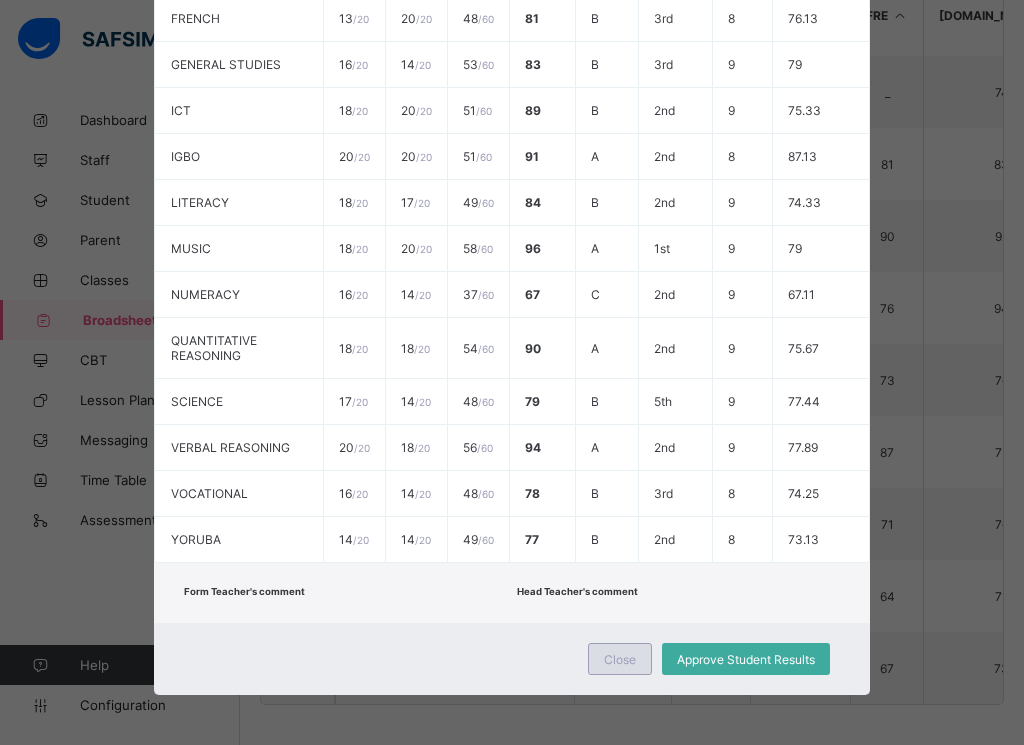 click on "Close" at bounding box center (620, 659) 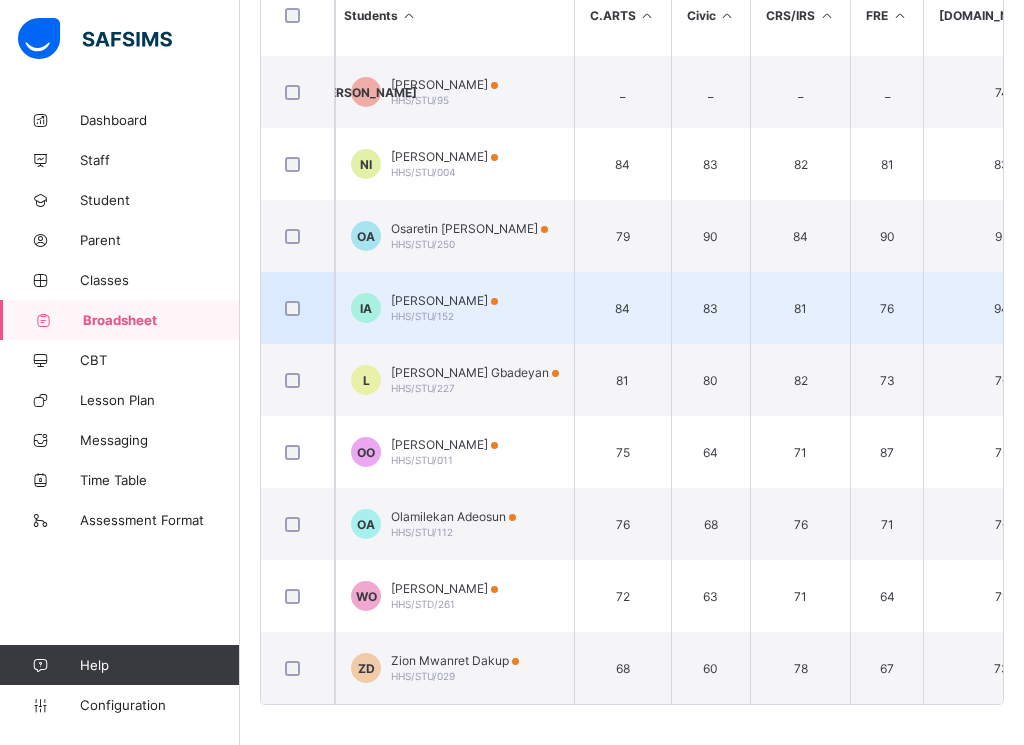 click on "IA   Iman  Adenekan     HHS/STU/152" at bounding box center (454, 308) 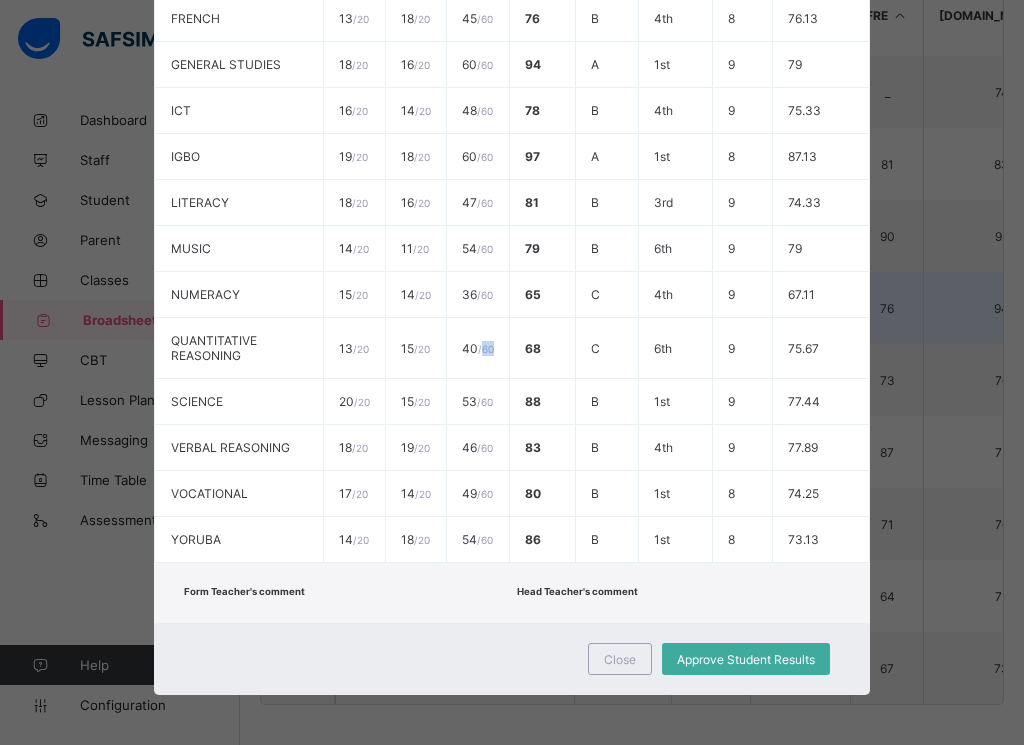 click on "40 / 60" at bounding box center [478, 348] 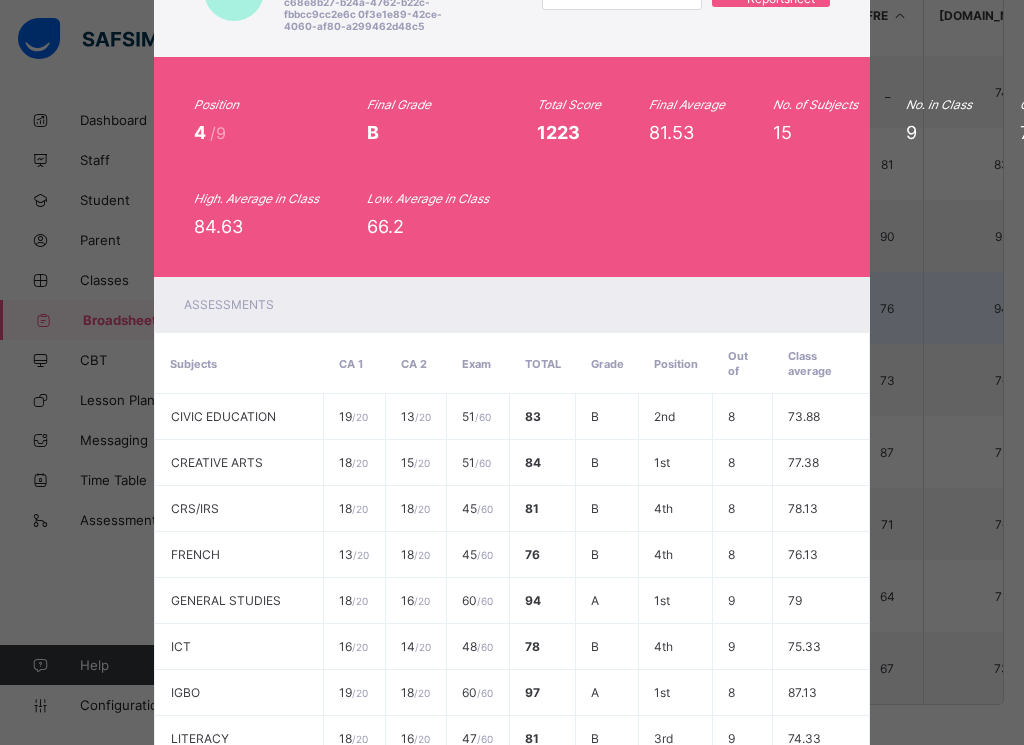 scroll, scrollTop: 18, scrollLeft: 0, axis: vertical 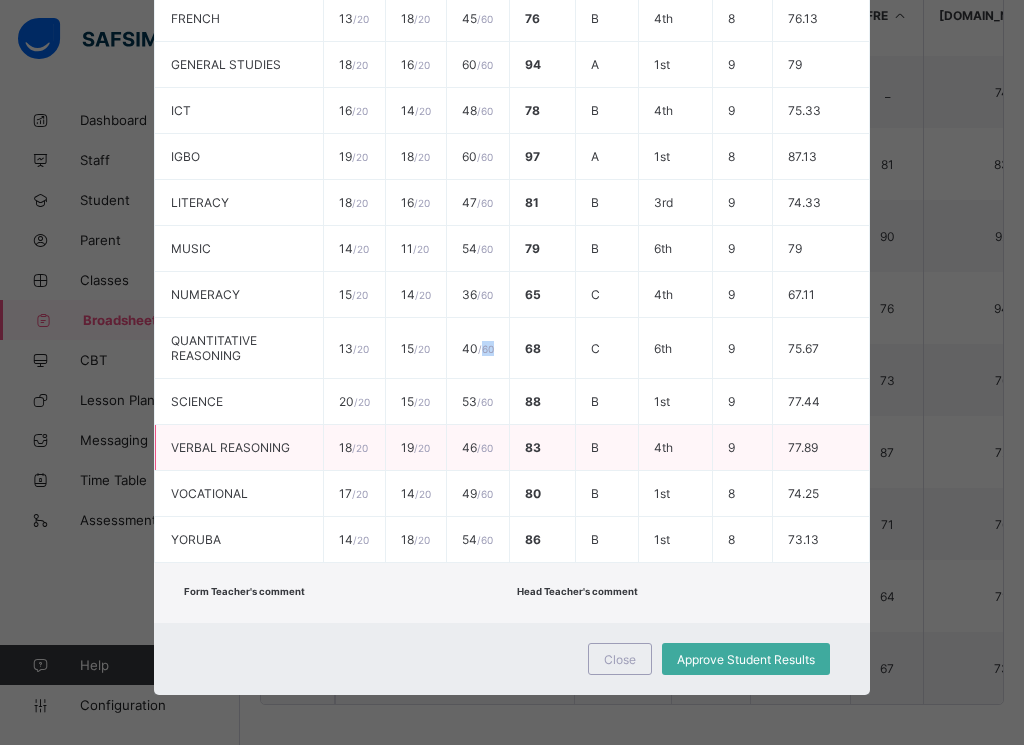 click on "B" at bounding box center (607, 448) 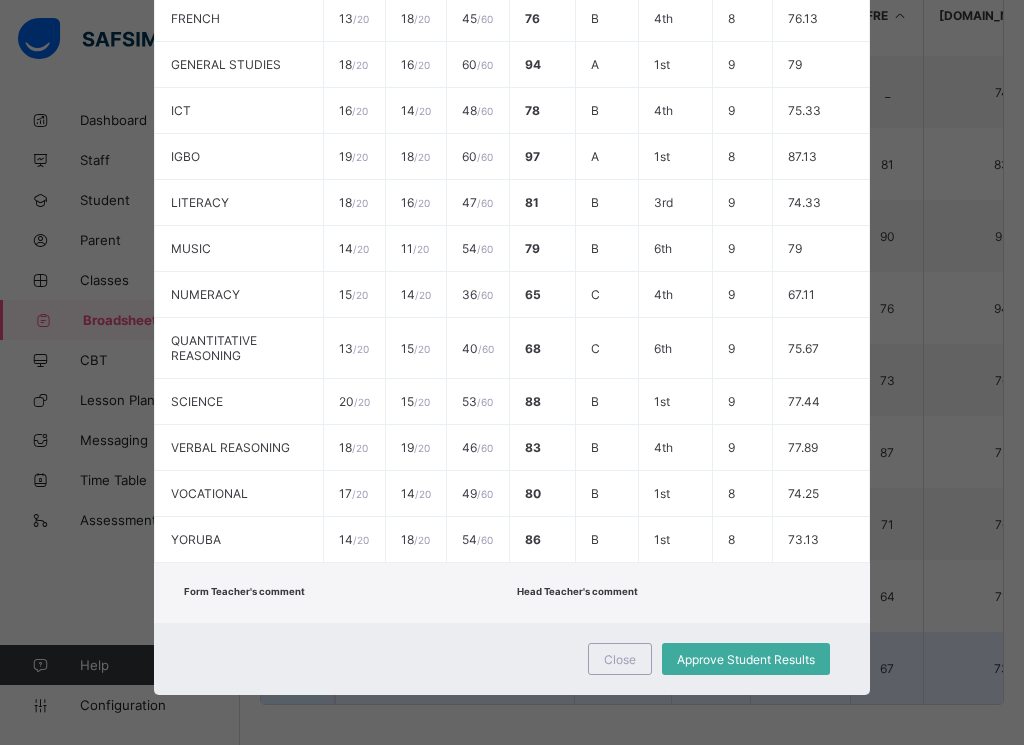 click on "Close" at bounding box center (620, 659) 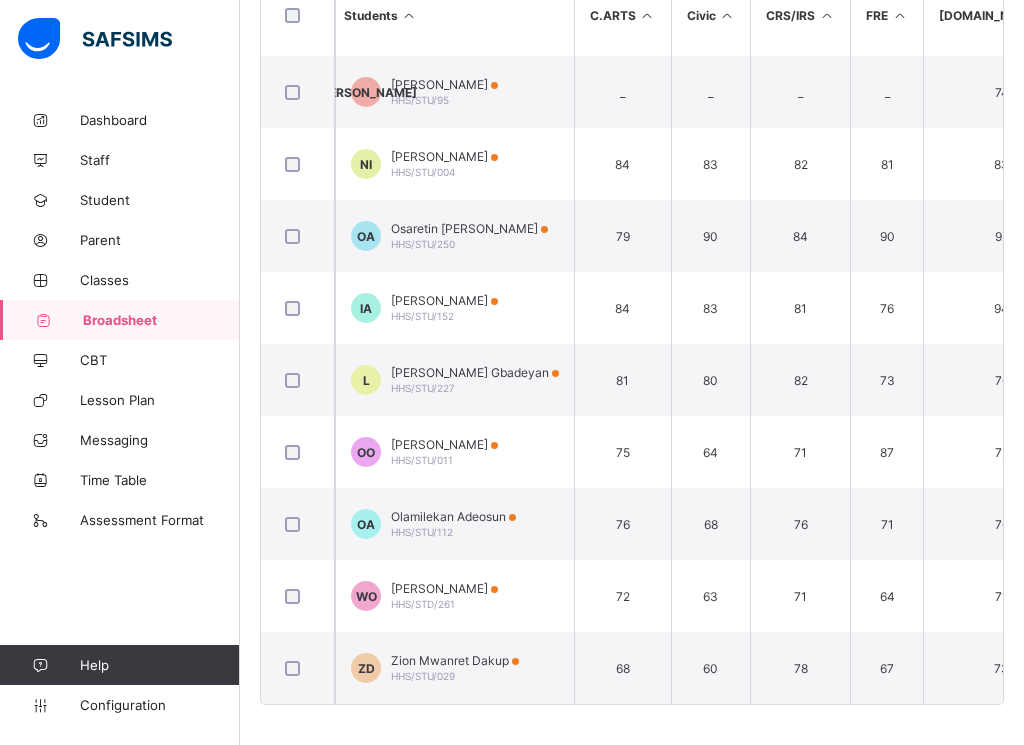 click on "Olamilekan  Adeosun" at bounding box center [453, 516] 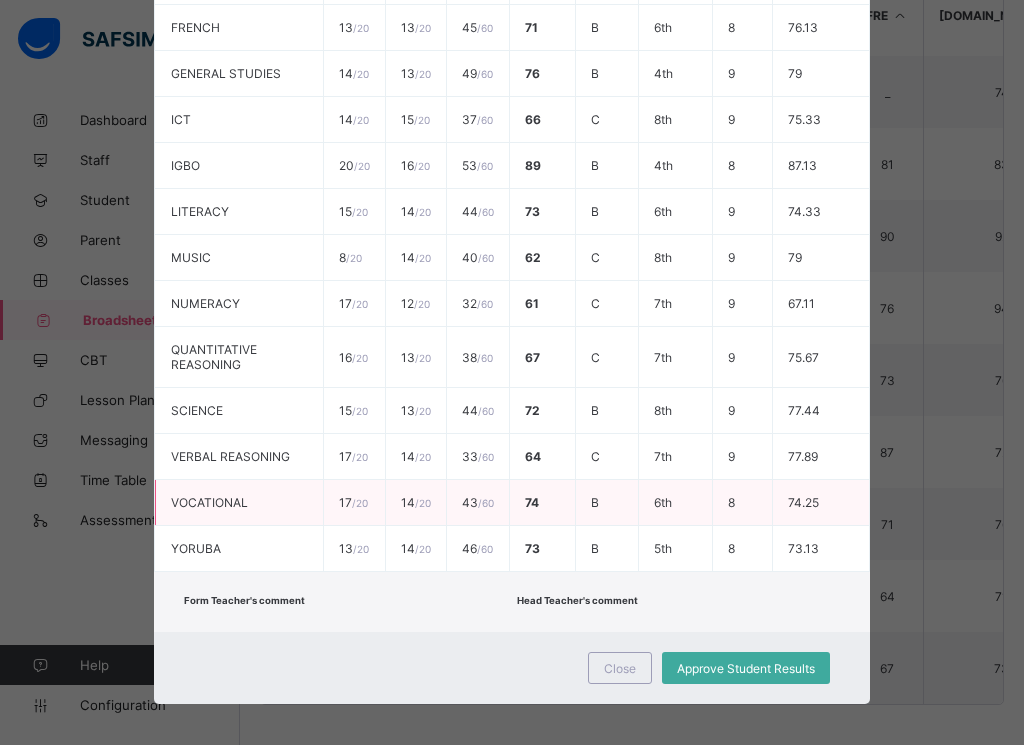 click on "/ 60" at bounding box center [486, 503] 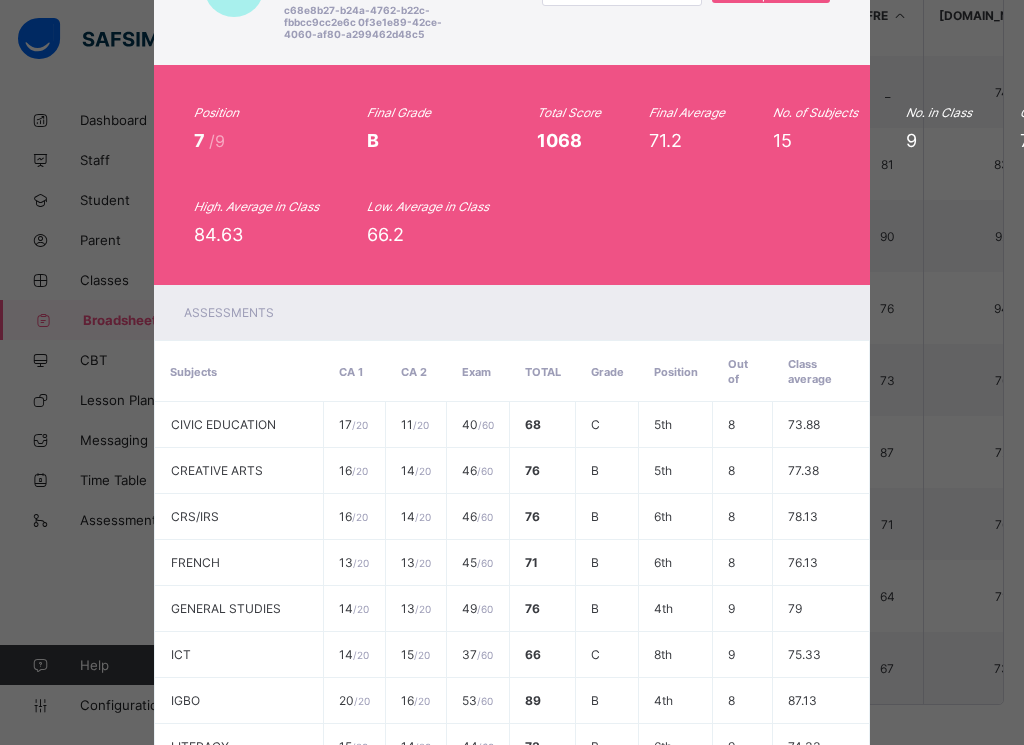 scroll, scrollTop: 2, scrollLeft: 0, axis: vertical 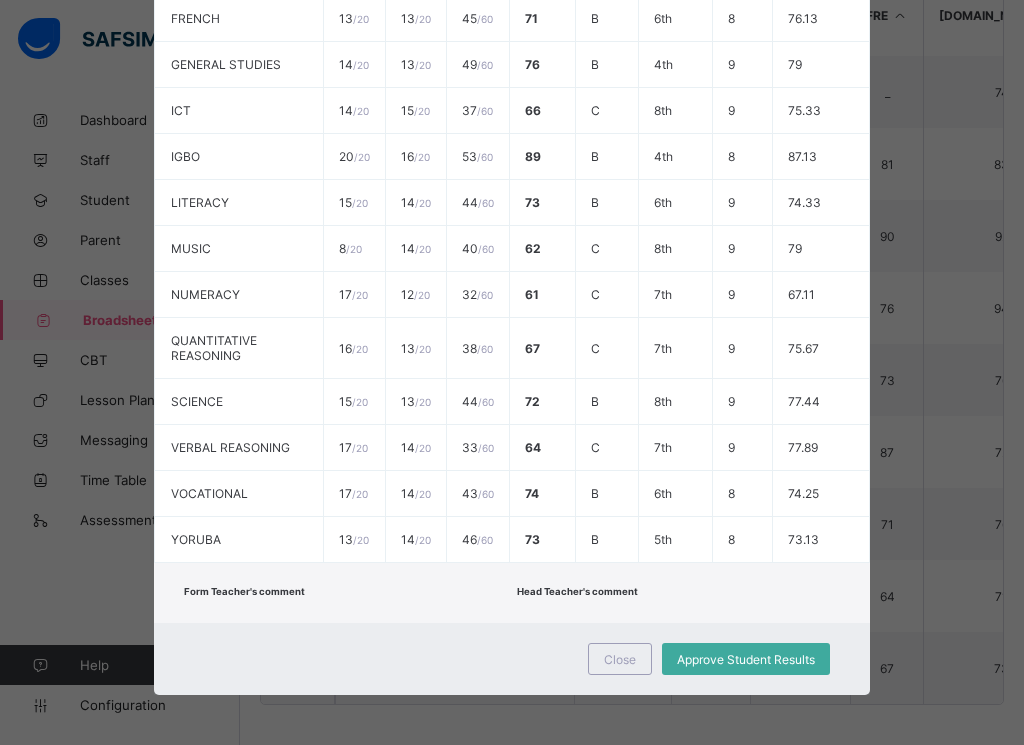 click on "Close   Approve Student Results" at bounding box center [512, 659] 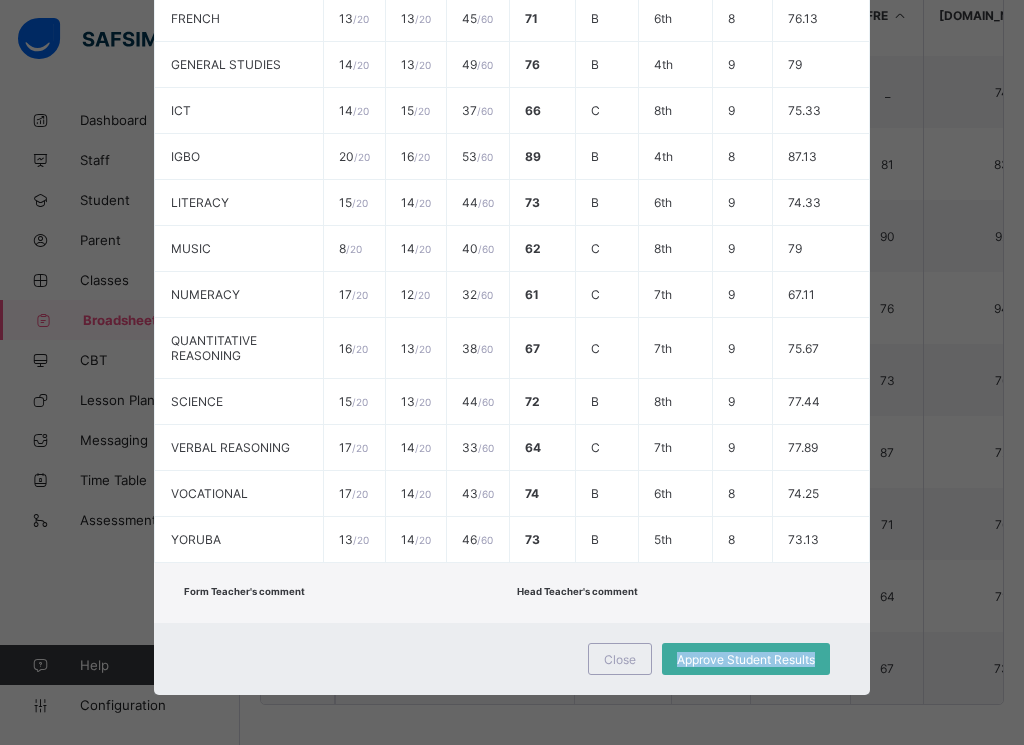 click on "Close   Approve Student Results" at bounding box center [512, 659] 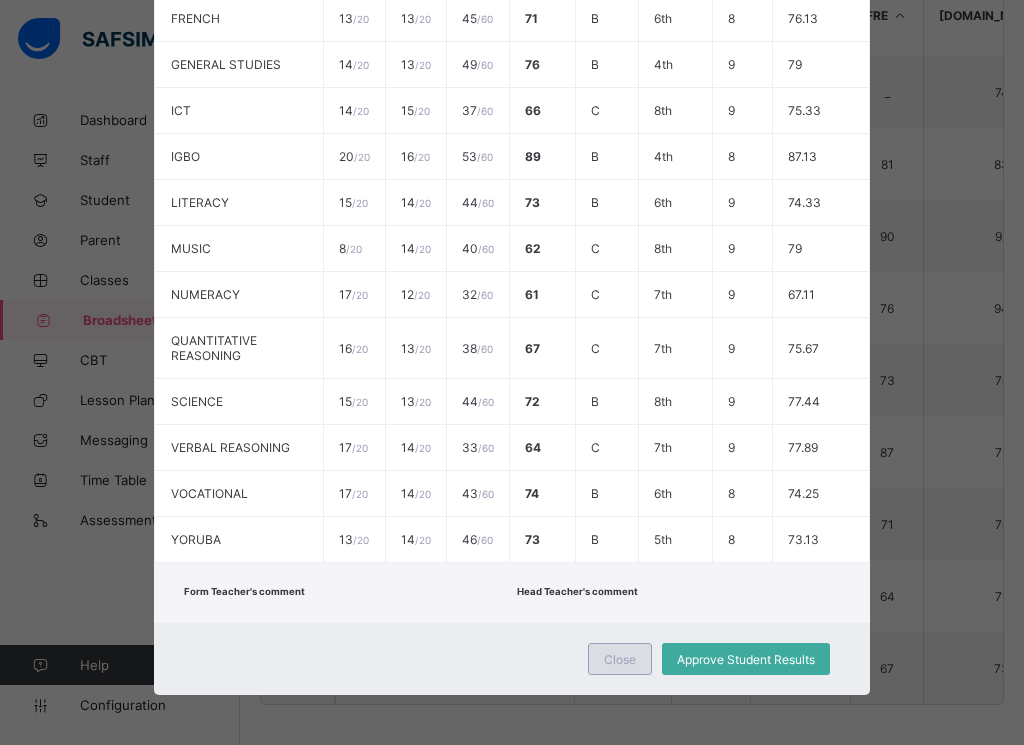 click on "Close" at bounding box center [620, 659] 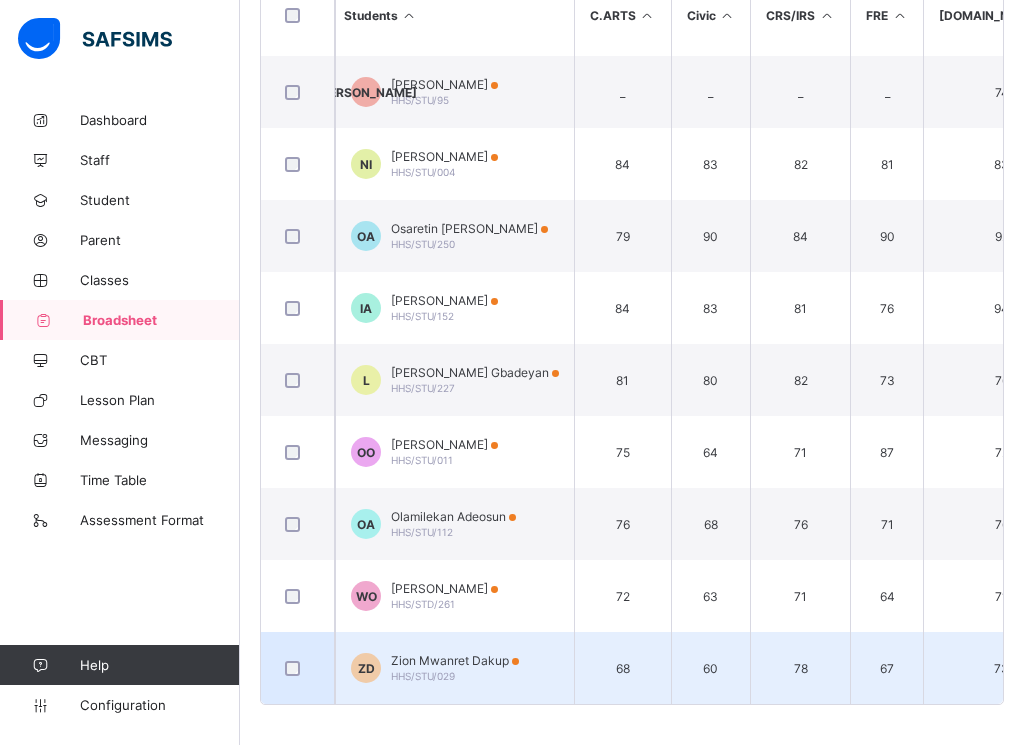 click on "ZD   Zion Mwanret Dakup     HHS/STU/029" at bounding box center (454, 668) 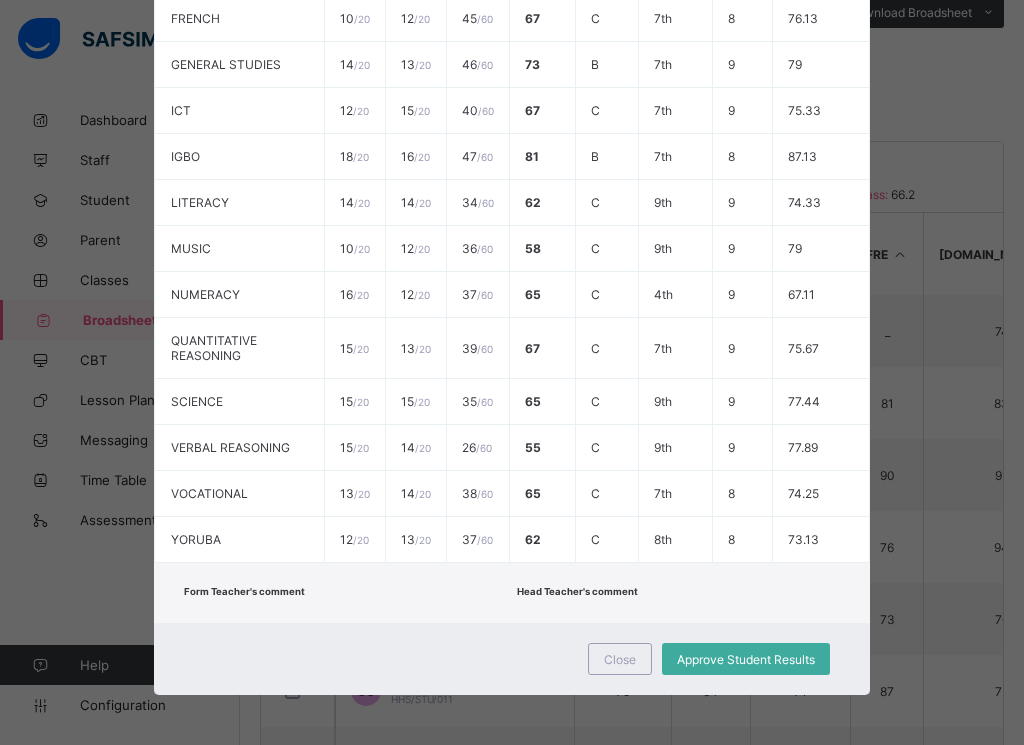 scroll, scrollTop: 329, scrollLeft: 0, axis: vertical 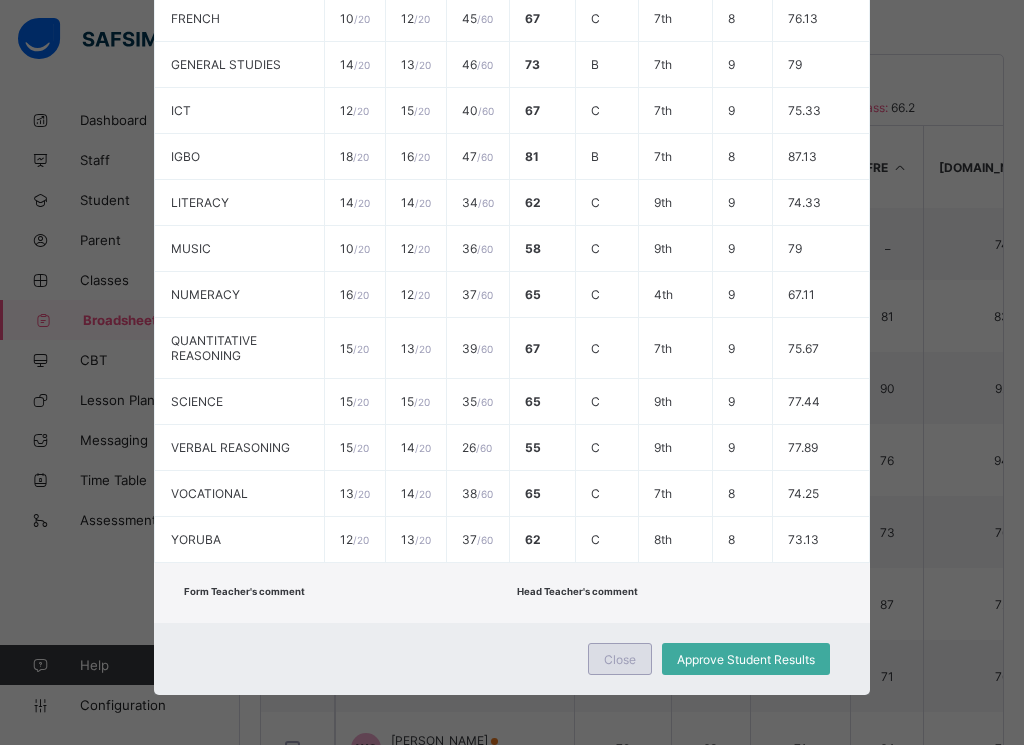 click on "Close" at bounding box center [620, 659] 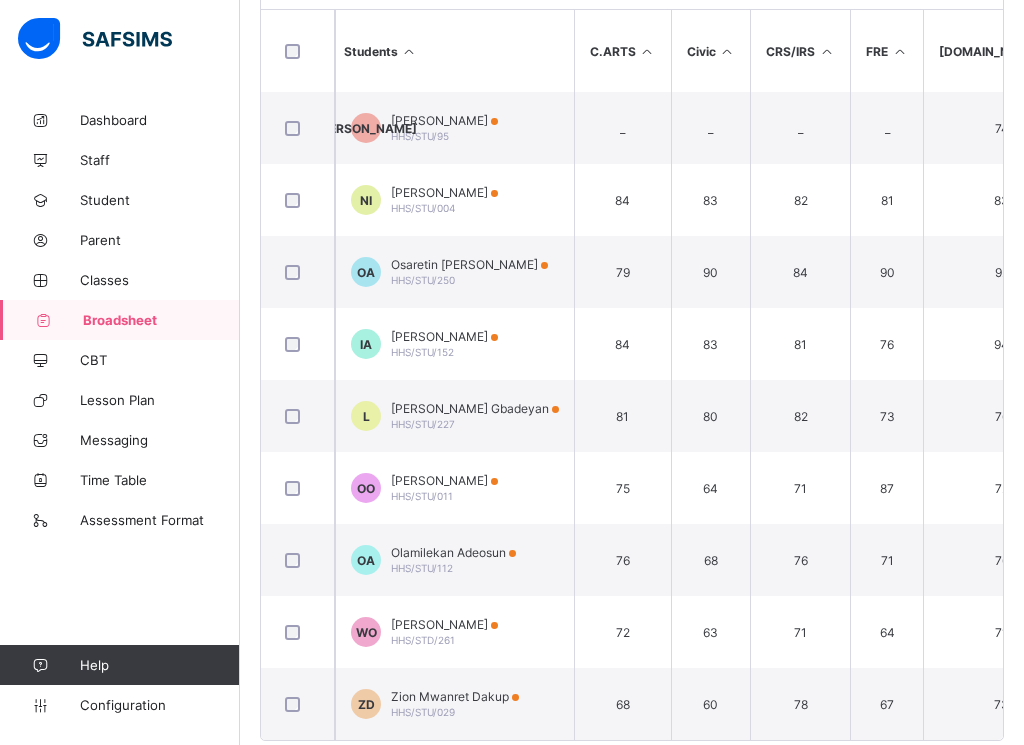 scroll, scrollTop: 609, scrollLeft: 0, axis: vertical 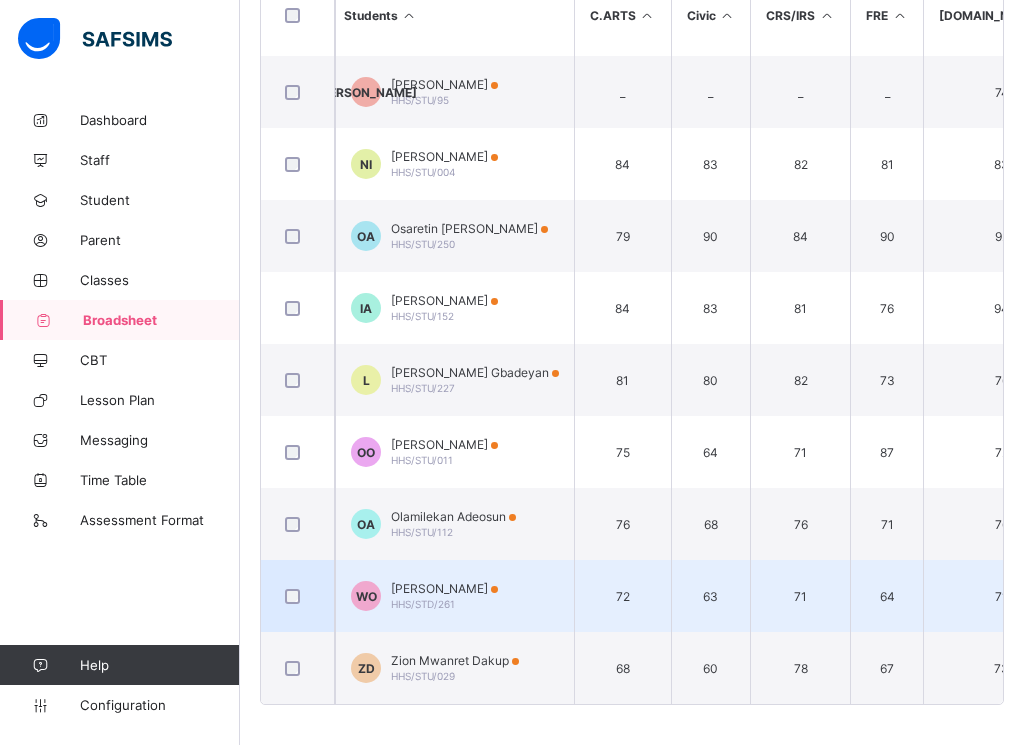 click on "WO   Wuraola  Oke     HHS/STD/261" at bounding box center (454, 596) 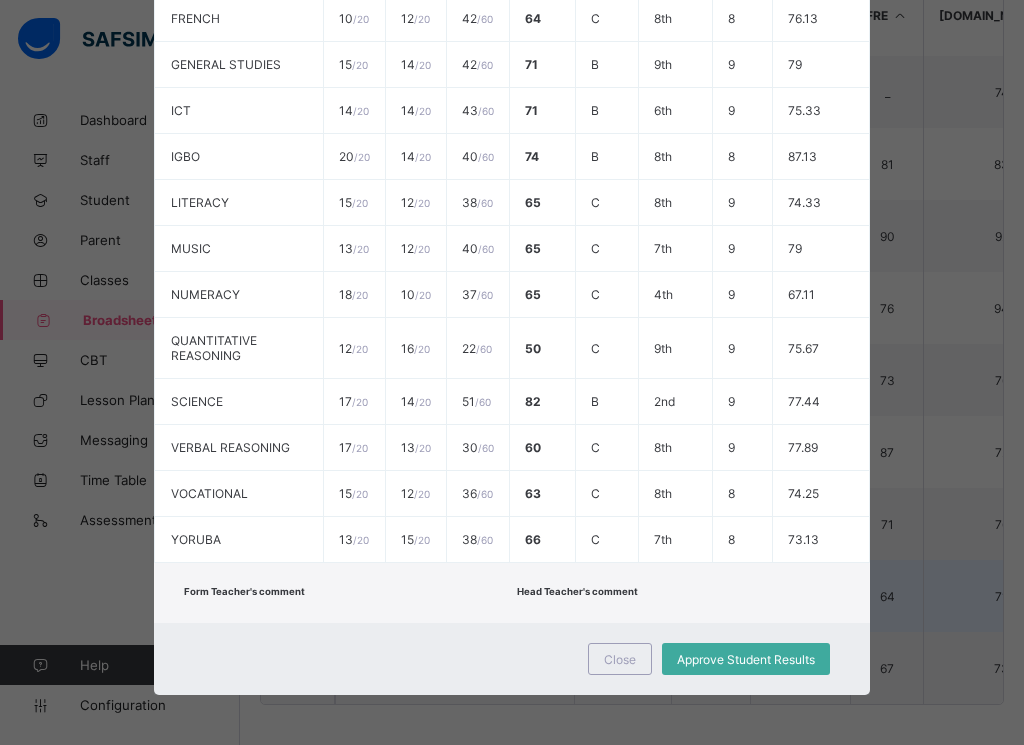 scroll, scrollTop: 676, scrollLeft: 0, axis: vertical 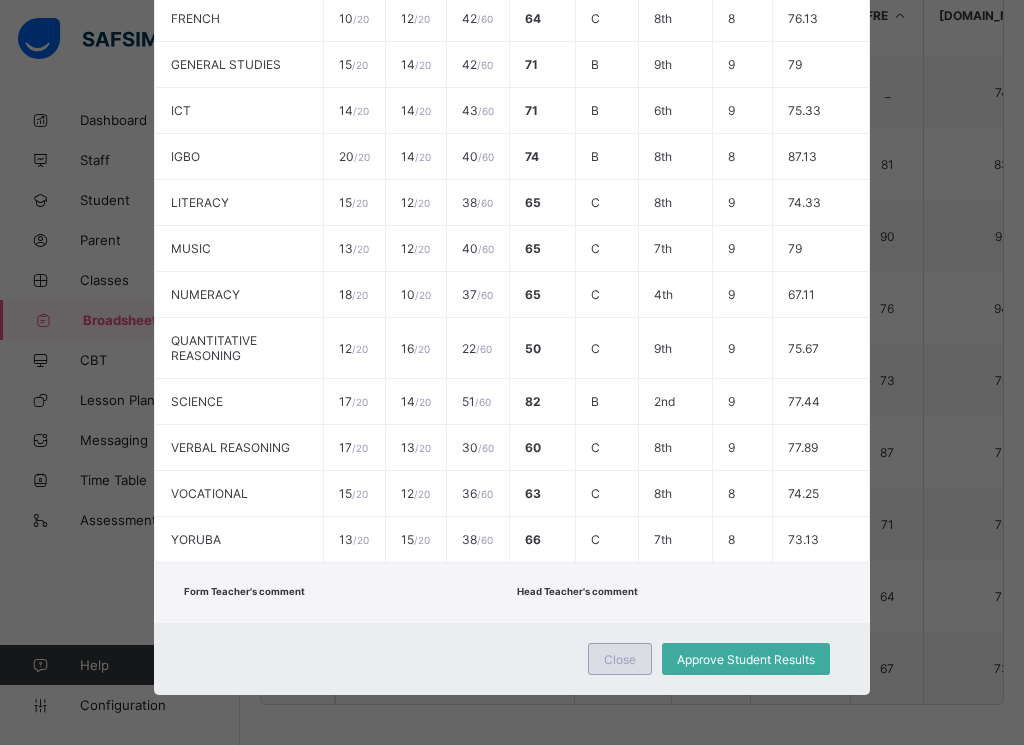 click on "Close" at bounding box center (620, 659) 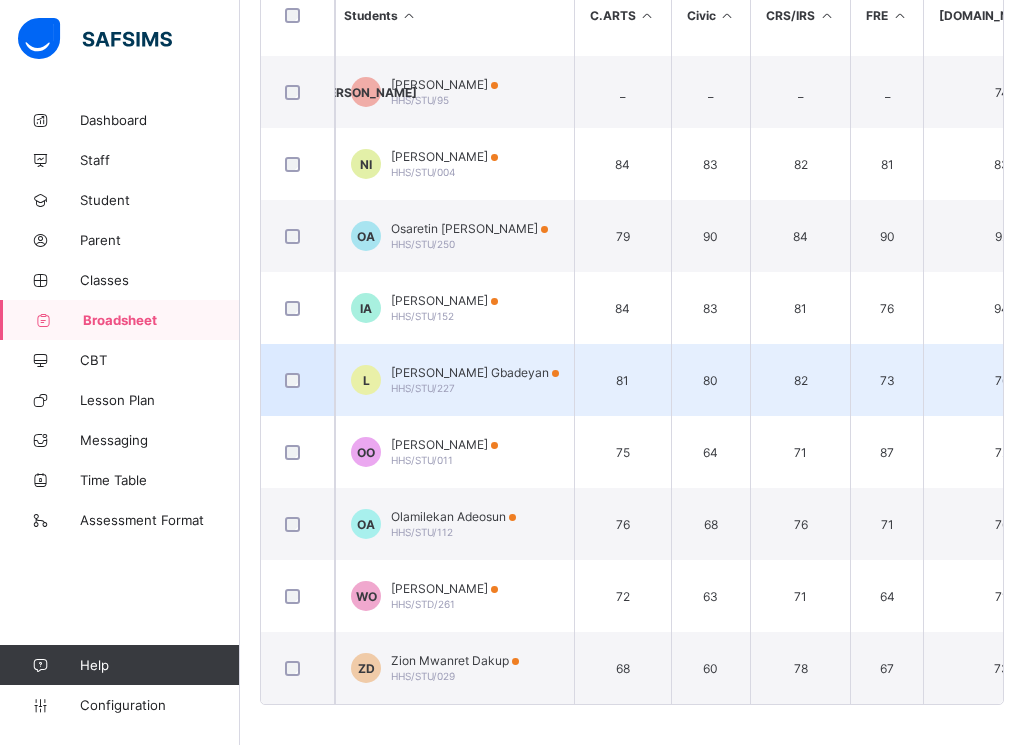 click on "Lois   Adedoyinmola Gbadeyan      HHS/STU/227" at bounding box center (475, 380) 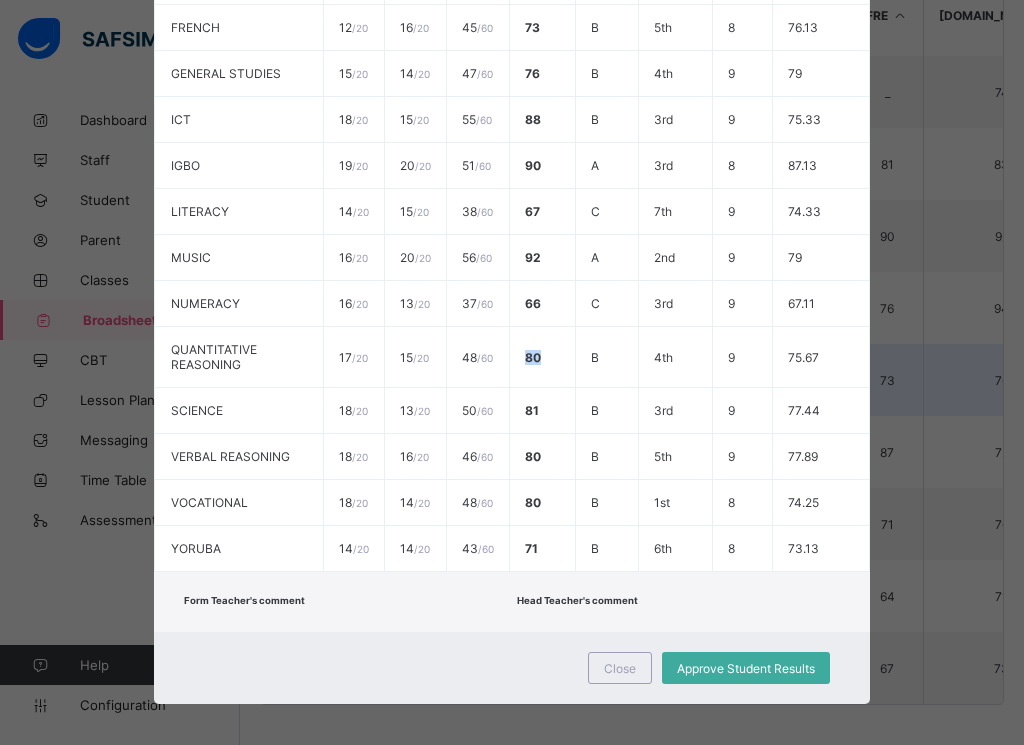 click on "80" at bounding box center [543, 357] 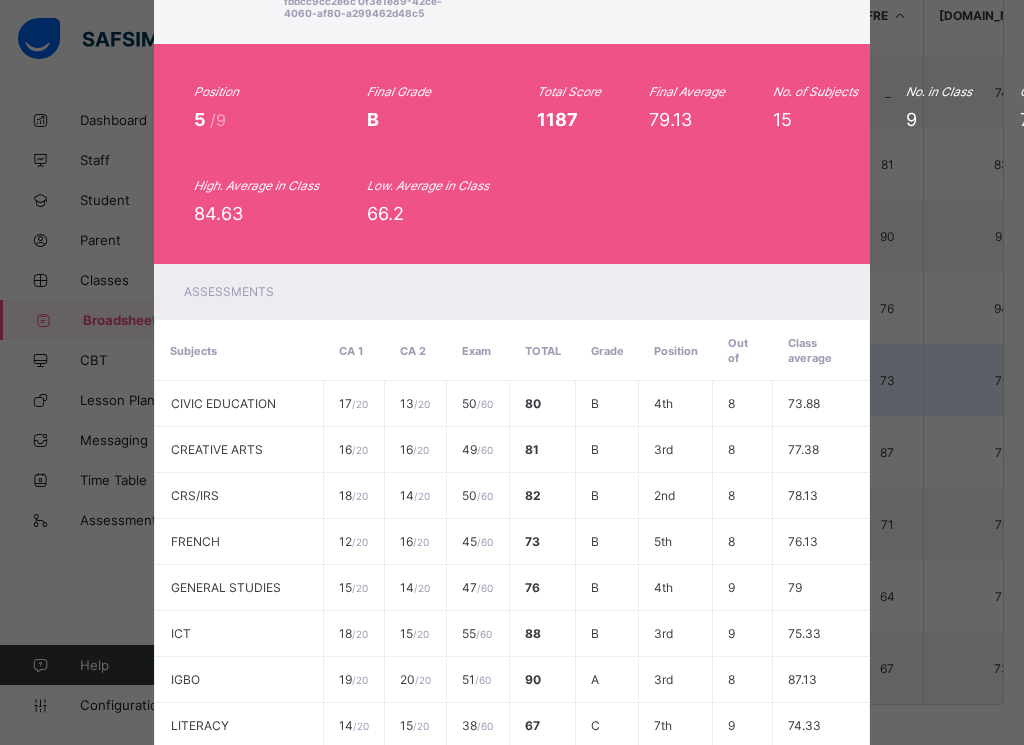 scroll, scrollTop: 0, scrollLeft: 0, axis: both 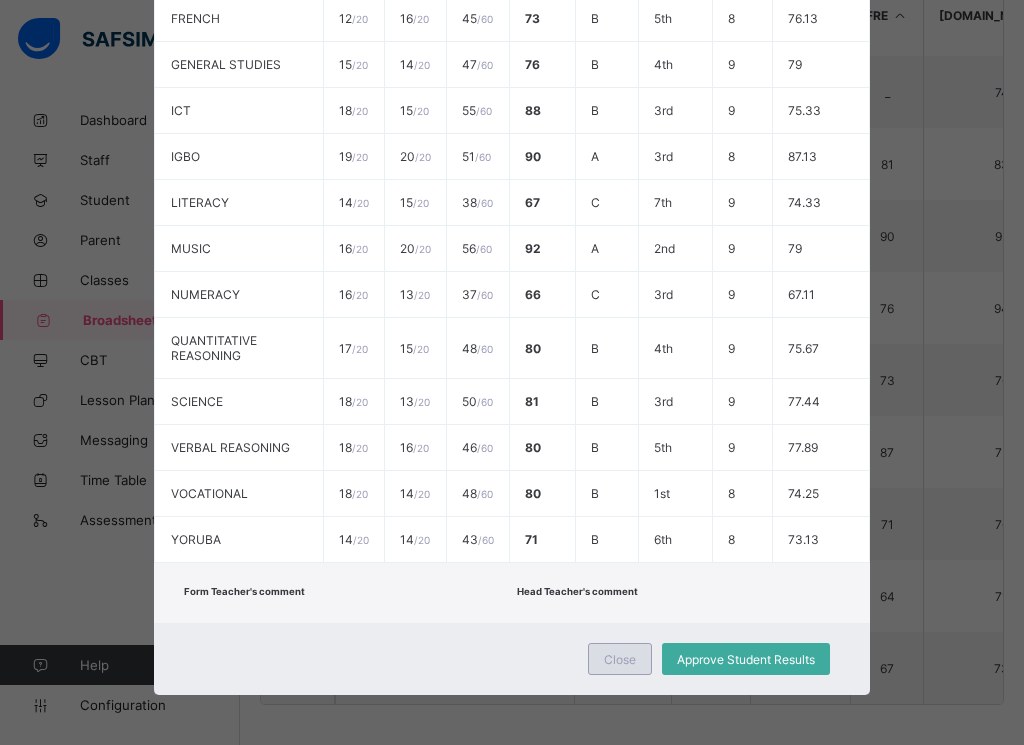 click on "Close" at bounding box center [620, 659] 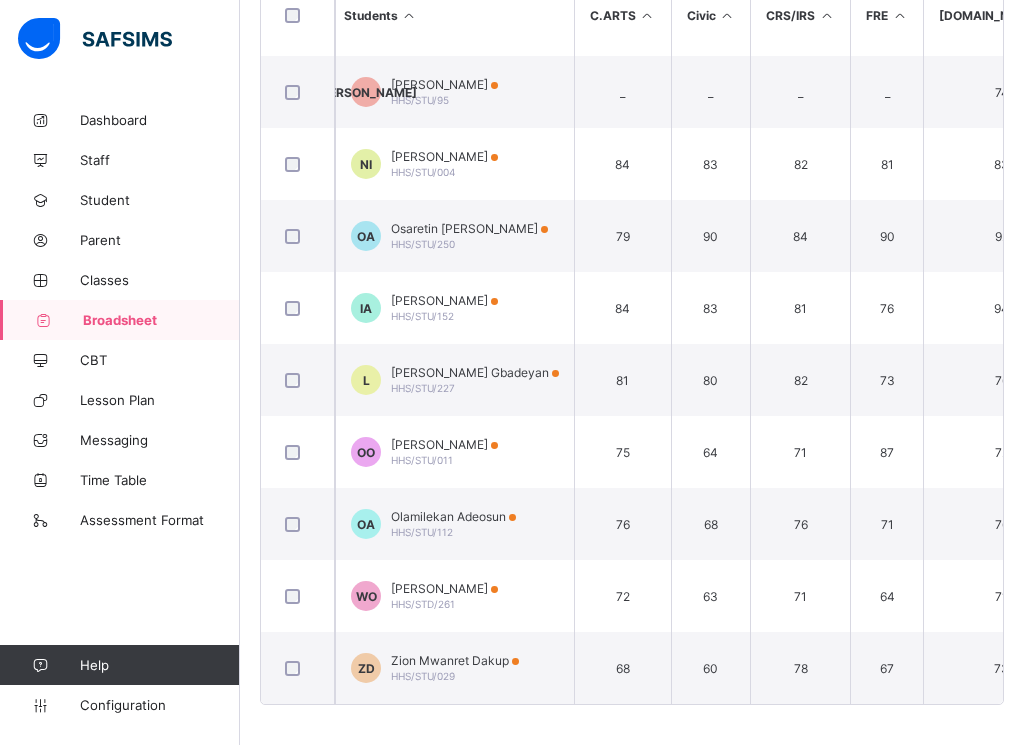 click on "Broadsheet" at bounding box center (161, 320) 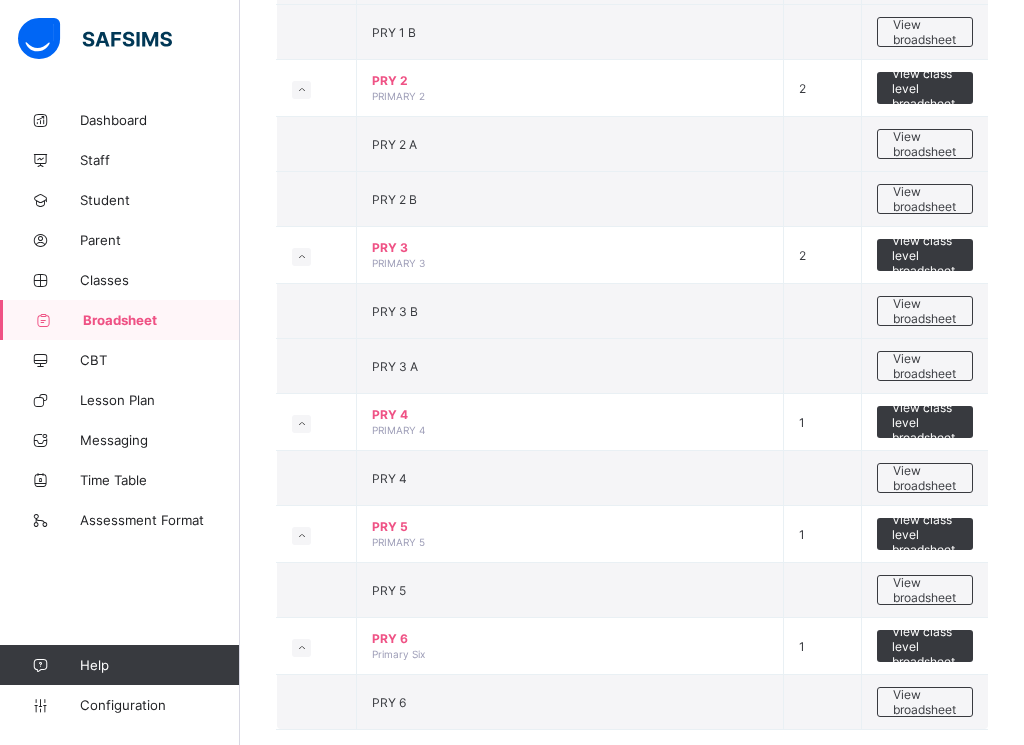 scroll, scrollTop: 946, scrollLeft: 0, axis: vertical 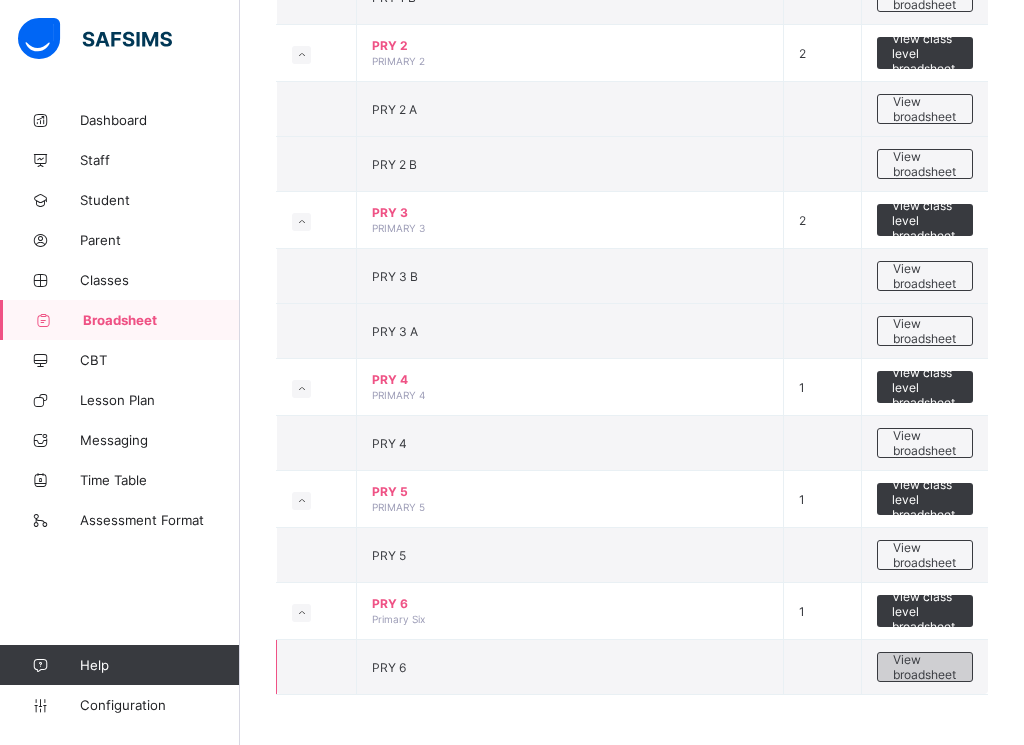 click on "View broadsheet" at bounding box center [925, 667] 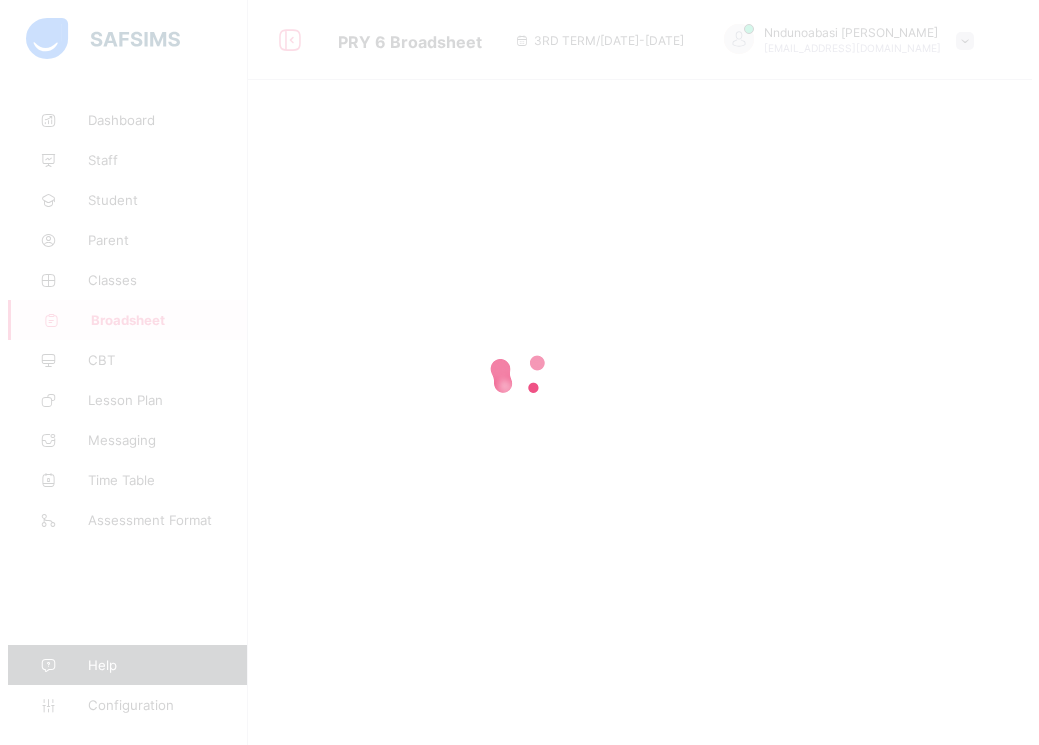scroll, scrollTop: 0, scrollLeft: 0, axis: both 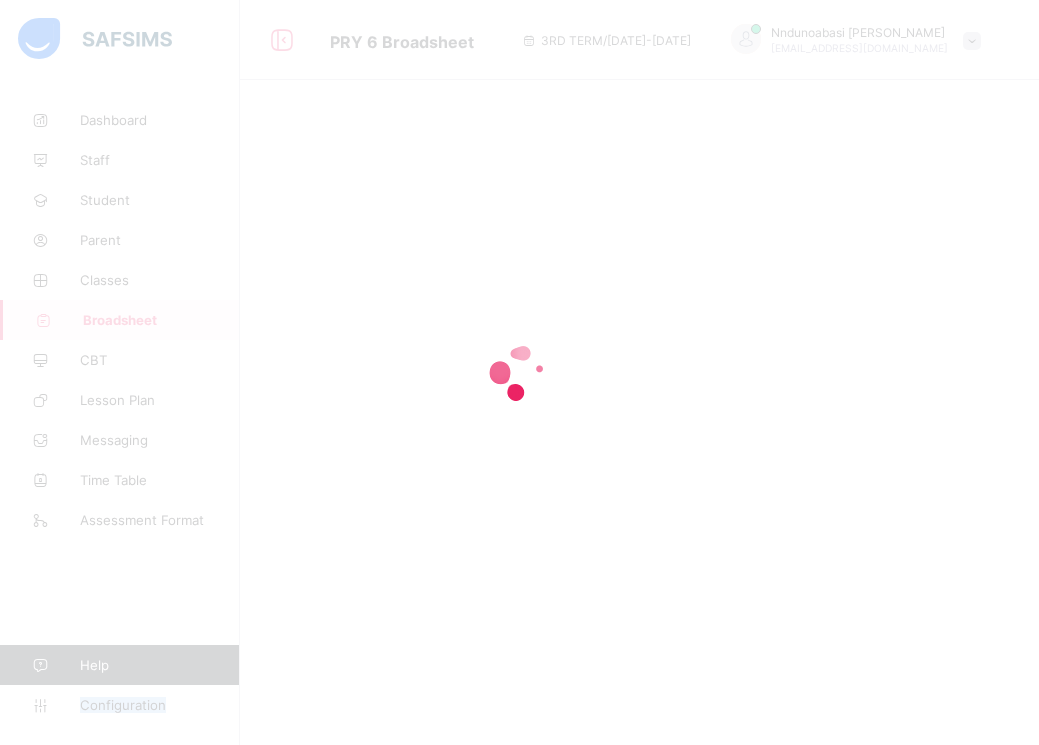 click at bounding box center [519, 372] 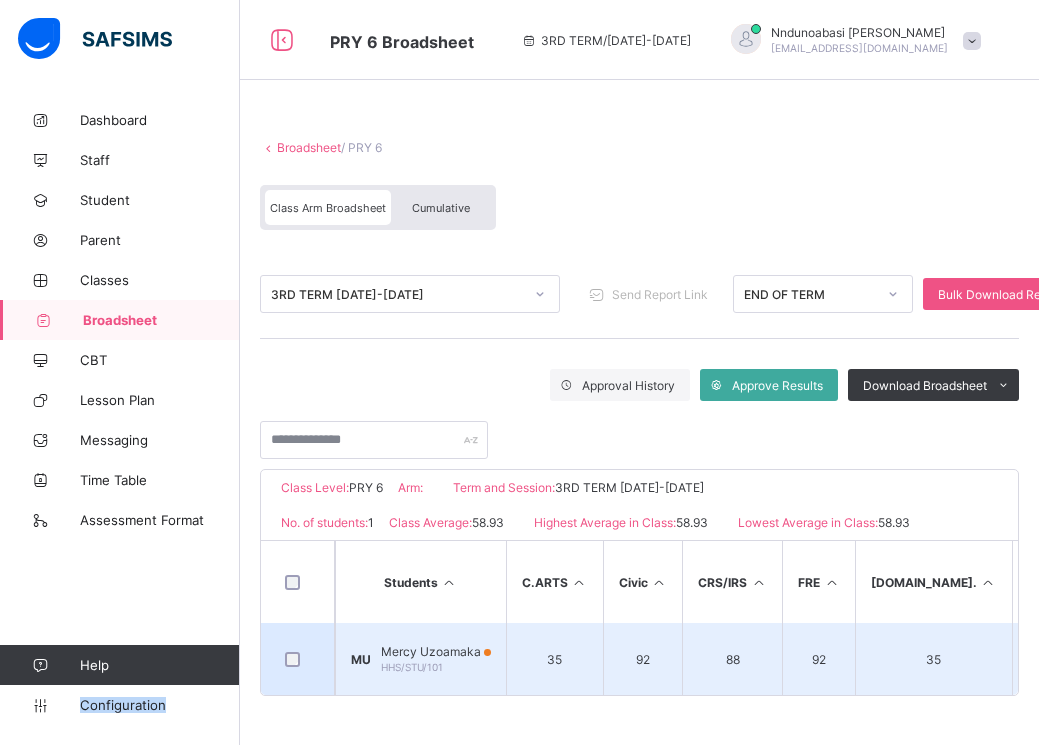 click on "92" at bounding box center (643, 659) 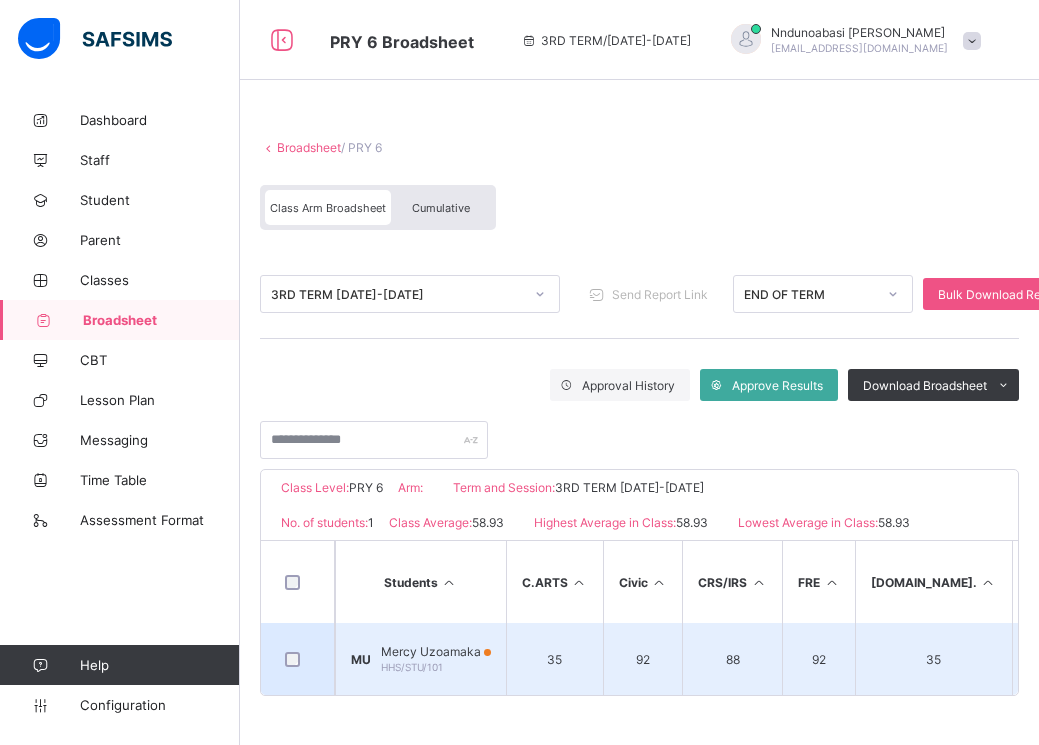 click on "35" at bounding box center [554, 659] 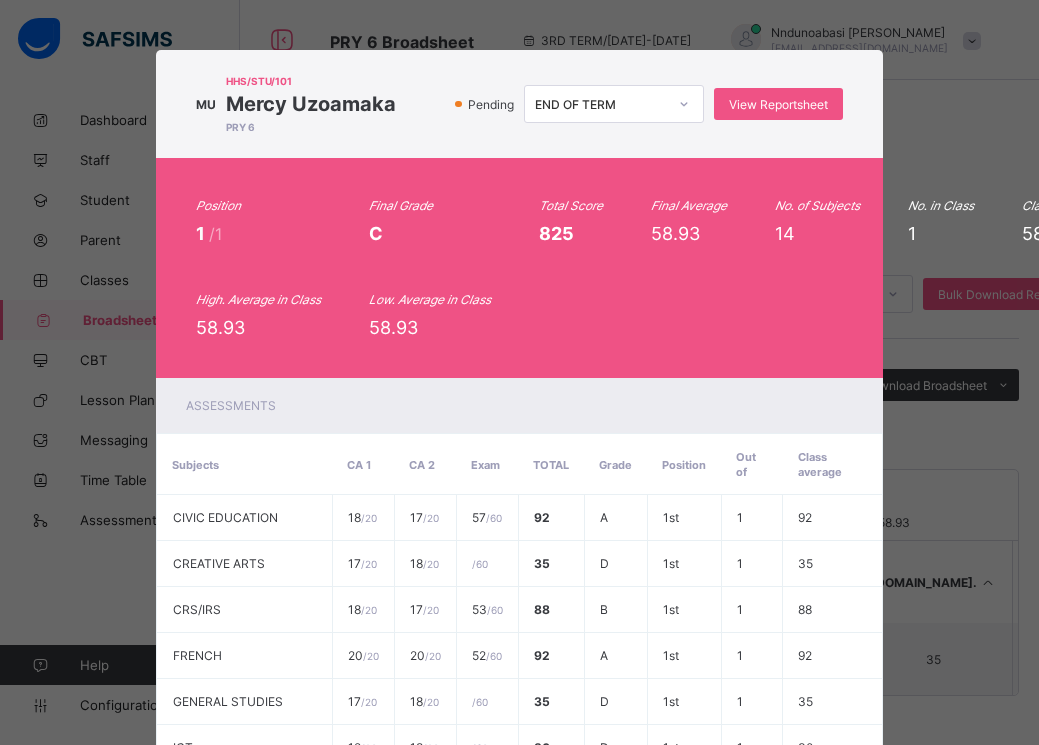click on "MU   HHS/STU/101     Mercy  Uzoamaka     PRY 6    Pending END OF TERM View Reportsheet     Position         1       /1         Final Grade         C         Total Score         825         Final Average         58.93         No. of Subjects         14         No. in Class         1         Class Average         58.93         High. Average in Class         58.93         Low. Average in Class         58.93     Assessments     Subjects       CA 1     CA 2     Exam       Total         Grade         Position         Out of         Class average       CIVIC  EDUCATION      18 / 20     17 / 20     57 / 60     92     A     1st     1     92     CREATIVE ARTS     17 / 20     18 / 20     / 60     35     D     1st     1     35     CRS/IRS     18 / 20     17 / 20     53 / 60     88     B     1st     1     88     FRENCH     20 / 20     20 / 20     52 / 60     92     A     1st     1     92     GENERAL STUDIES     17 / 20     18 / 20     / 60     35     D     1st     1     35     ICT     12 / 20     18 / 20     / 60     30" at bounding box center [519, 372] 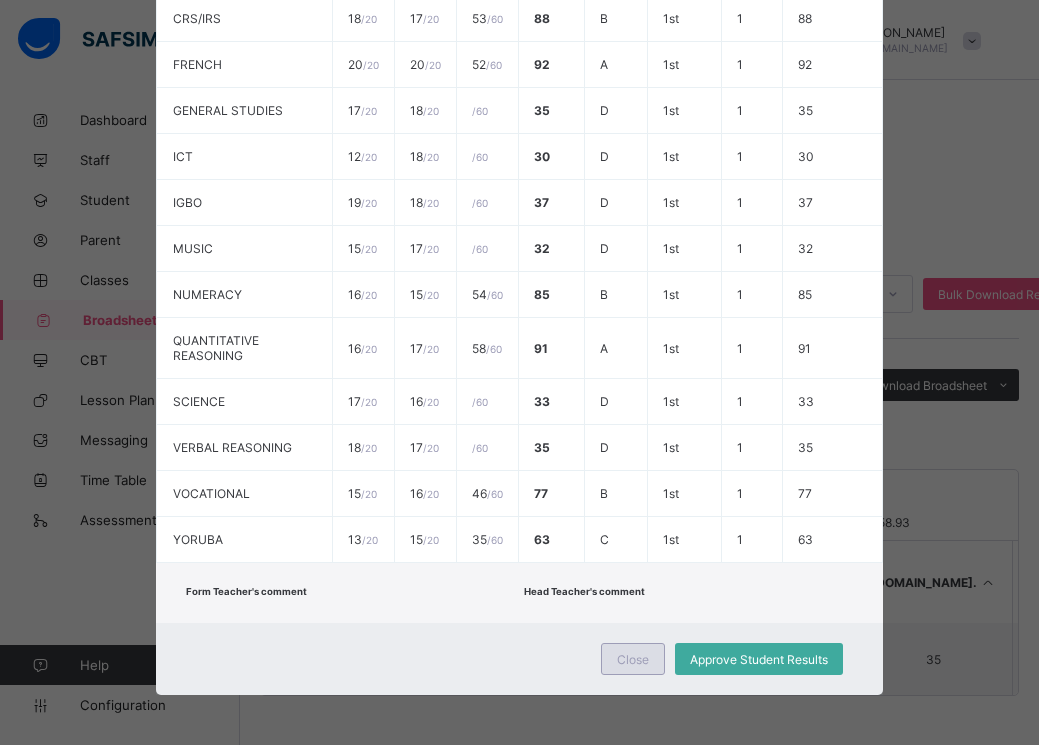 click on "Close" at bounding box center (633, 659) 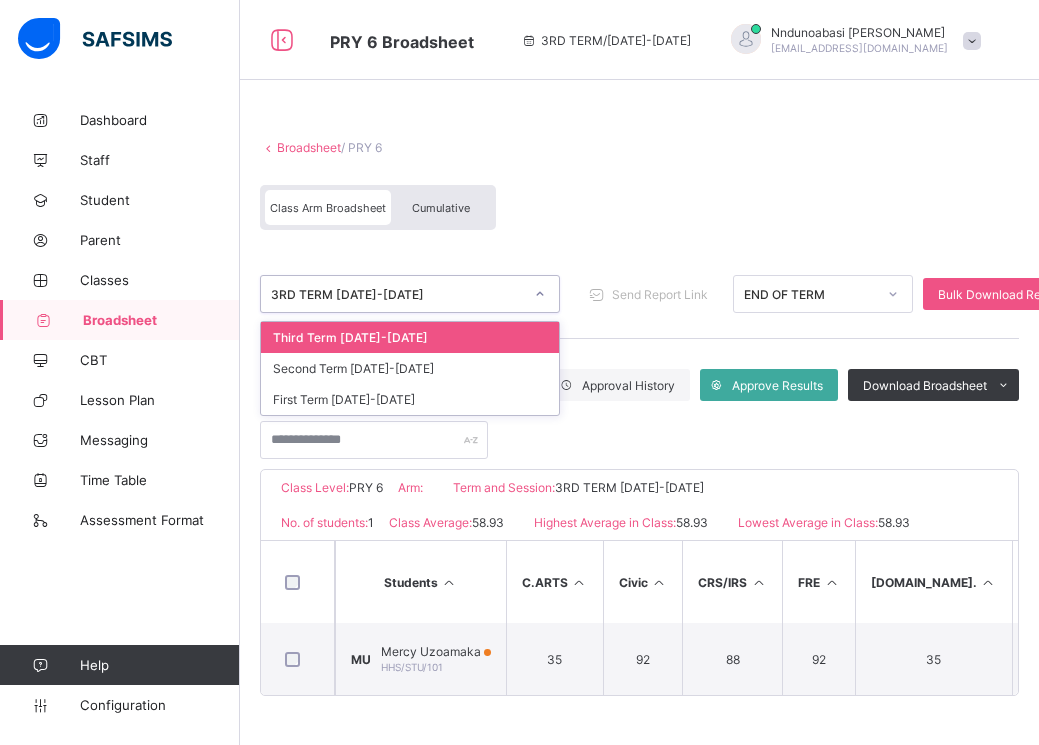 click at bounding box center (540, 294) 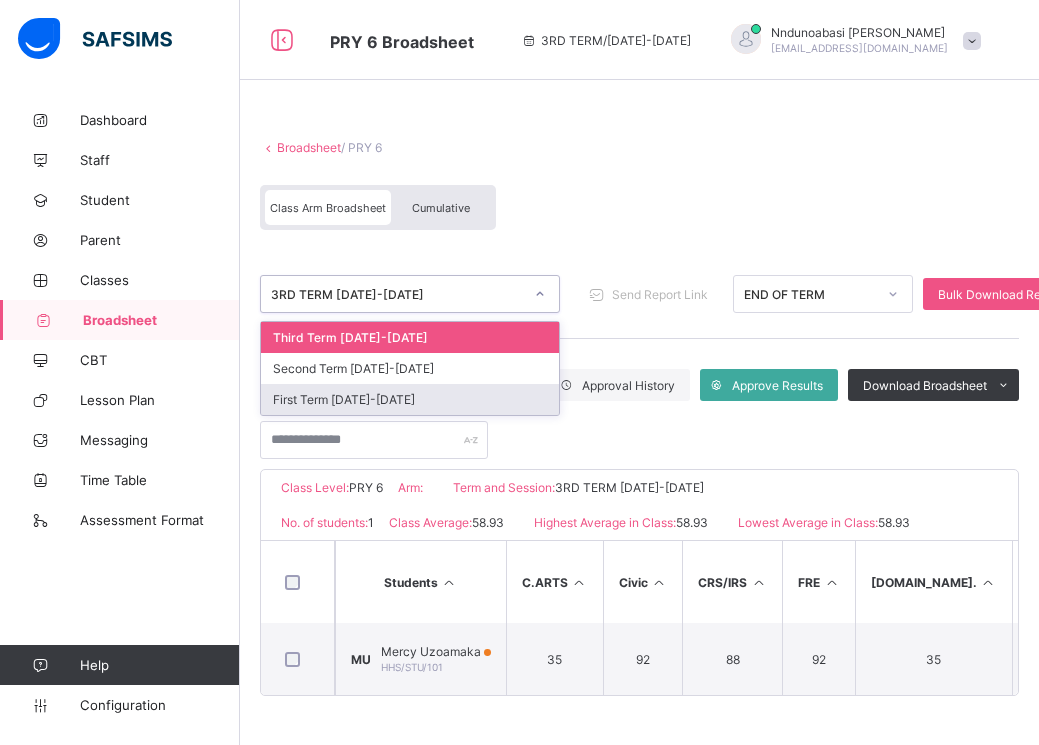 click on "First Term 2024-2025" at bounding box center [410, 399] 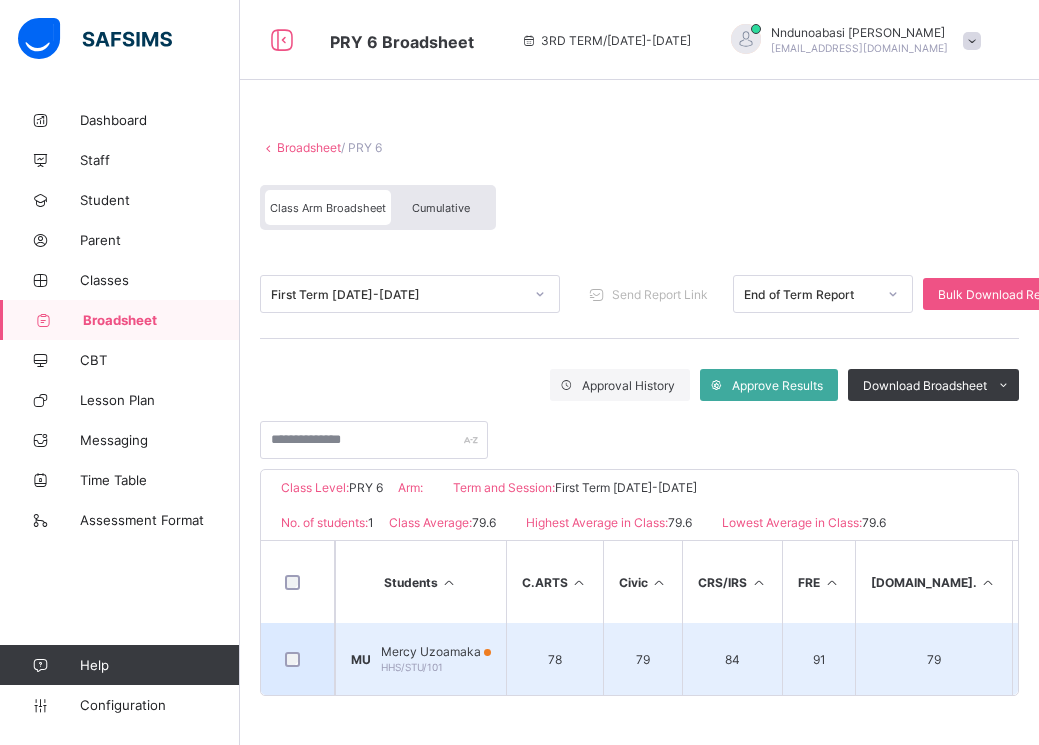 click on "MU Mercy  Uzoamaka   HHS/STU/101" at bounding box center [420, 659] 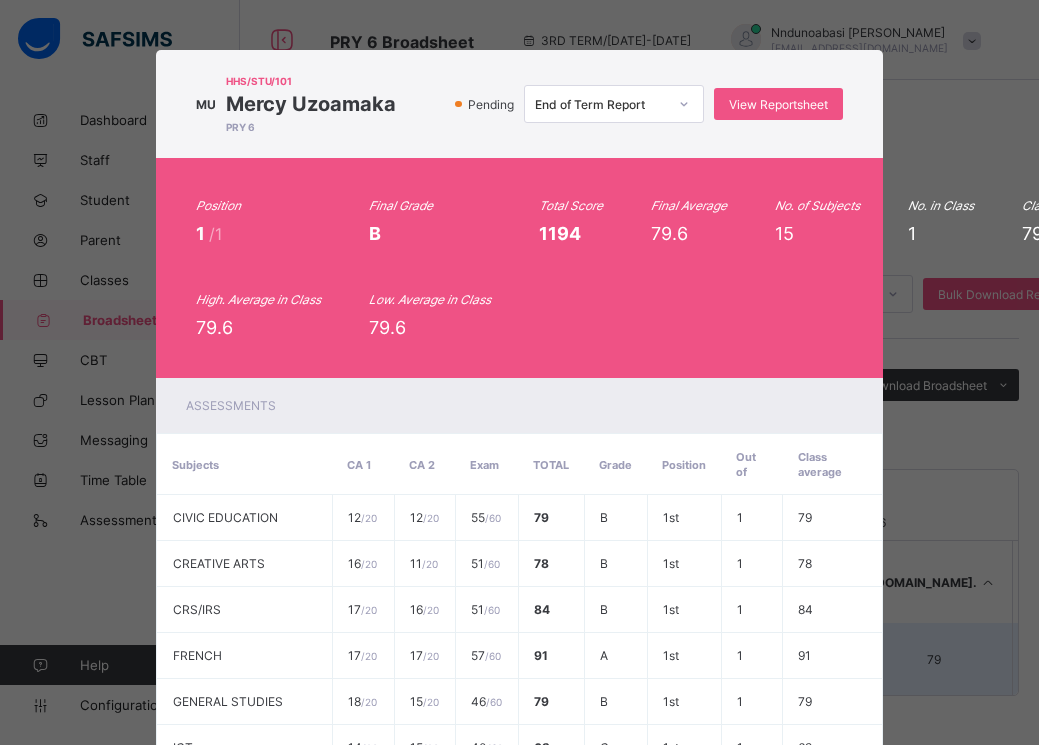 click on "57 / 60" at bounding box center [486, 656] 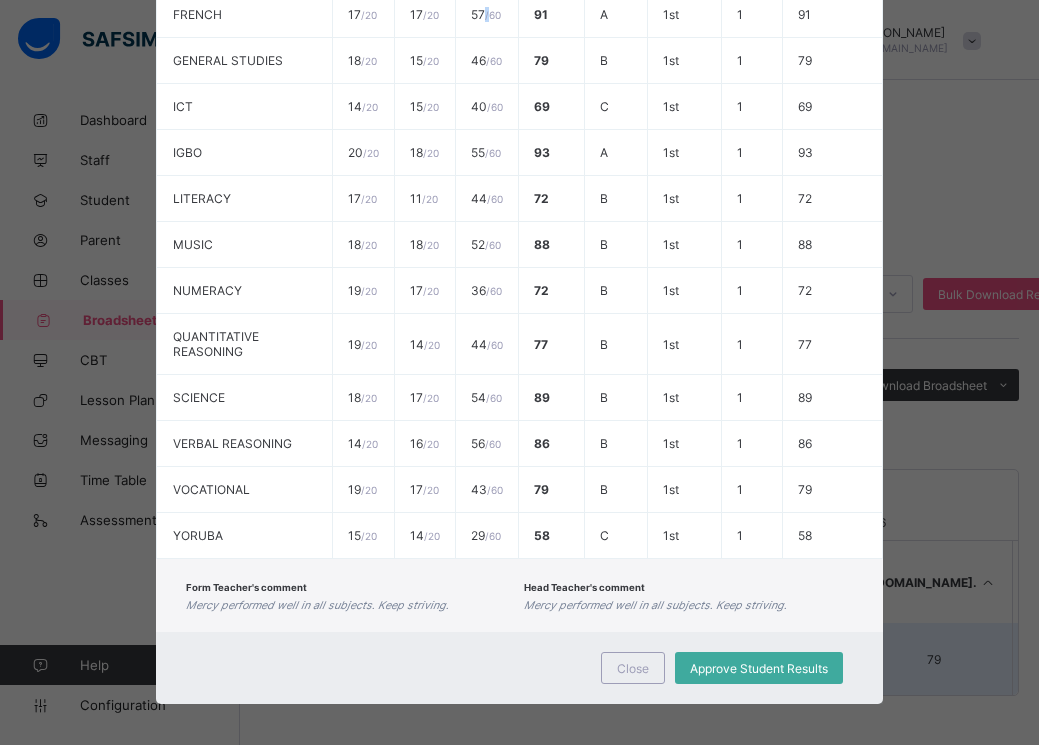 scroll, scrollTop: 665, scrollLeft: 0, axis: vertical 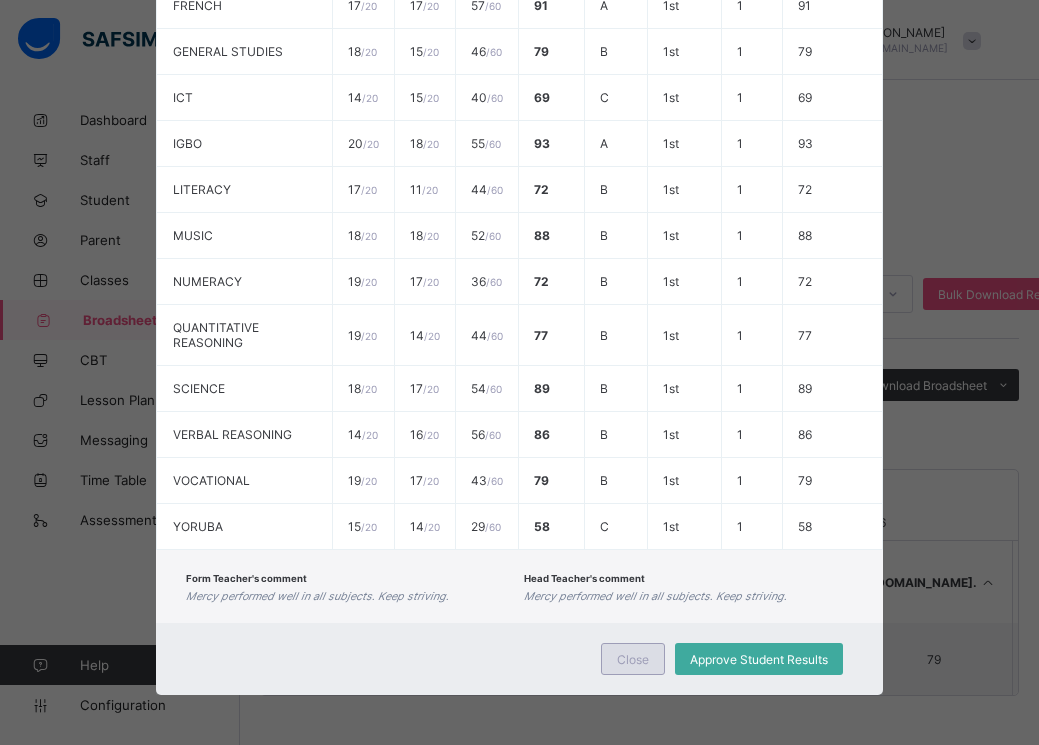 click on "Close" at bounding box center [633, 659] 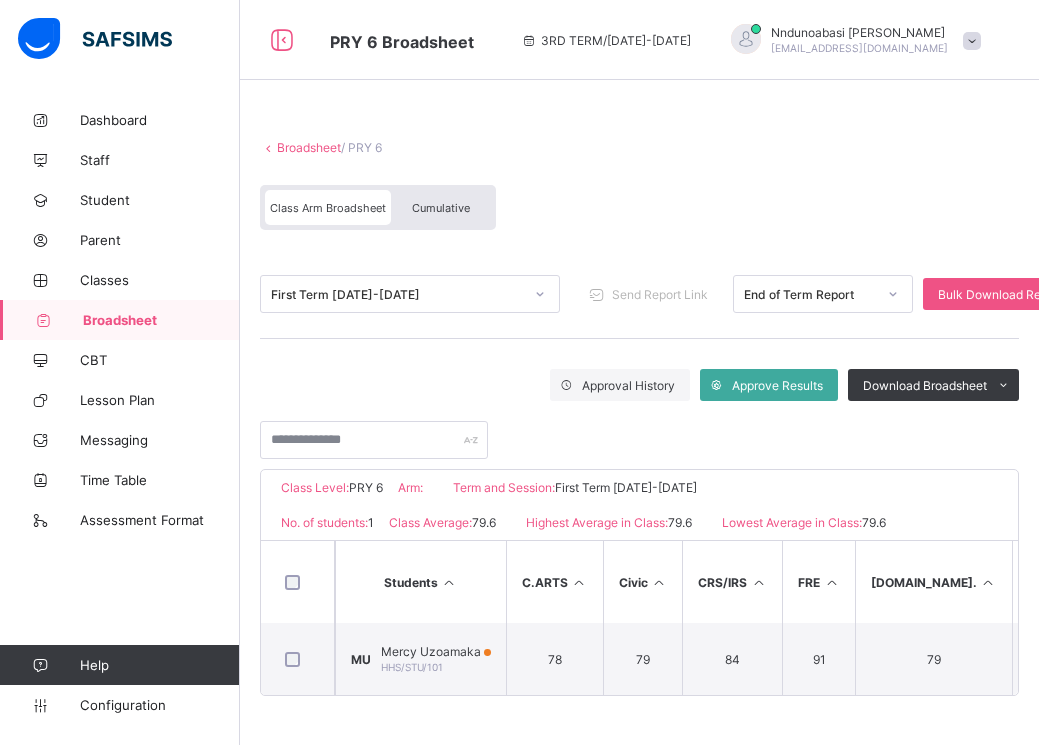 click at bounding box center (540, 294) 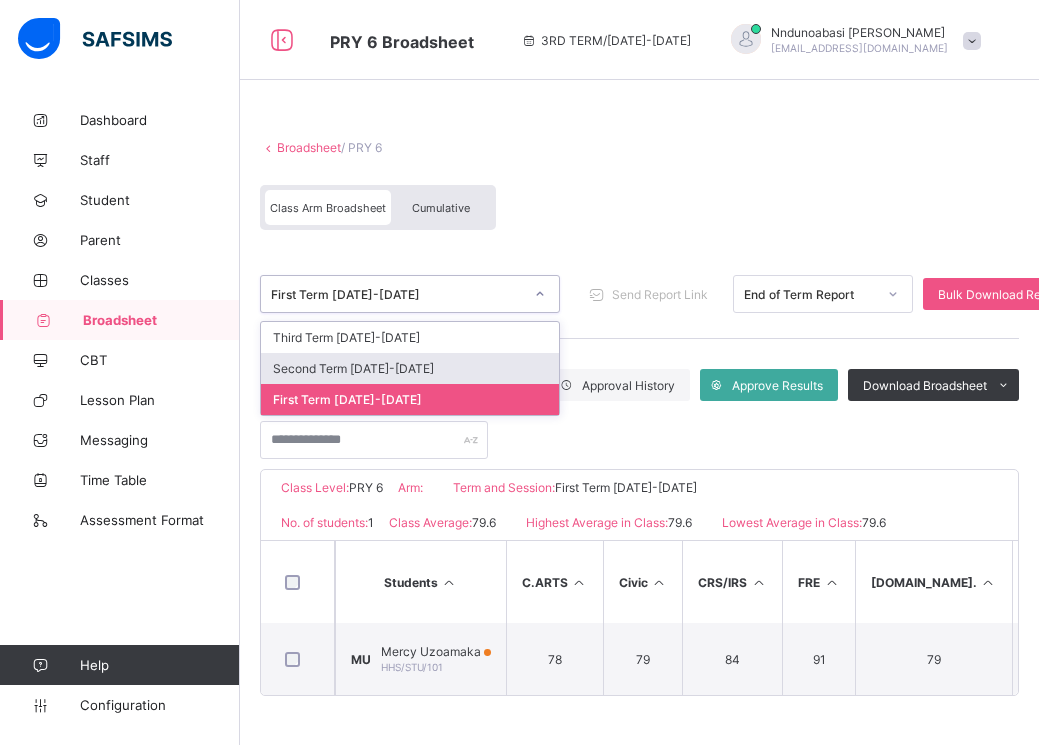click on "Second Term 2024-2025" at bounding box center (410, 368) 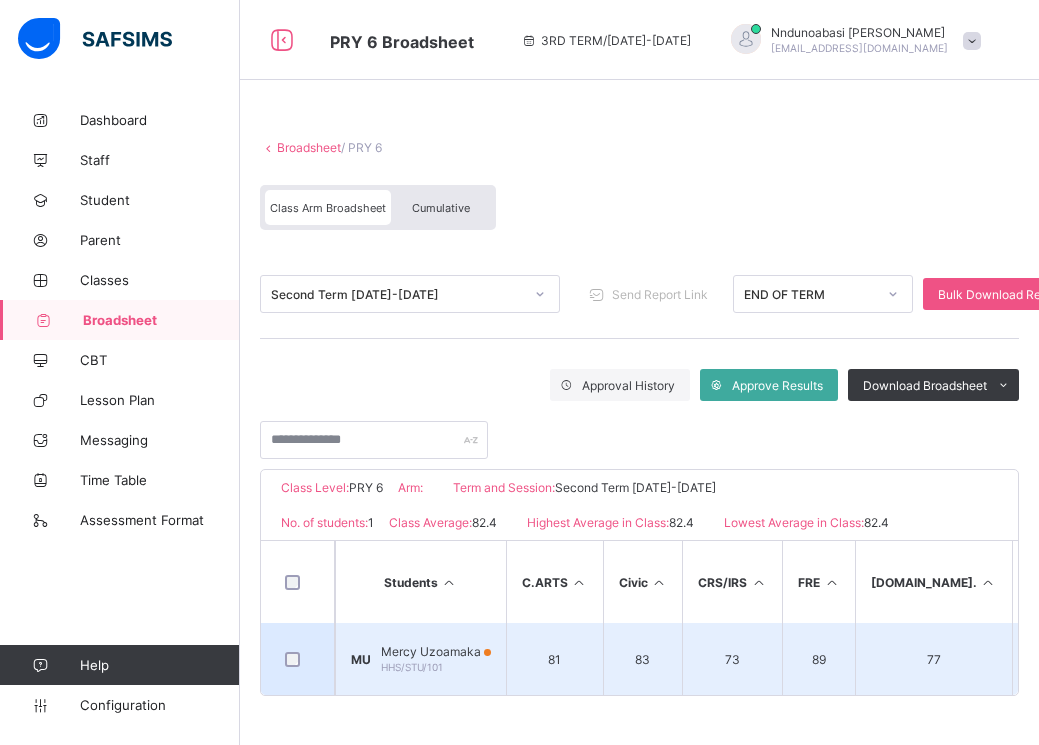 click on "Mercy  Uzoamaka" at bounding box center [436, 651] 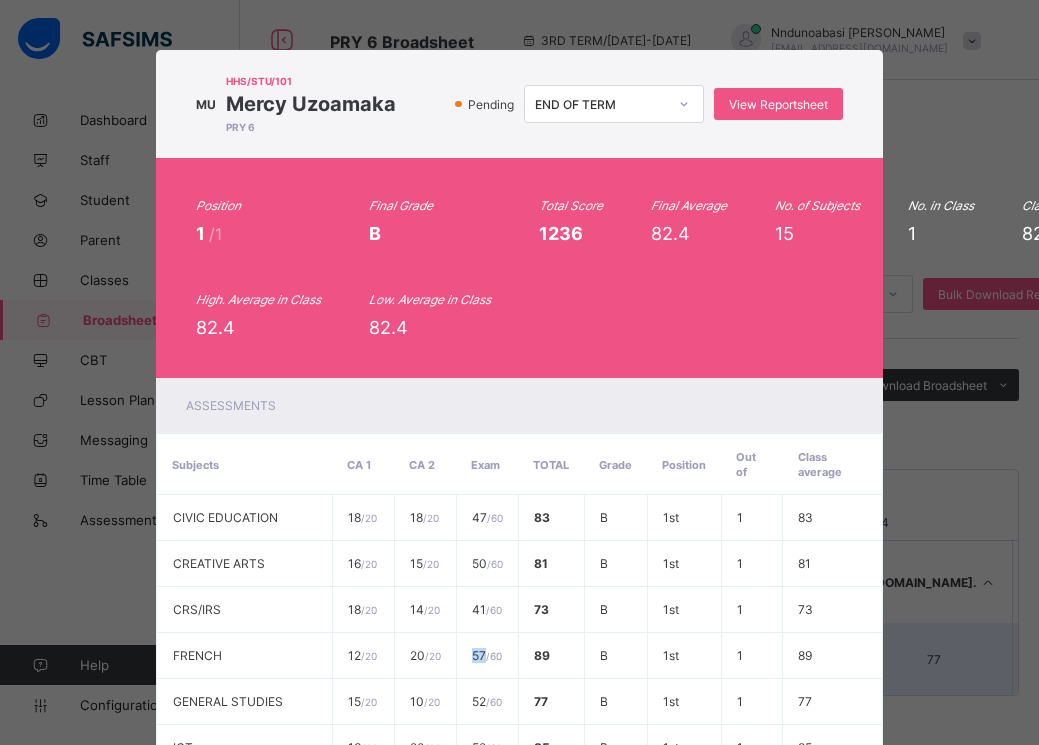 click on "57 / 60" at bounding box center (487, 656) 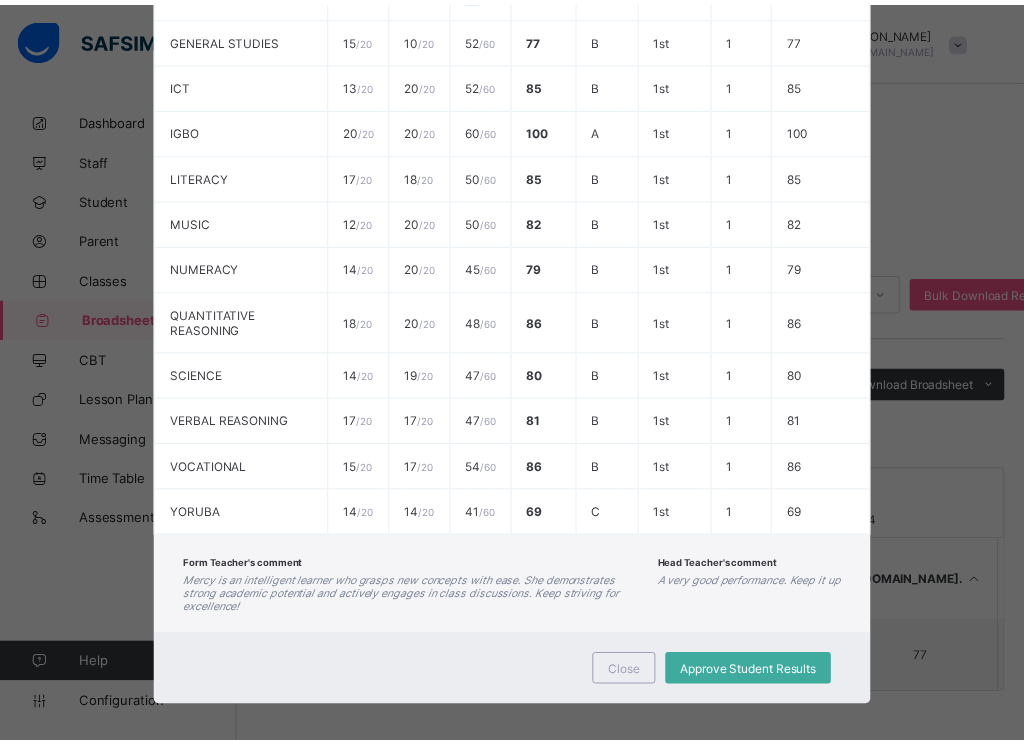 scroll, scrollTop: 691, scrollLeft: 0, axis: vertical 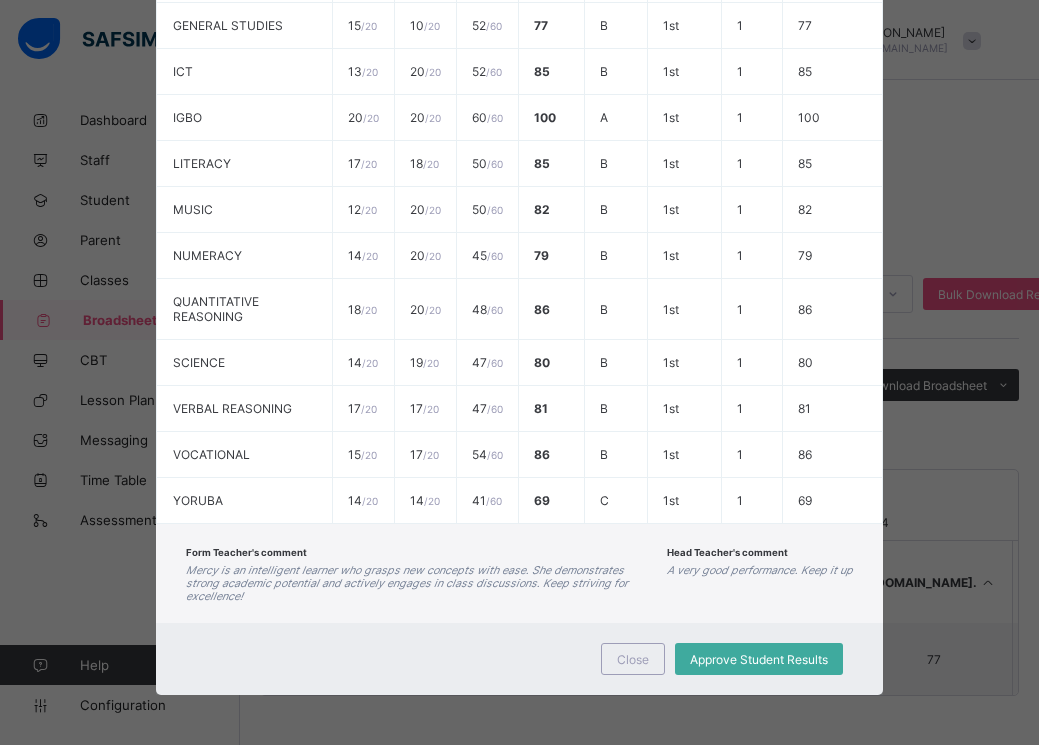 click on "MU   HHS/STU/101     Mercy  Uzoamaka     PRY 6    Pending END OF TERM View Reportsheet     Position         1       /1         Final Grade         B         Total Score         1236         Final Average         82.4         No. of Subjects         15         No. in Class         1         Class Average         82.4         High. Average in Class         82.4         Low. Average in Class         82.4     Assessments     Subjects       CA 1     CA 2     Exam       Total         Grade         Position         Out of         Class average       CIVIC  EDUCATION      18 / 20     18 / 20     47 / 60     83     B     1st     1     83     CREATIVE ARTS     16 / 20     15 / 20     50 / 60     81     B     1st     1     81     CRS/IRS     18 / 20     14 / 20     41 / 60     73     B     1st     1     73     FRENCH     12 / 20     20 / 20     57 / 60     89     B     1st     1     89     GENERAL STUDIES     15 / 20     10 / 20     52 / 60     77     B     1st     1     77     ICT     13 / 20     20 / 20     52 / 60" at bounding box center [519, 372] 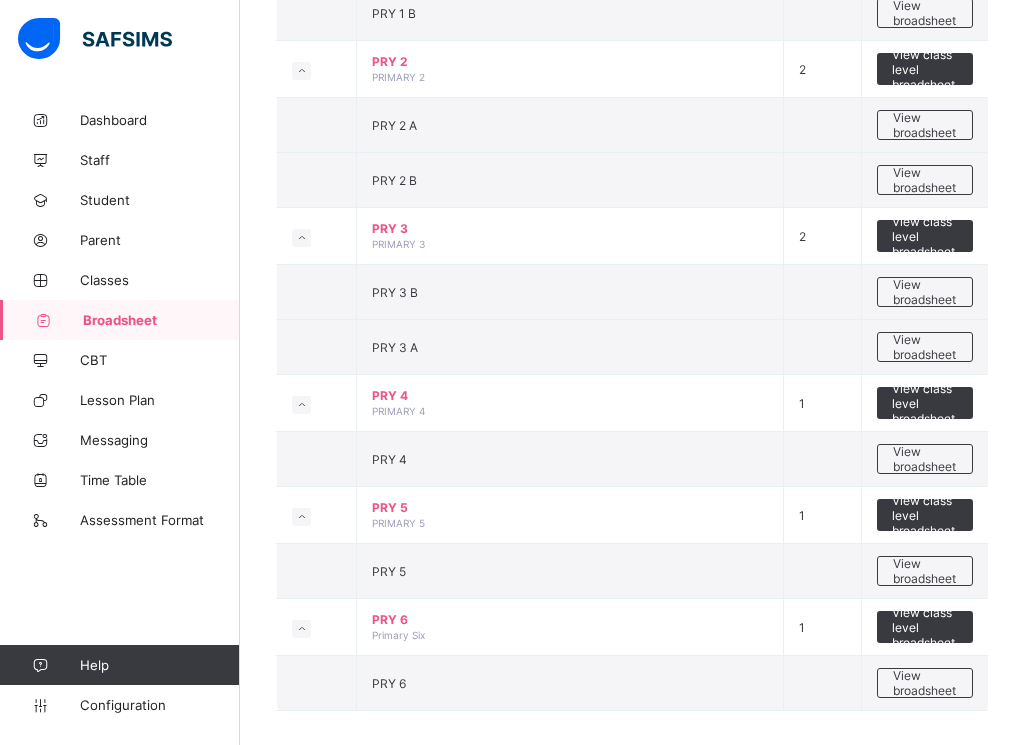 scroll, scrollTop: 946, scrollLeft: 0, axis: vertical 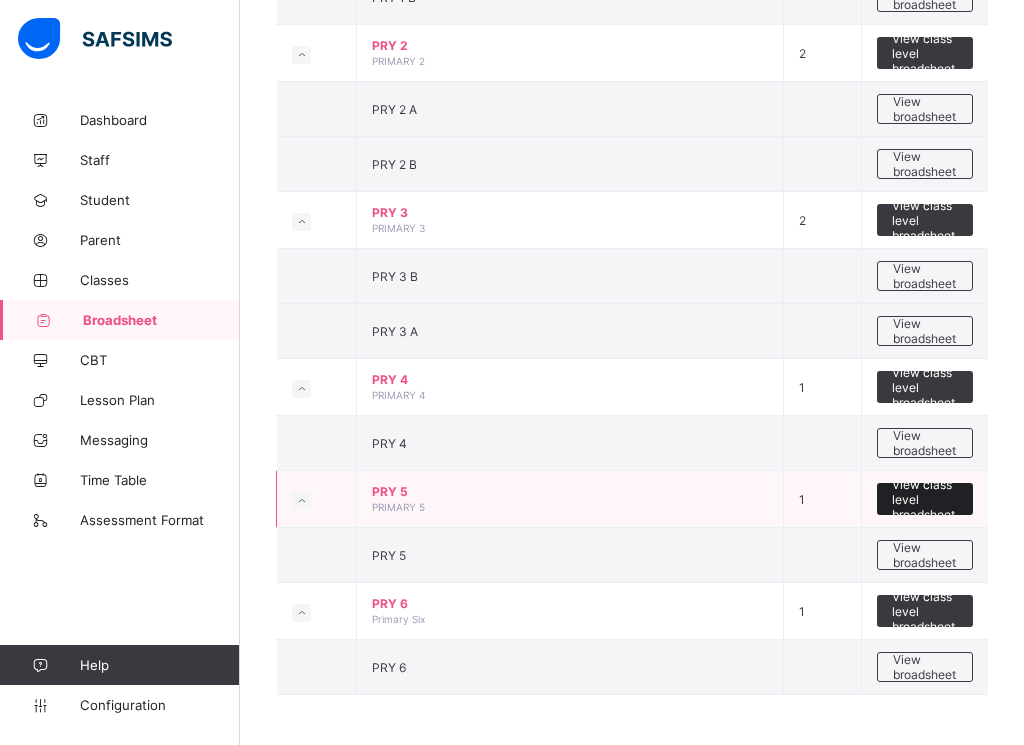 click on "View class level broadsheet" at bounding box center [925, 499] 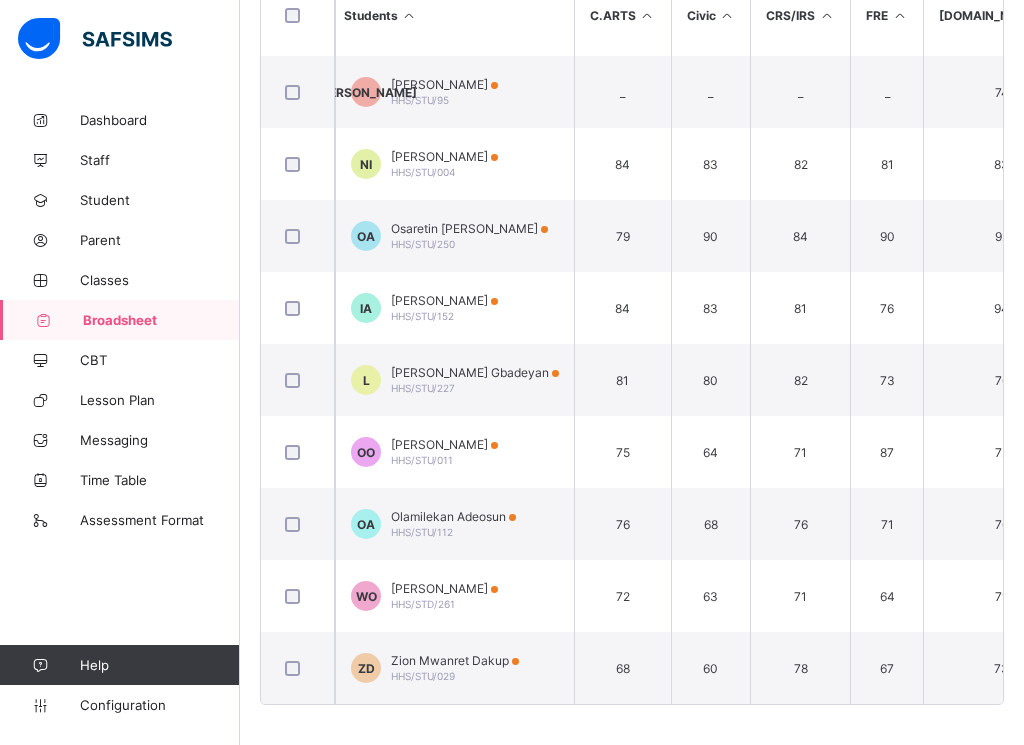 scroll, scrollTop: 0, scrollLeft: 0, axis: both 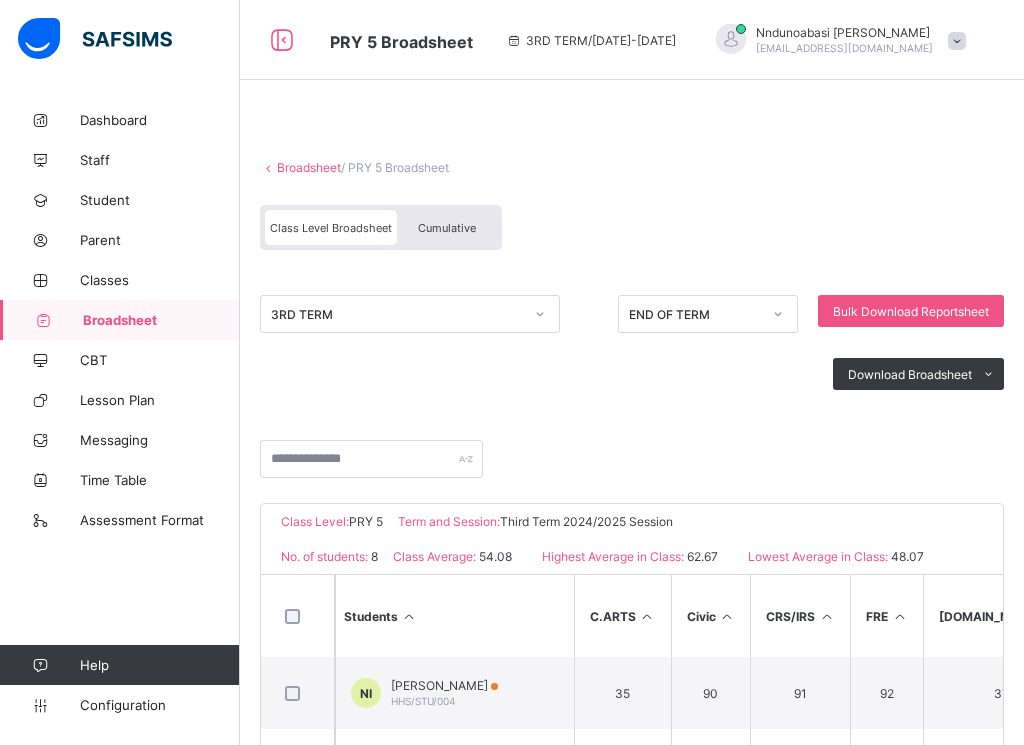 click on "NI   Nathan  Imevbore     HHS/STU/004" at bounding box center [454, 693] 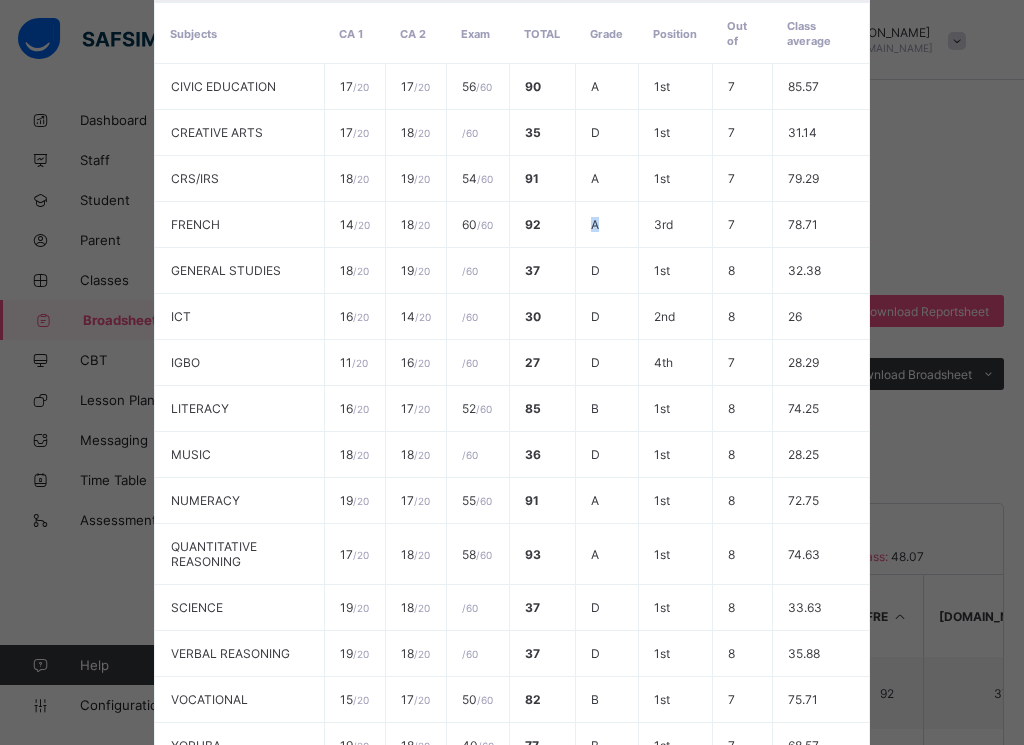 scroll, scrollTop: 570, scrollLeft: 0, axis: vertical 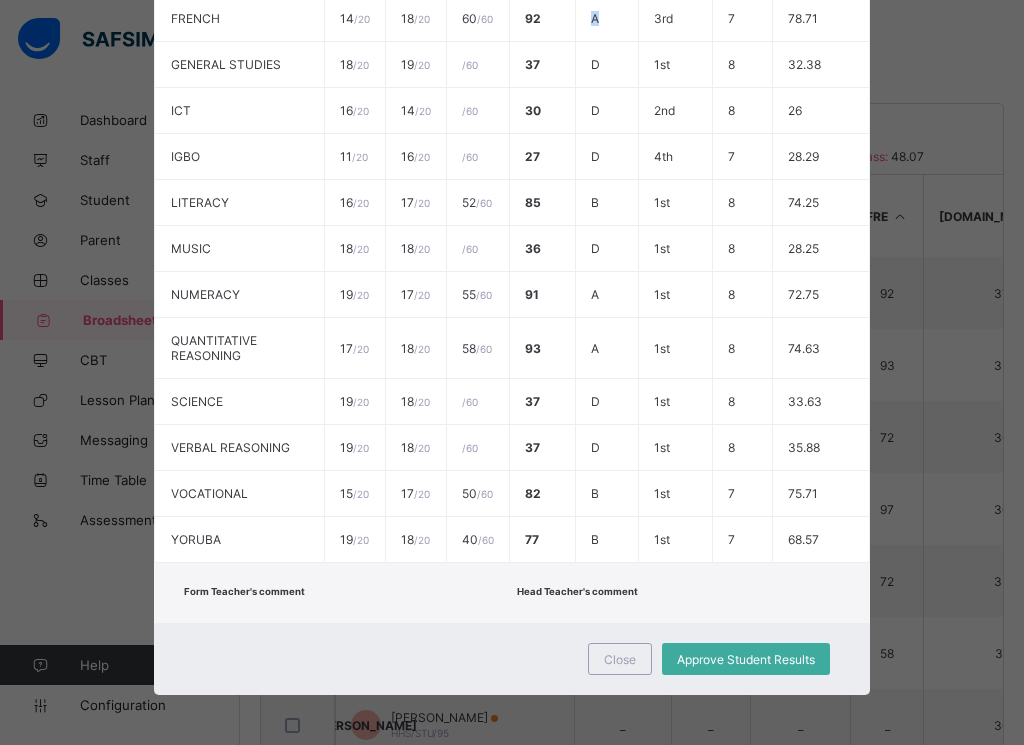 click on "Close   Approve Student Results" at bounding box center (512, 659) 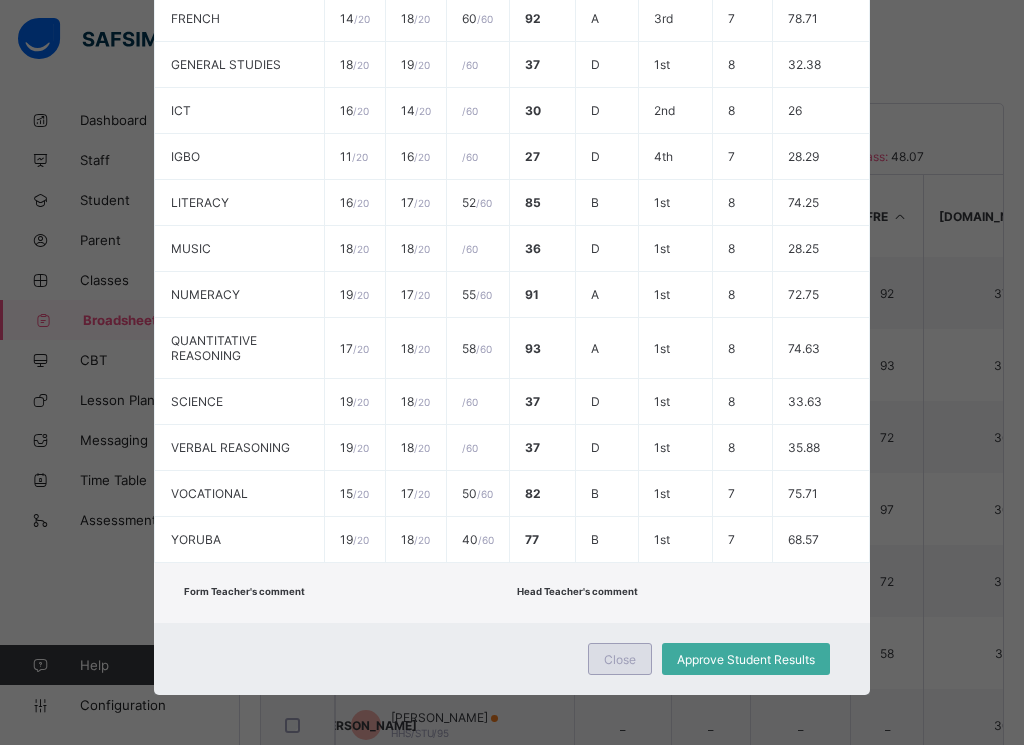 click on "Close" at bounding box center [620, 659] 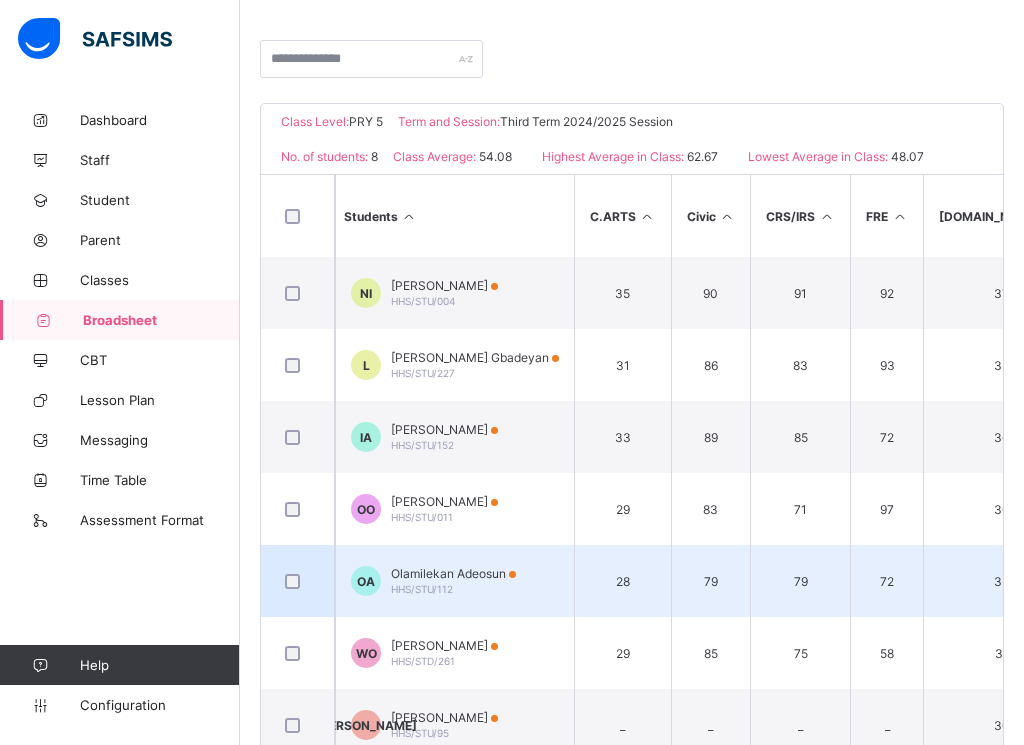 click on "29" at bounding box center (622, 653) 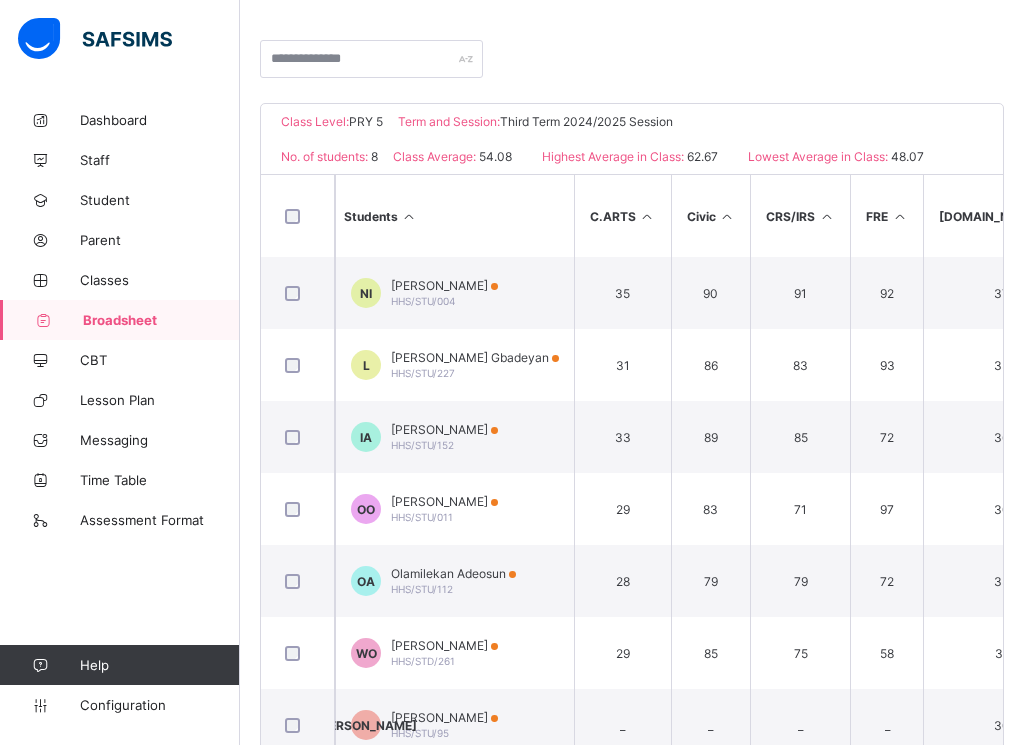 click on "Broadsheet" at bounding box center (120, 320) 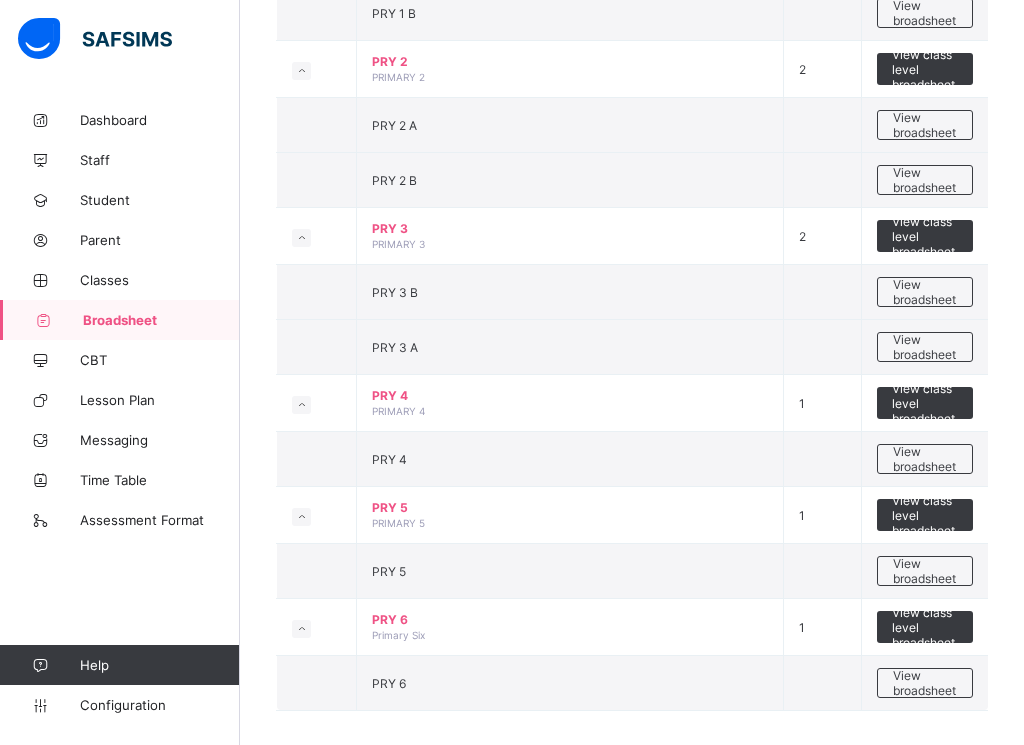 scroll, scrollTop: 946, scrollLeft: 0, axis: vertical 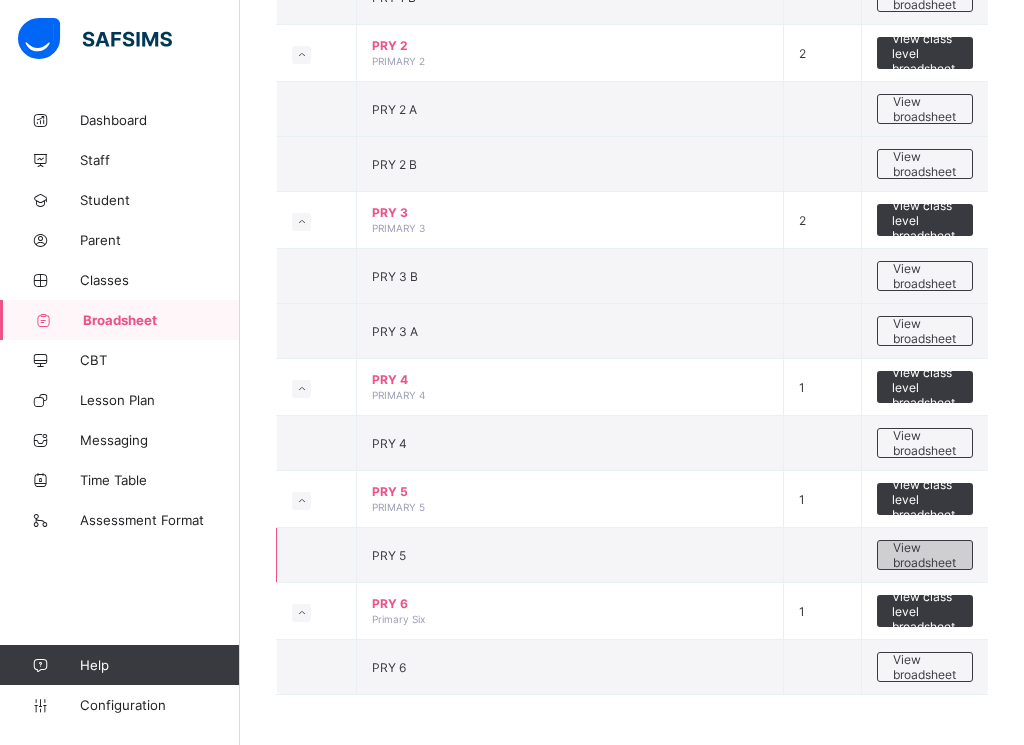 click on "View broadsheet" at bounding box center [925, 555] 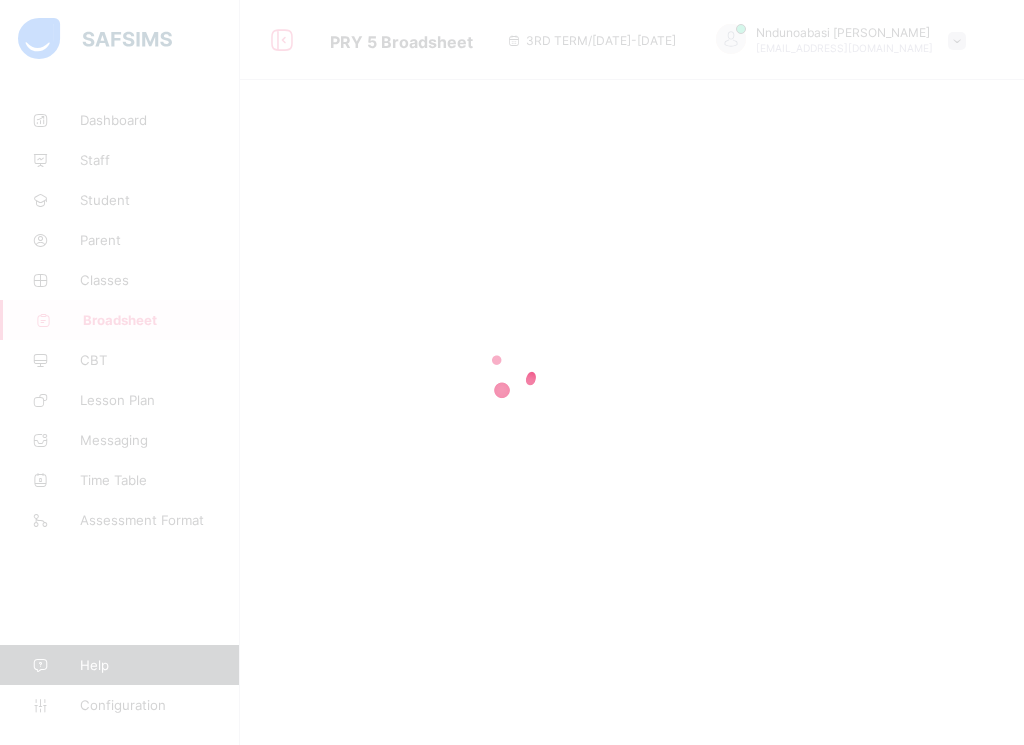 scroll, scrollTop: 0, scrollLeft: 0, axis: both 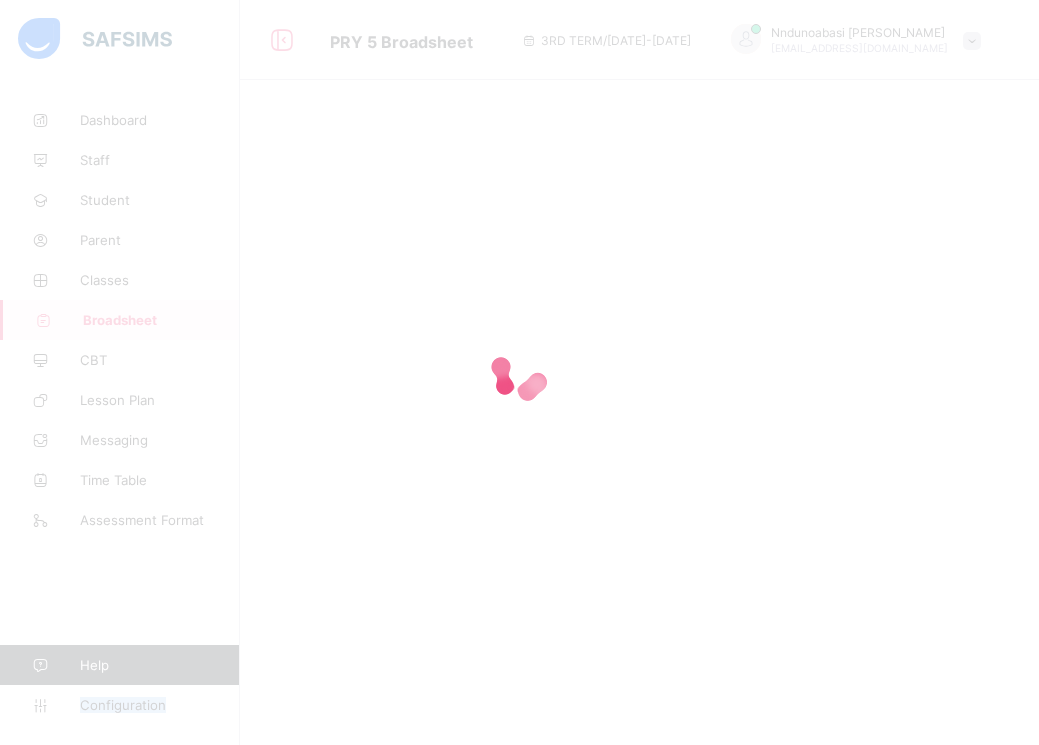 click at bounding box center [519, 372] 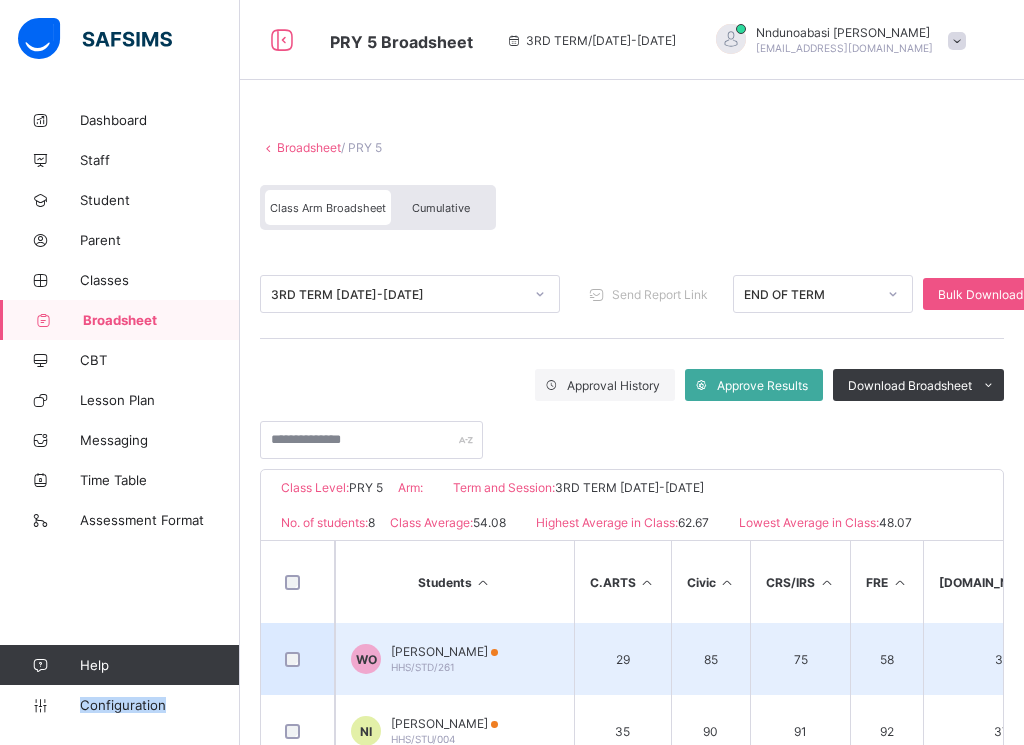 click on "75" at bounding box center (800, 659) 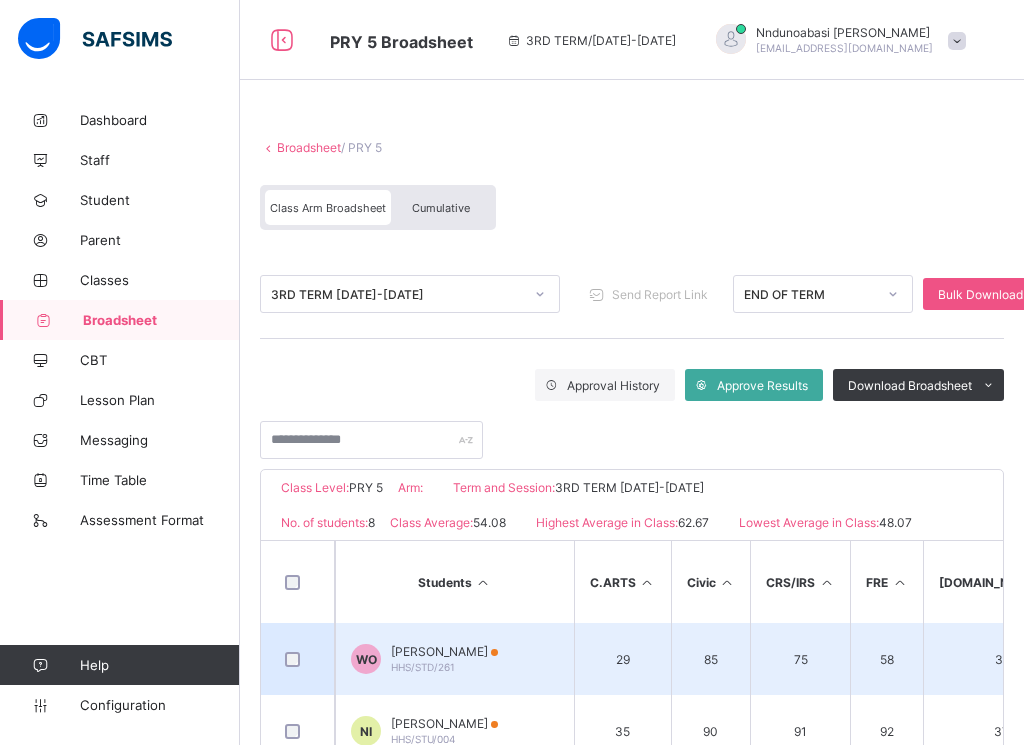 click on "WO Wuraola  Oke   HHS/STD/261" at bounding box center [454, 659] 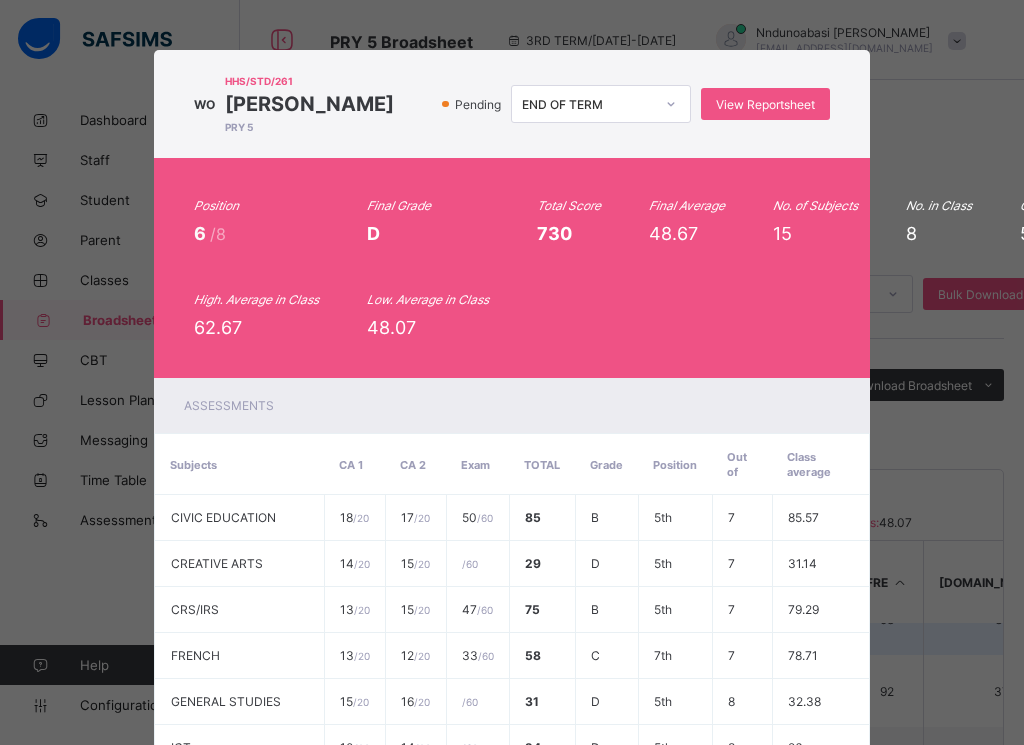scroll, scrollTop: 166, scrollLeft: 0, axis: vertical 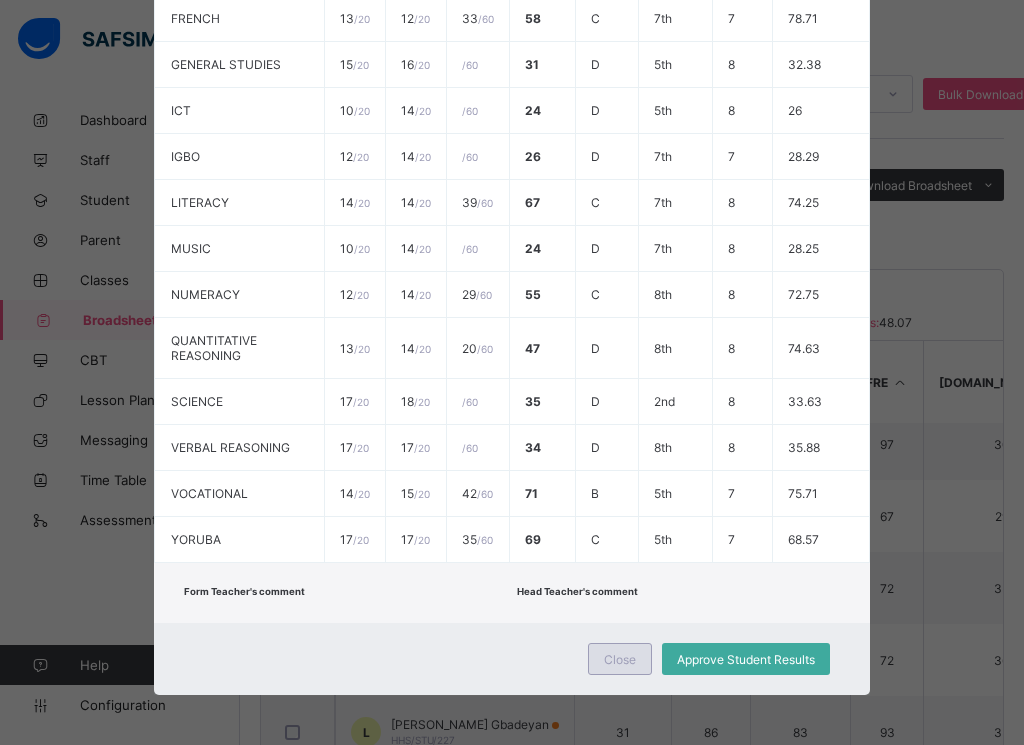 click on "Close" at bounding box center (620, 659) 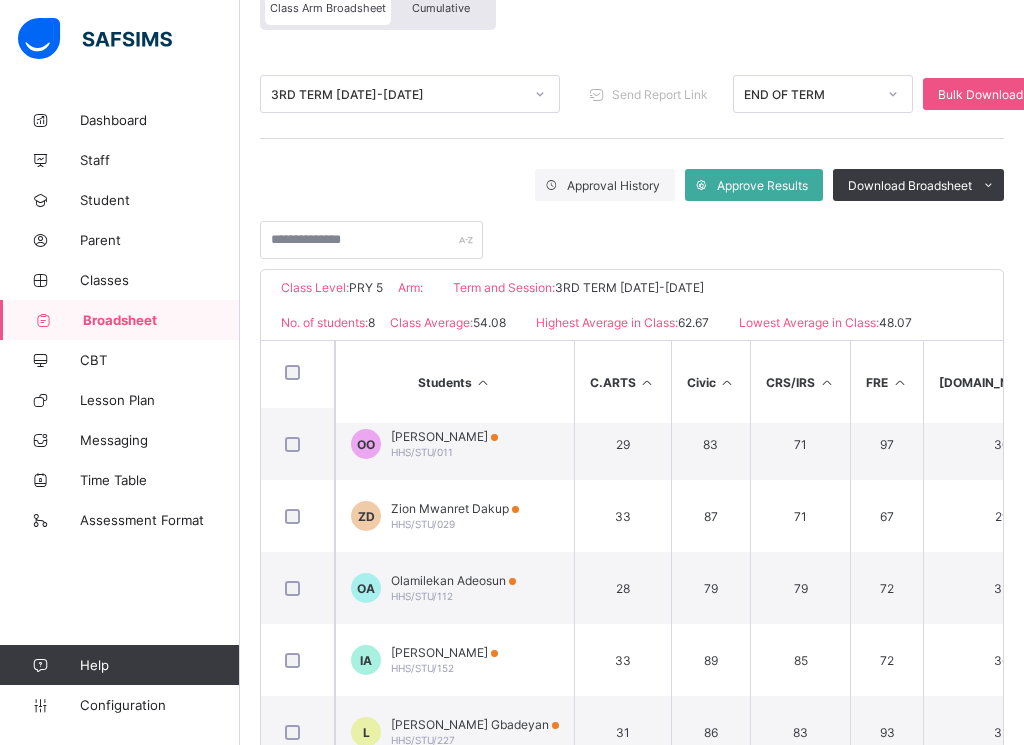 click on "ZD Zion Mwanret Dakup   HHS/STU/029" at bounding box center (454, 516) 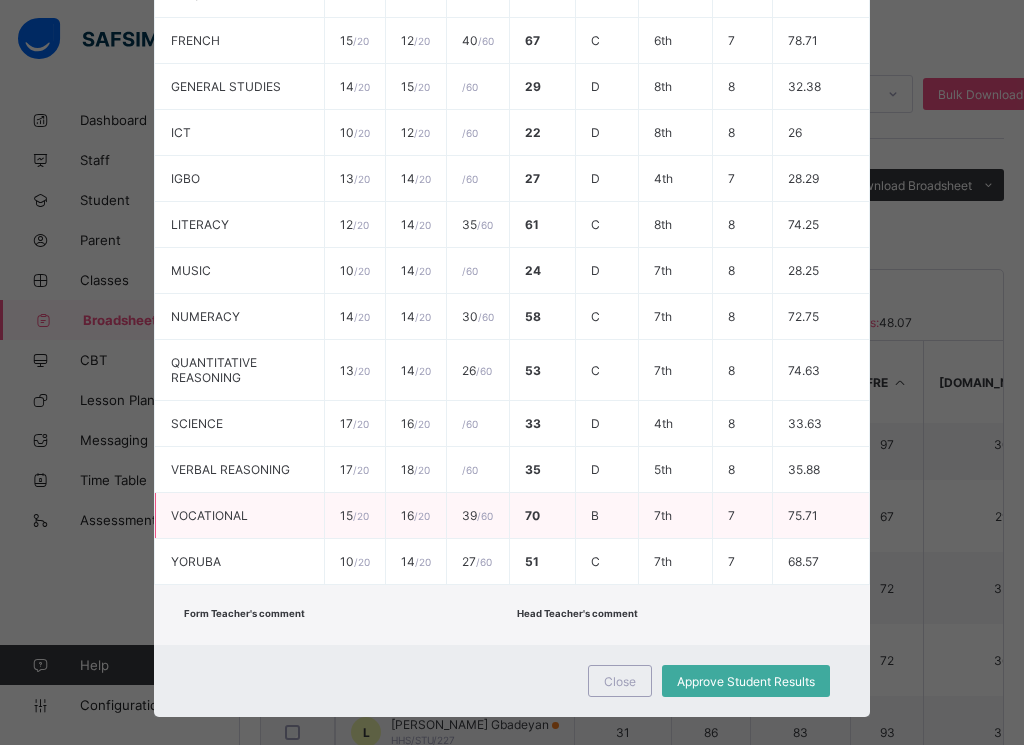 click on "B" at bounding box center [606, 516] 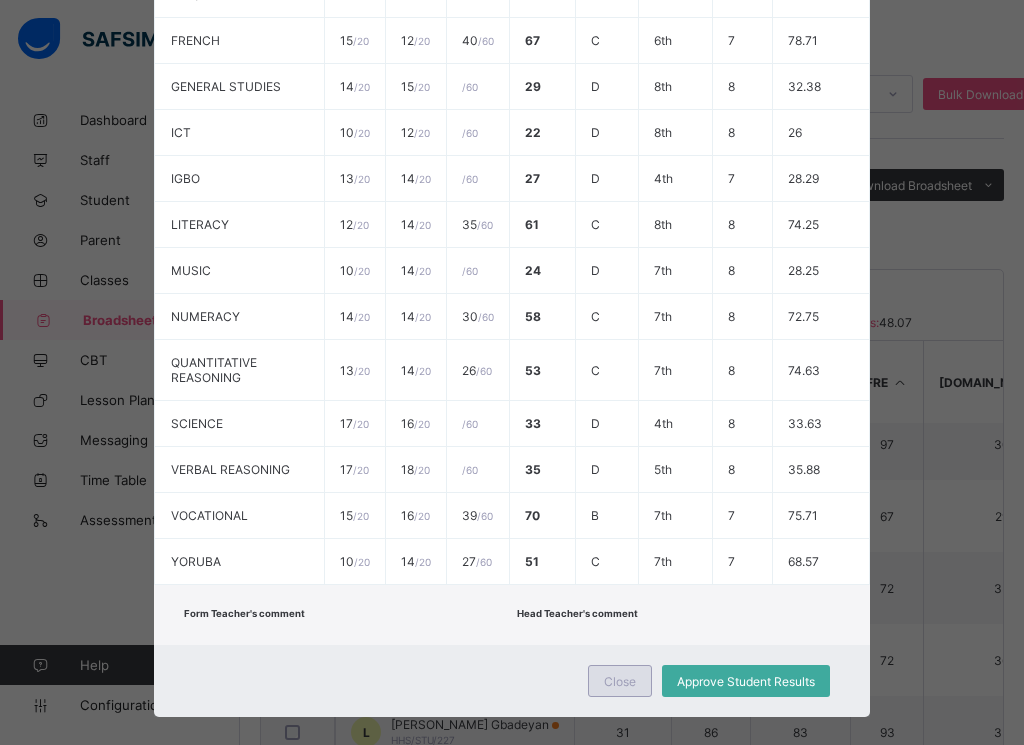click on "Close" at bounding box center (620, 681) 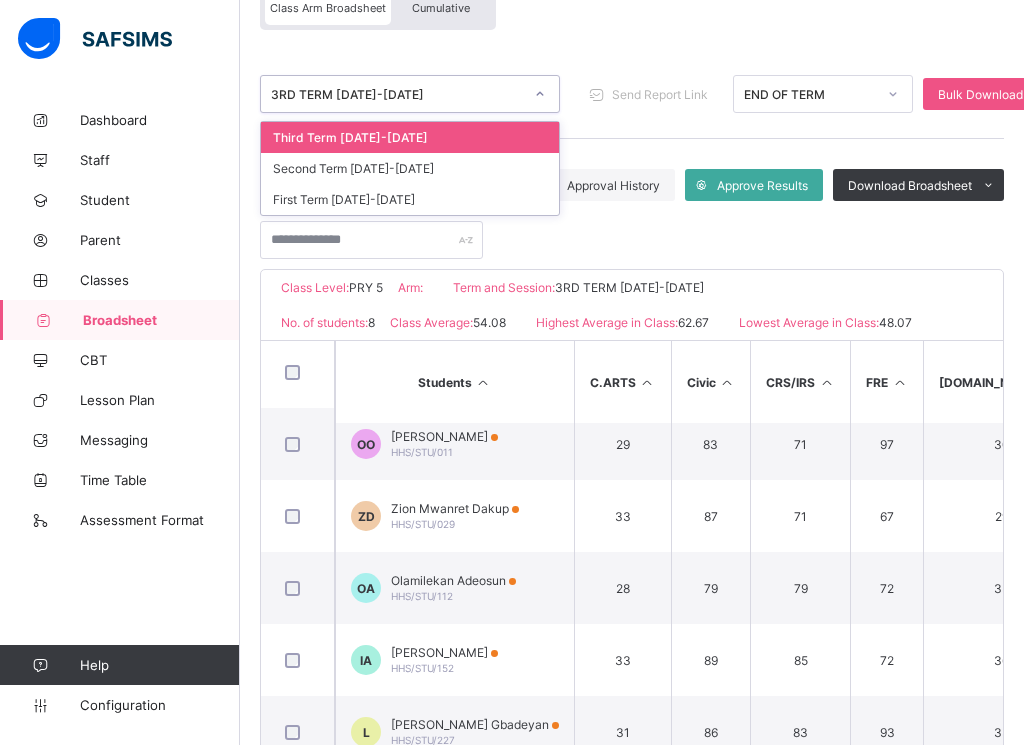 click 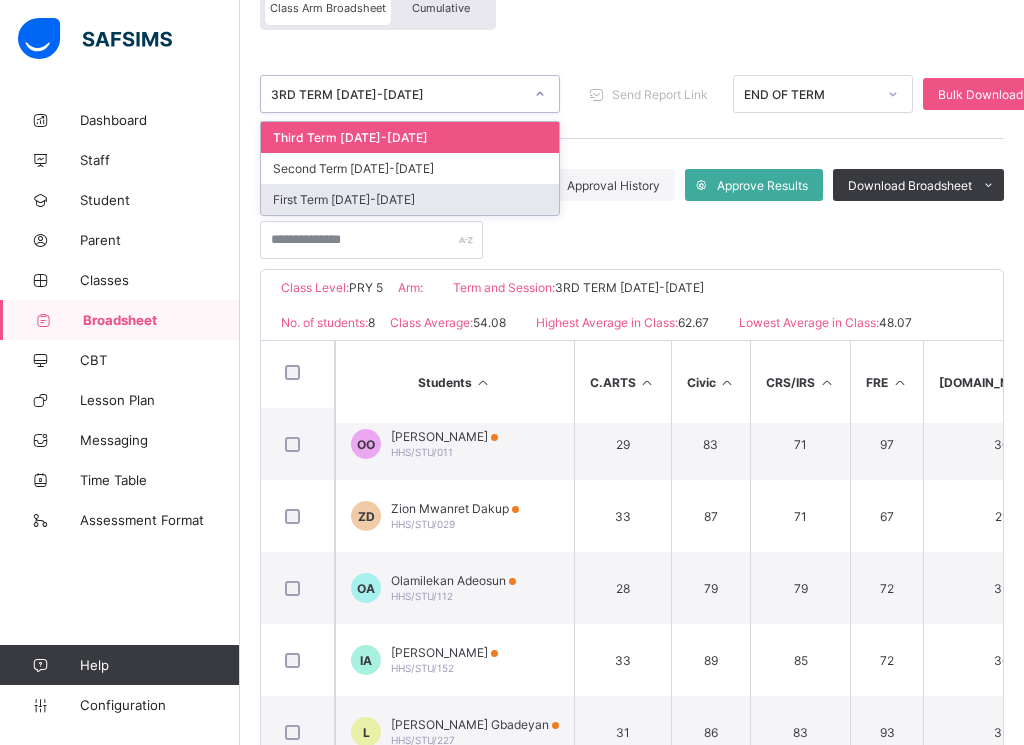 click on "First Term 2024-2025" at bounding box center [410, 199] 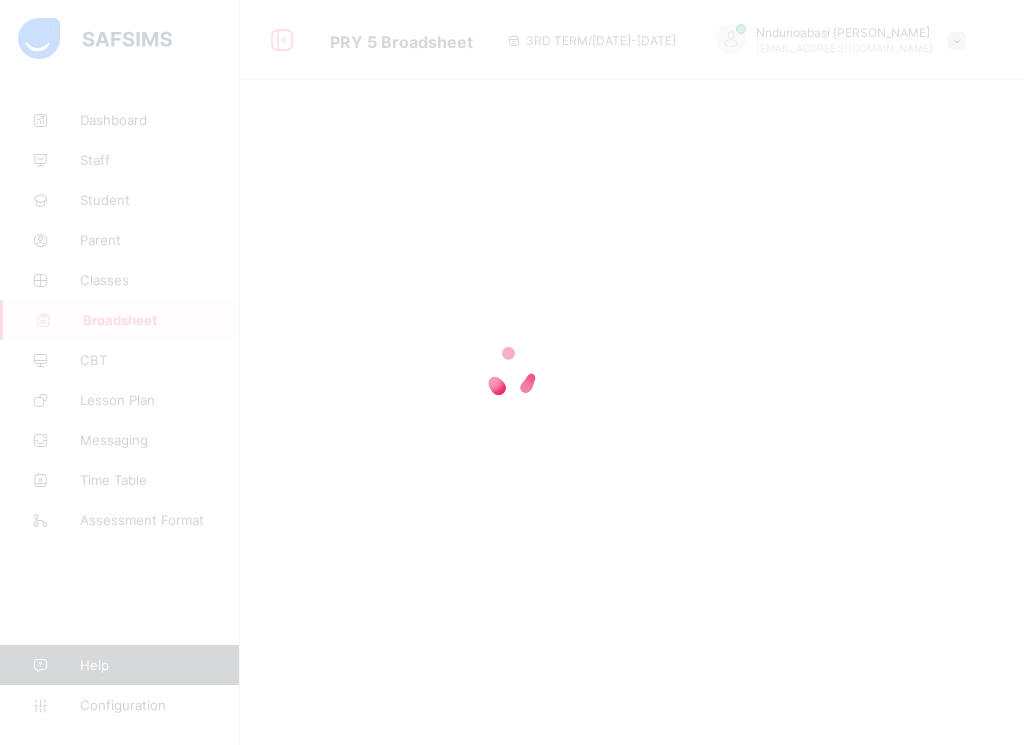 scroll, scrollTop: 0, scrollLeft: 0, axis: both 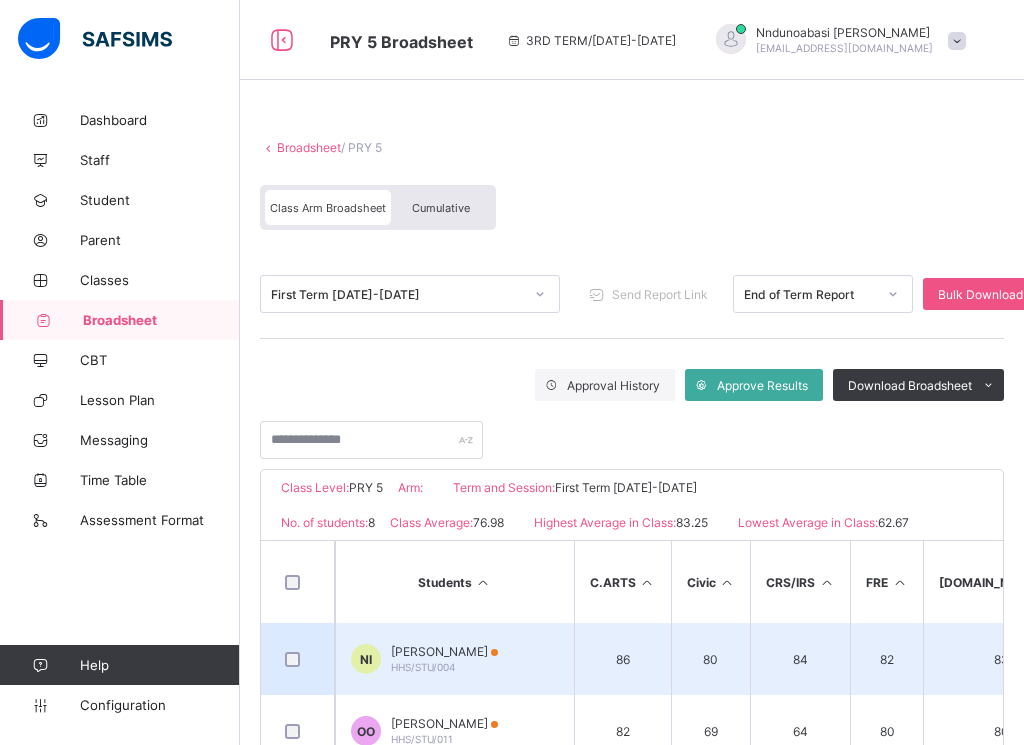 click on "NI Nathan  Imevbore   HHS/STU/004" at bounding box center [454, 659] 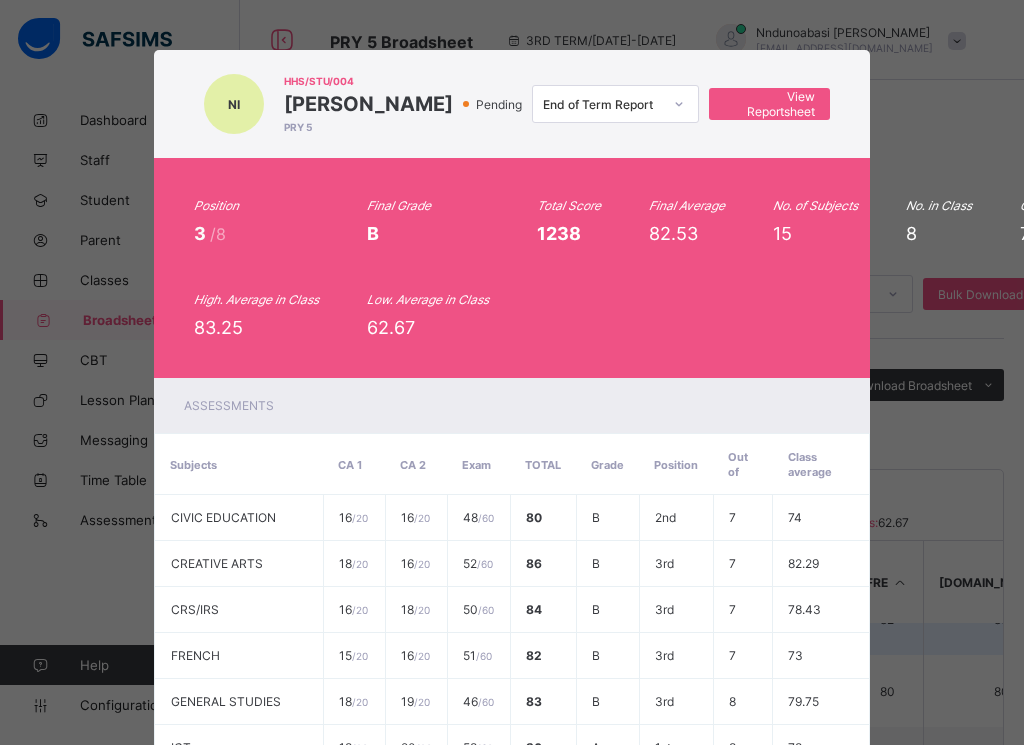 scroll, scrollTop: 103, scrollLeft: 0, axis: vertical 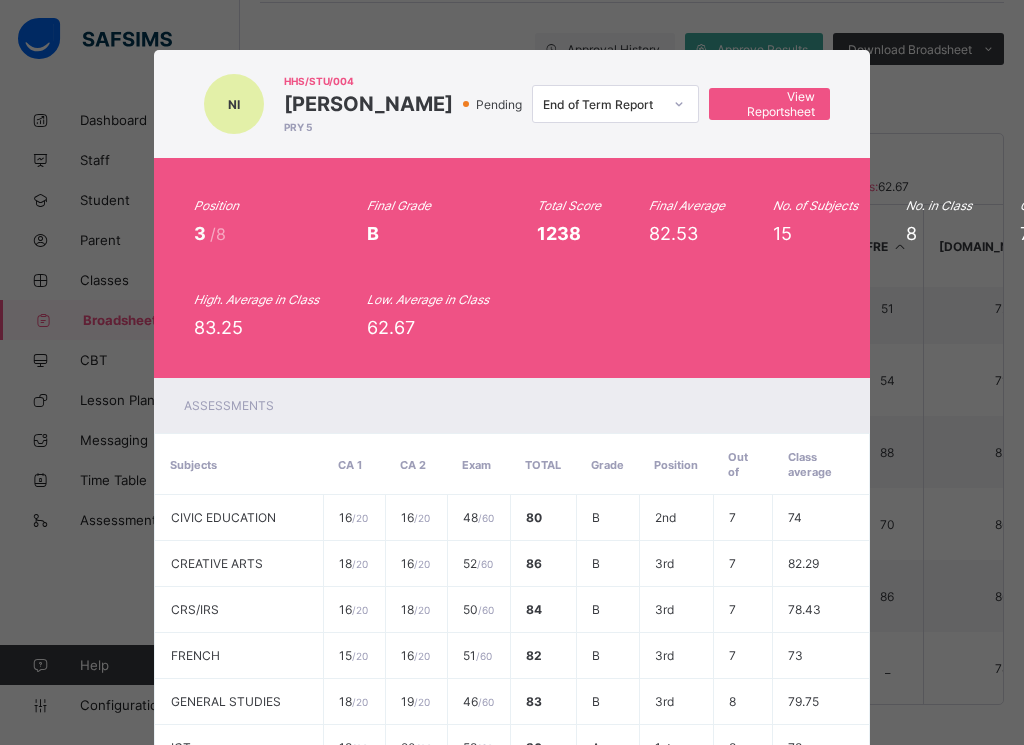 click on "NI   HHS/STU/004     Nathan  Imevbore     PRY 5    Pending End of Term Report View Reportsheet     Position         3       /8         Final Grade         B         Total Score         1238         Final Average         82.53         No. of Subjects         15         No. in Class         8         Class Average         76.98         High. Average in Class         83.25         Low. Average in Class         62.67     Assessments     Subjects       CA 1     CA 2     Exam       Total         Grade         Position         Out of         Class average       CIVIC  EDUCATION      16 / 20     16 / 20     48 / 60     80     B     2nd     7     74     CREATIVE ARTS     18 / 20     16 / 20     52 / 60     86     B     3rd     7     82.29     CRS/IRS     16 / 20     18 / 20     50 / 60     84     B     3rd     7     78.43     FRENCH     15 / 20     16 / 20     51 / 60     82     B     3rd     7     73     GENERAL STUDIES     18 / 20     19 / 20     46 / 60     83     B     3rd     8     79.75     ICT     18 / 20     /" at bounding box center [512, 372] 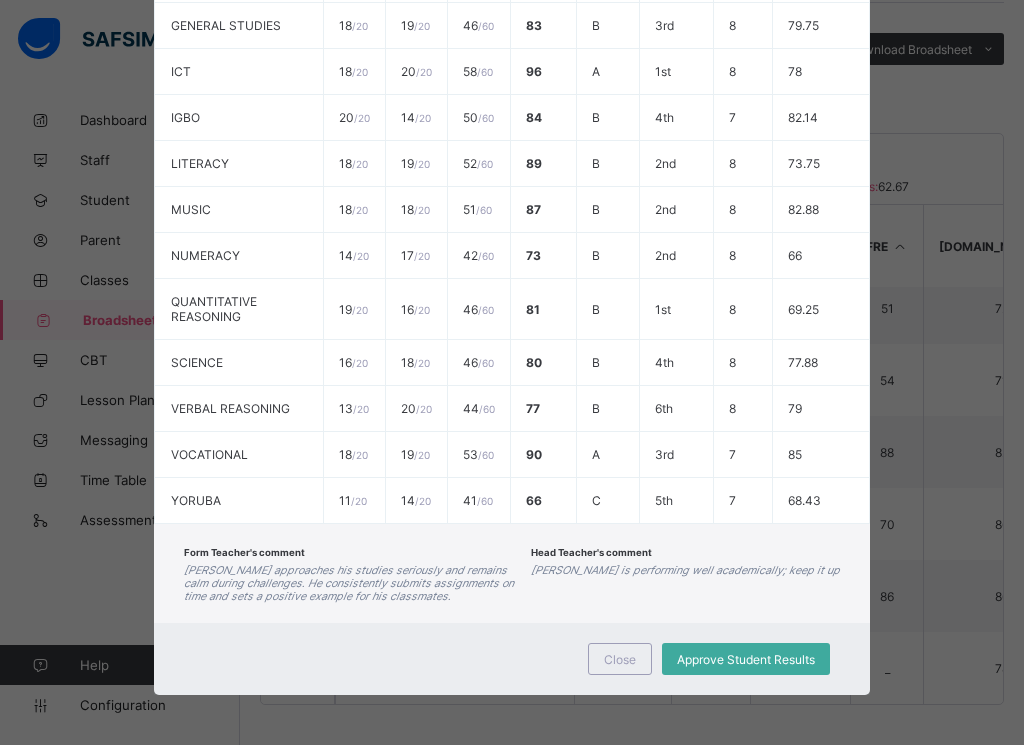 scroll, scrollTop: 691, scrollLeft: 0, axis: vertical 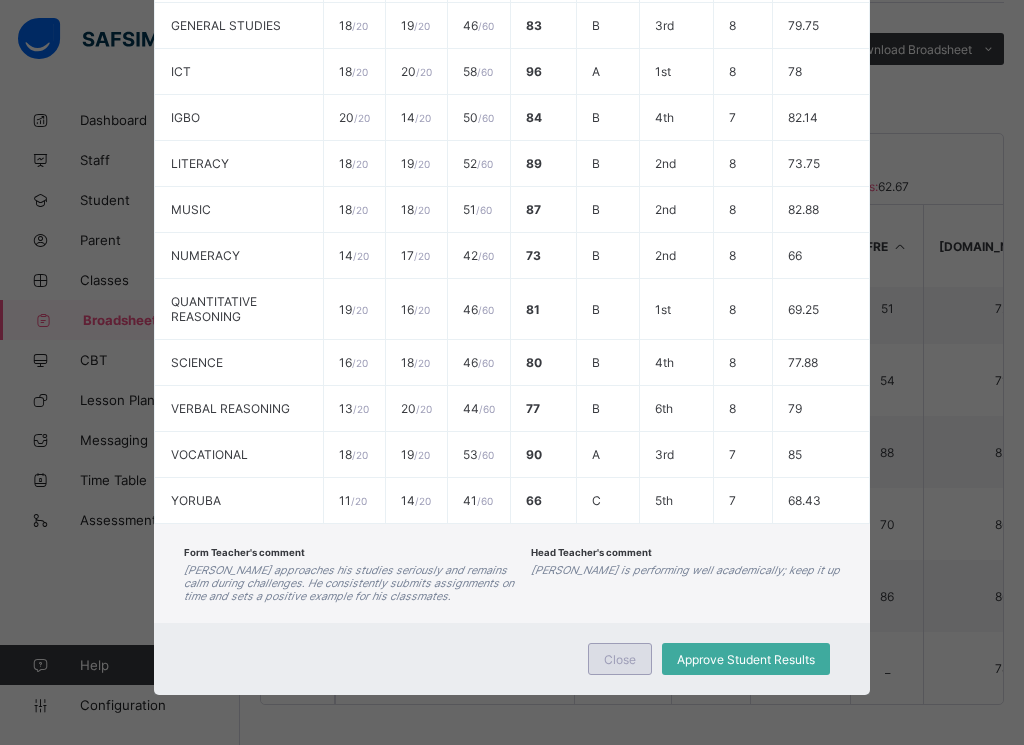 click on "Close" at bounding box center [620, 659] 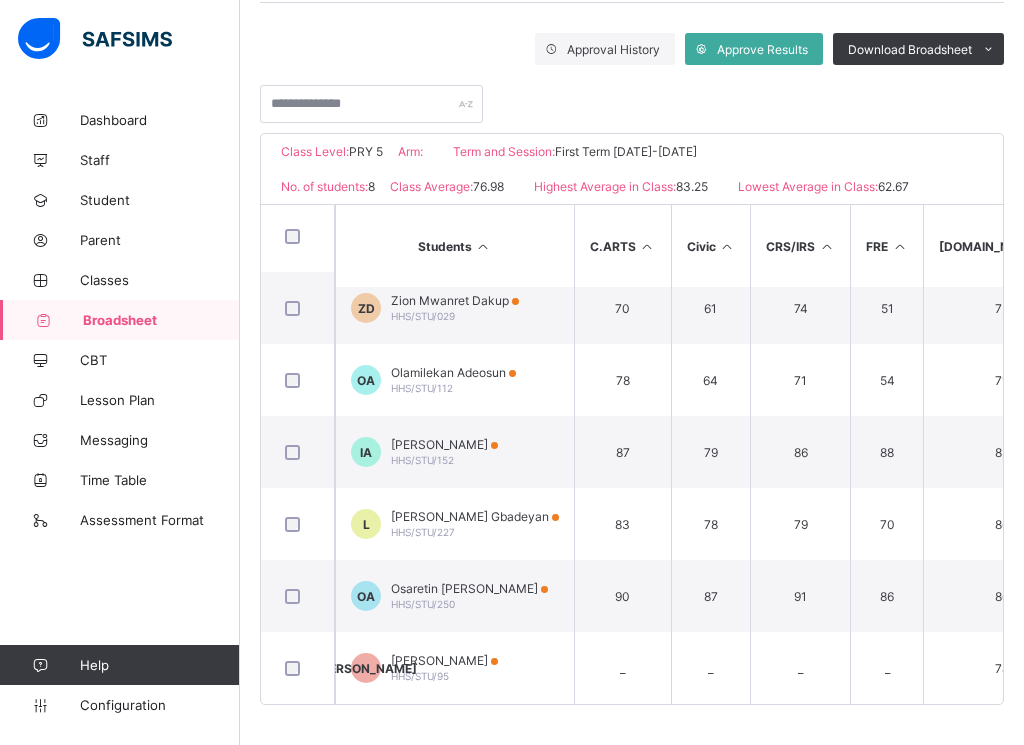 click on "JO Jolaoluwa David Olanipekun   HHS/STU/95" at bounding box center (454, 668) 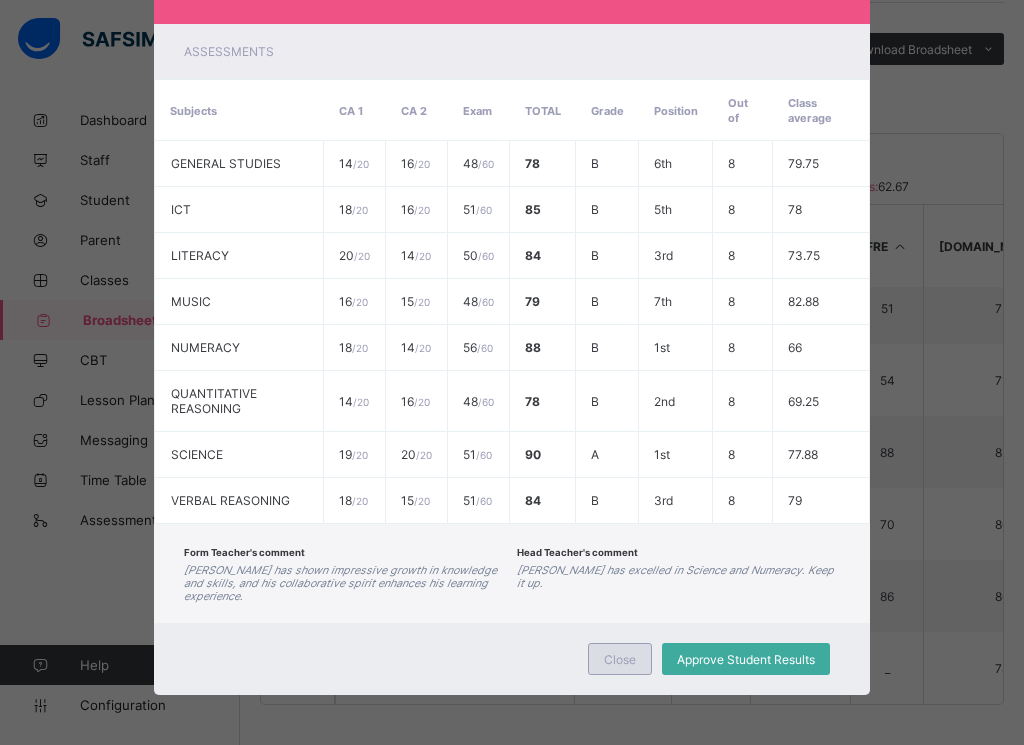 click on "Close" at bounding box center [620, 659] 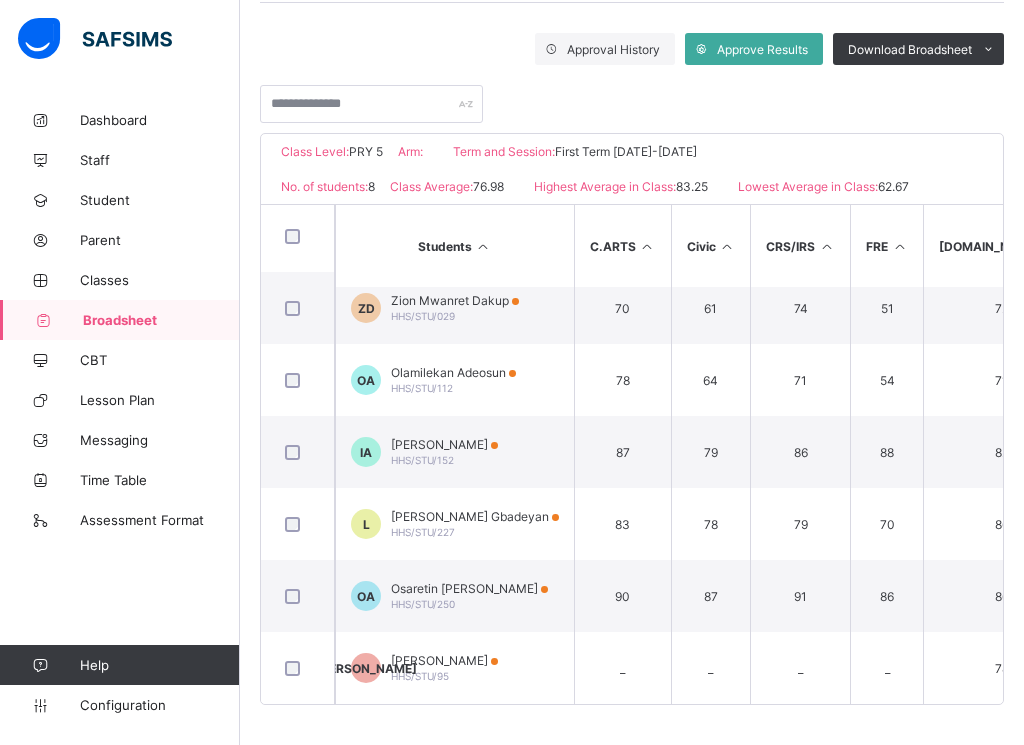 click on "Jolaoluwa David Olanipekun" at bounding box center (444, 660) 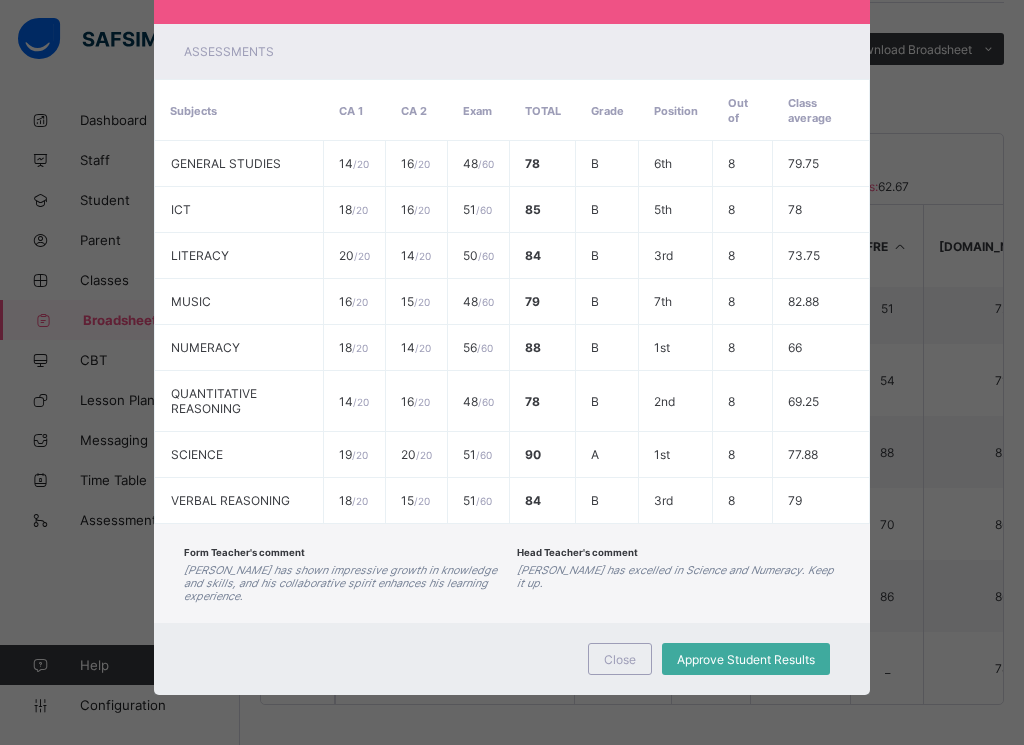click on "Jola has shown impressive growth in knowledge and skills, and his collaborative spirit enhances his learning experience." at bounding box center [340, 583] 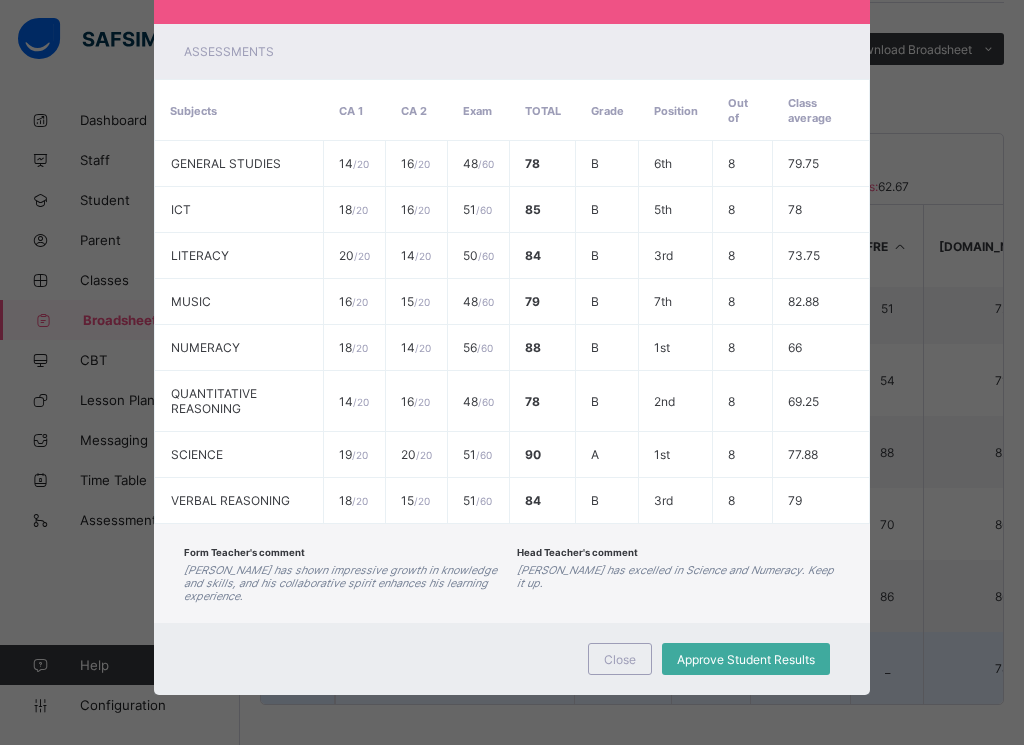 click on "Close" at bounding box center [620, 659] 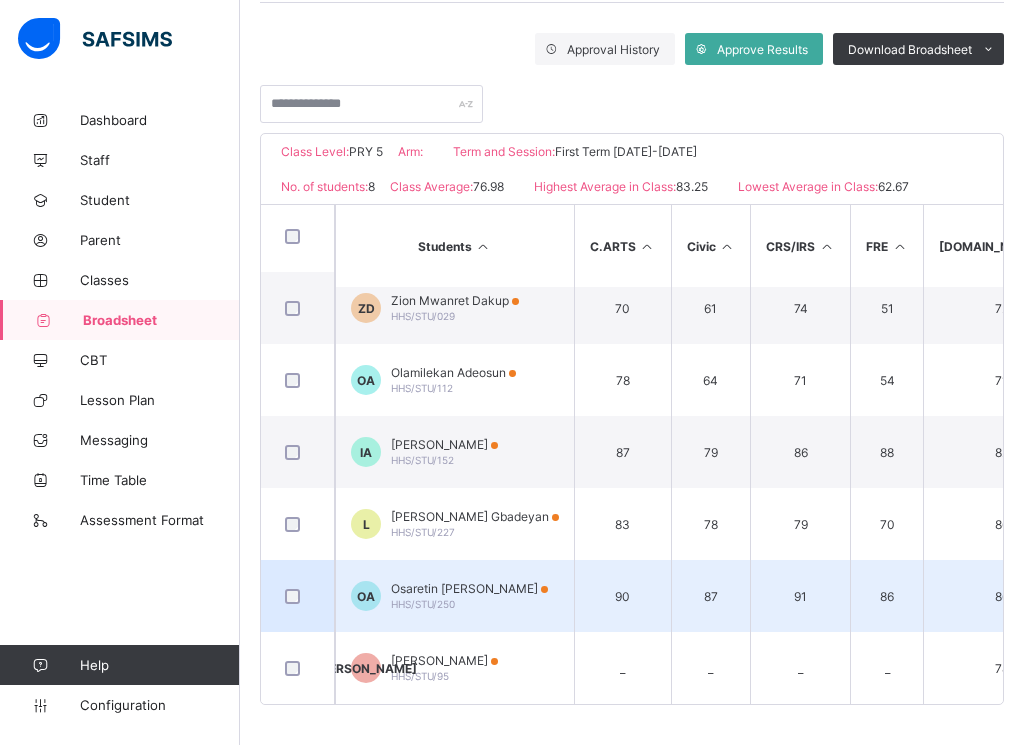 click on "90" at bounding box center [622, 596] 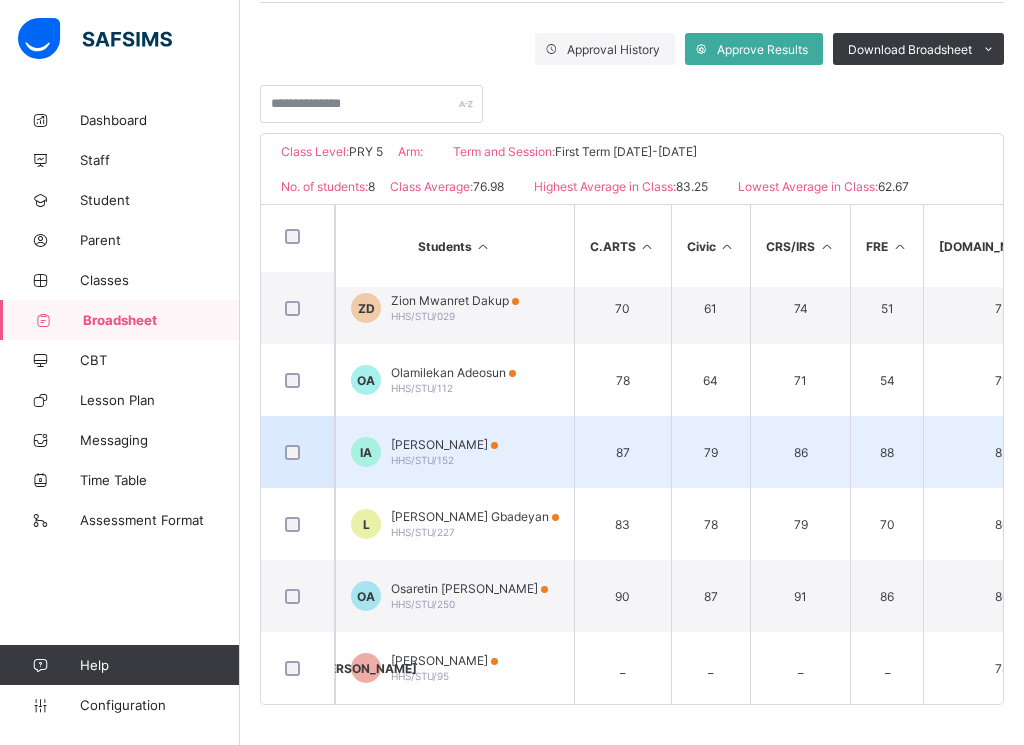 click on "87" at bounding box center [622, 452] 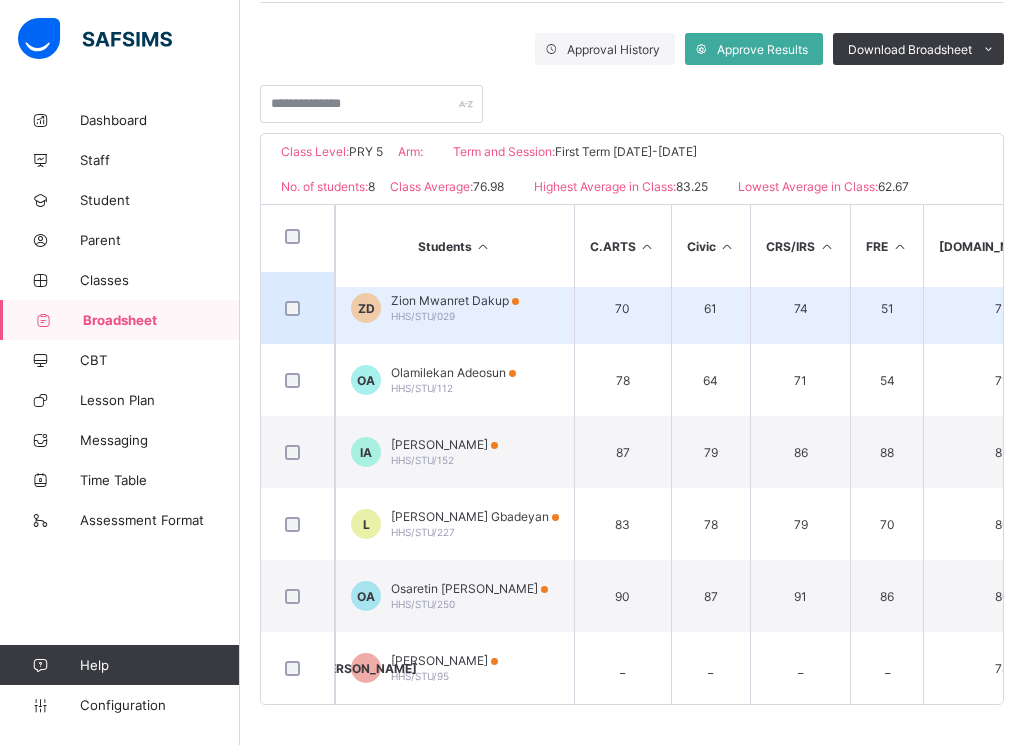 click on "ZD Zion Mwanret Dakup   HHS/STU/029" at bounding box center (454, 308) 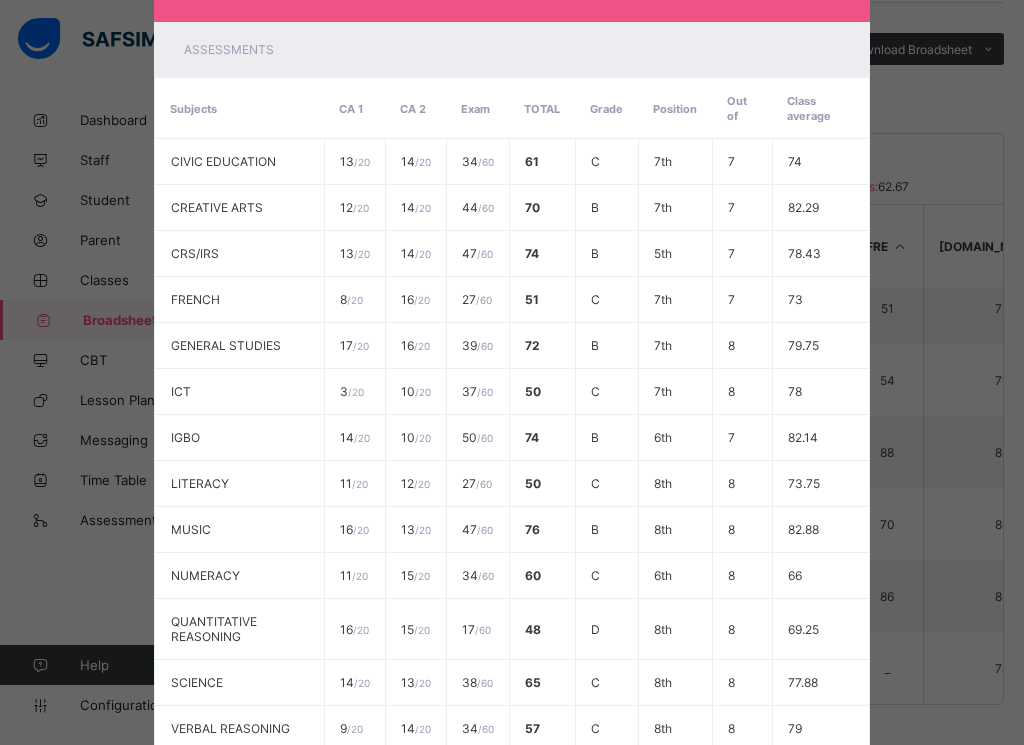 click on "ZD   HHS/STU/029     Zion Mwanret Dakup     PRY 5    Pending End of Term Report View Reportsheet     Position         8       /8         Final Grade         C         Total Score         940         Final Average         62.67         No. of Subjects         15         No. in Class         8         Class Average         76.98         High. Average in Class         83.25         Low. Average in Class         62.67     Assessments     Subjects       CA 1     CA 2     Exam       Total         Grade         Position         Out of         Class average       CIVIC  EDUCATION      13 / 20     14 / 20     34 / 60     61     C     7th     7     74     CREATIVE ARTS     12 / 20     14 / 20     44 / 60     70     B     7th     7     82.29     CRS/IRS     13 / 20     14 / 20     47 / 60     74     B     5th     7     78.43     FRENCH     8 / 20     16 / 20     27 / 60     51     C     7th     7     73     GENERAL STUDIES     17 / 20     16 / 20     39 / 60     72     B     7th     8     79.75     ICT     3 / 20     10" at bounding box center [512, 372] 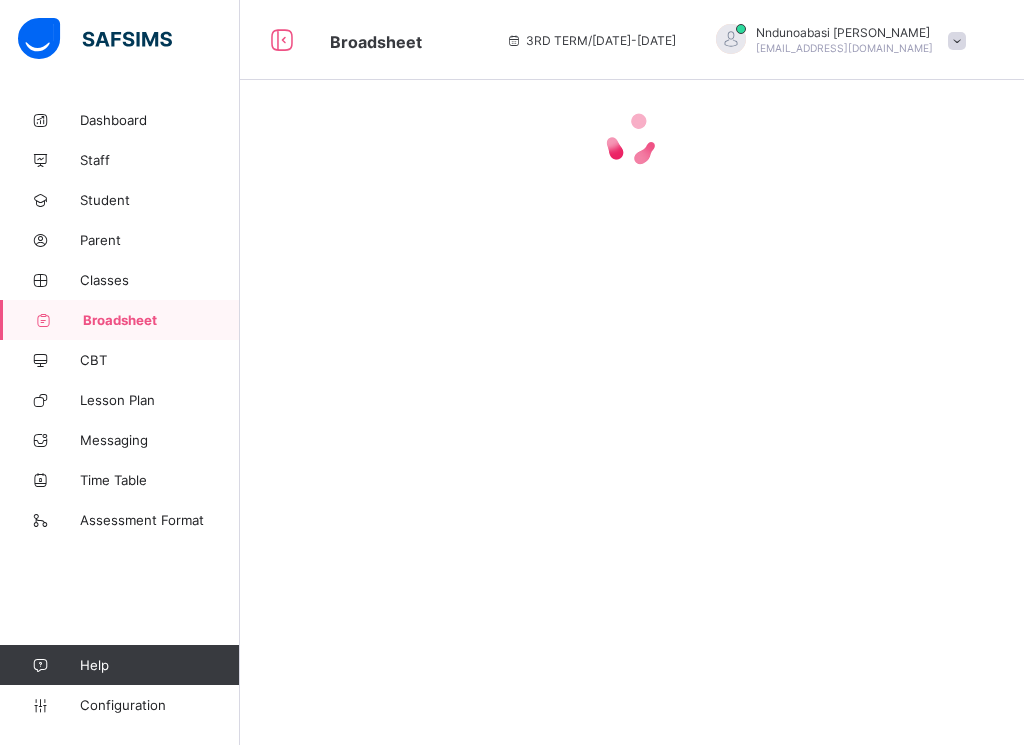scroll, scrollTop: 0, scrollLeft: 0, axis: both 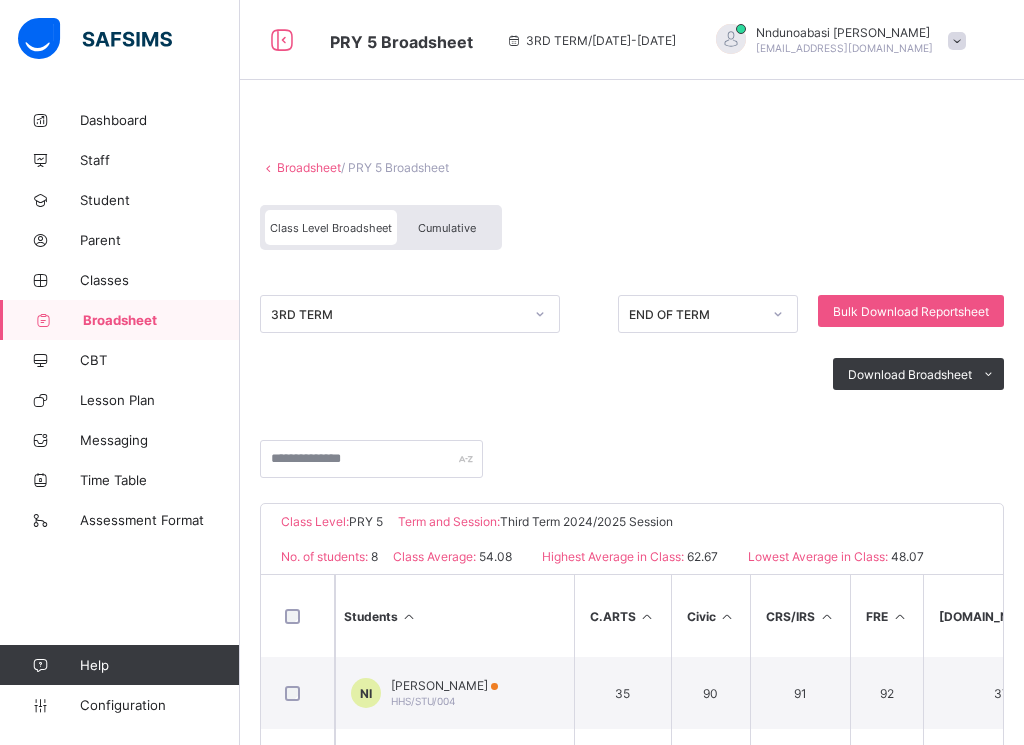 click on "Classes" at bounding box center [120, 280] 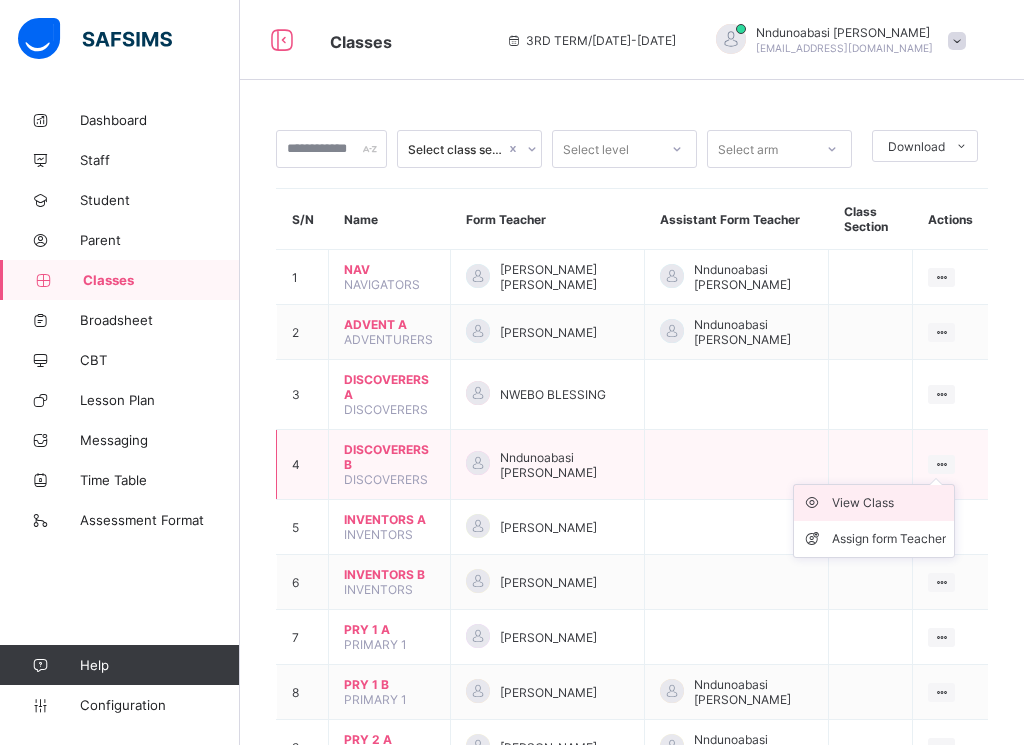 click on "View Class" at bounding box center [889, 503] 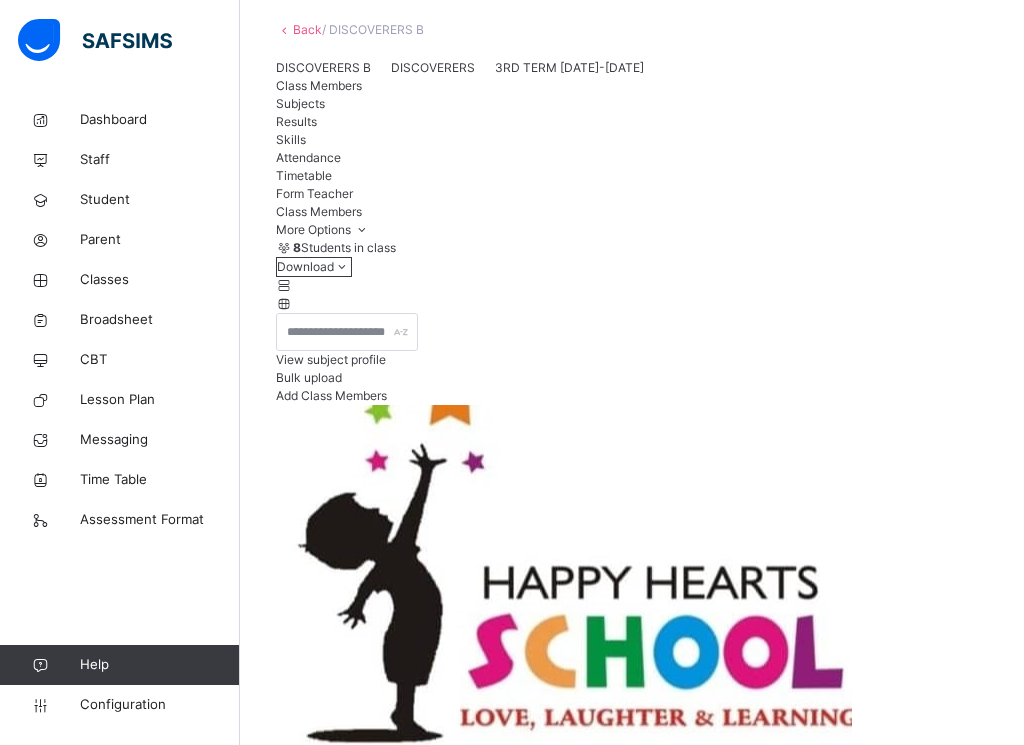 scroll, scrollTop: 36, scrollLeft: 0, axis: vertical 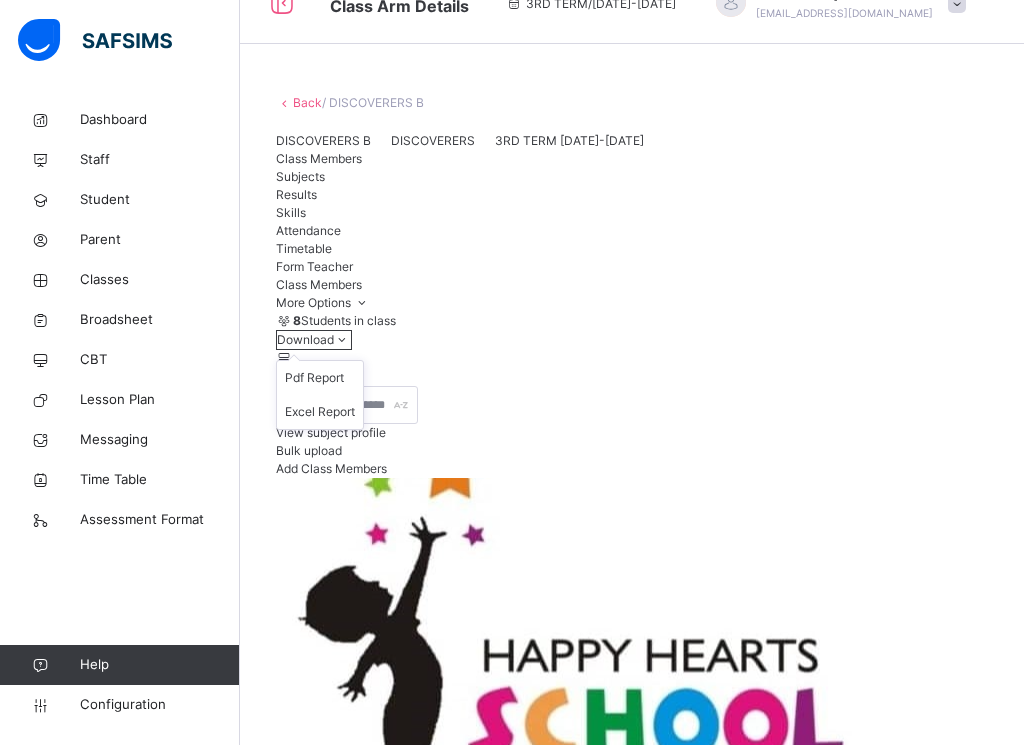 click on "Download" at bounding box center [305, 339] 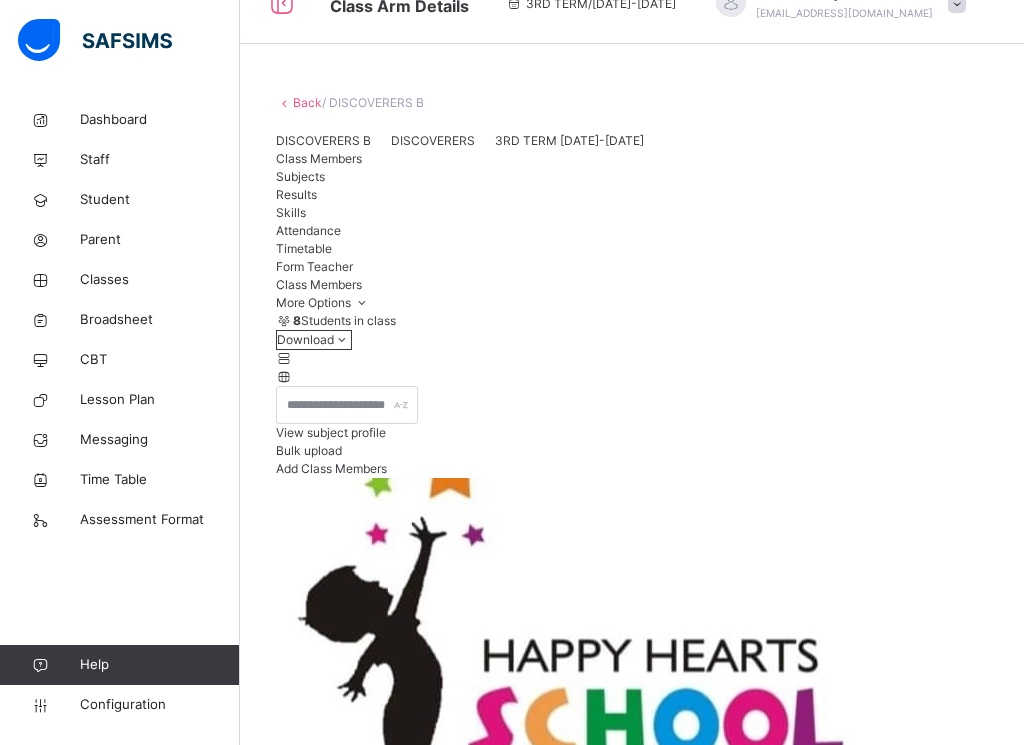click on "Attendance" at bounding box center [308, 230] 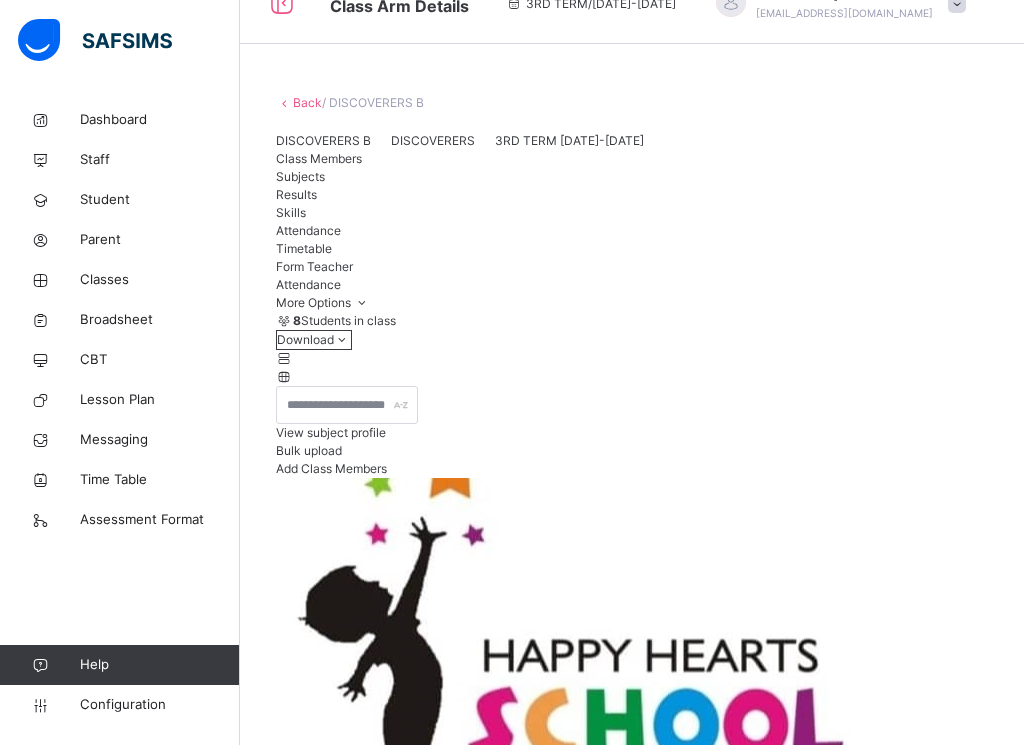 click on "**********" at bounding box center (336, 3619) 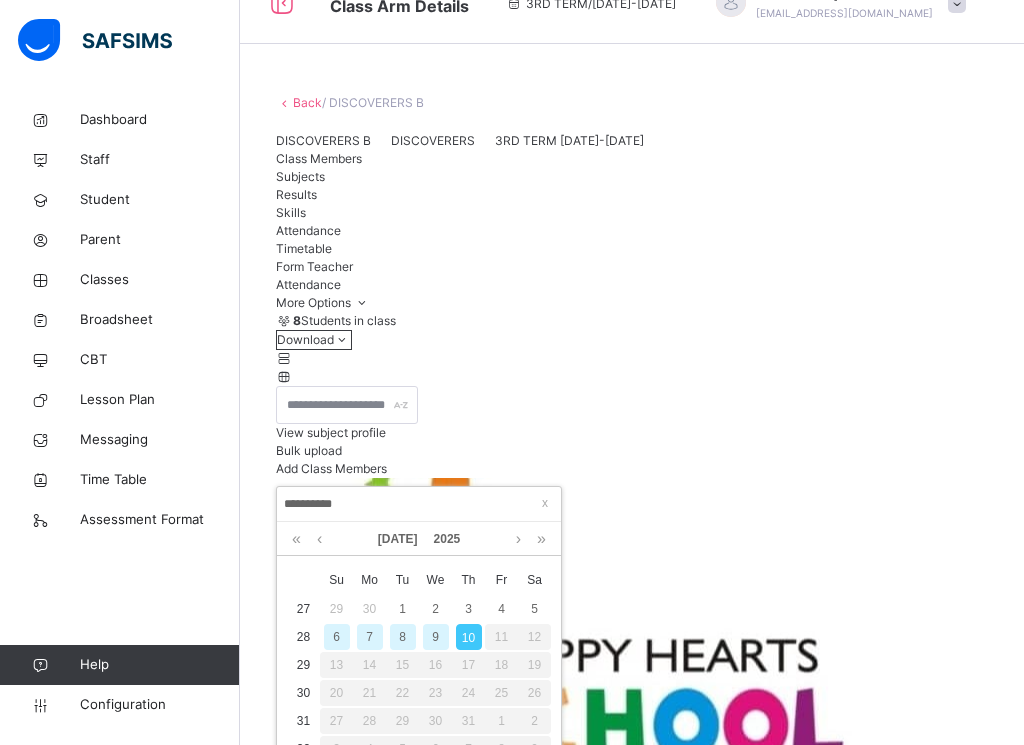 click on "**********" at bounding box center (419, 504) 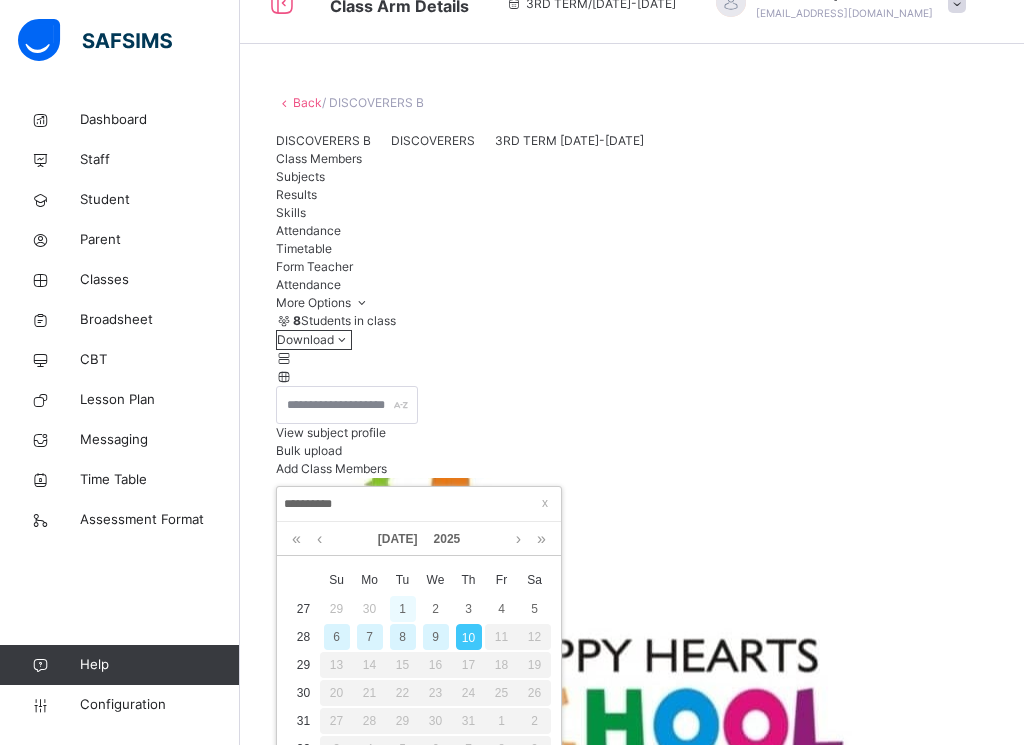 click on "1" at bounding box center [403, 609] 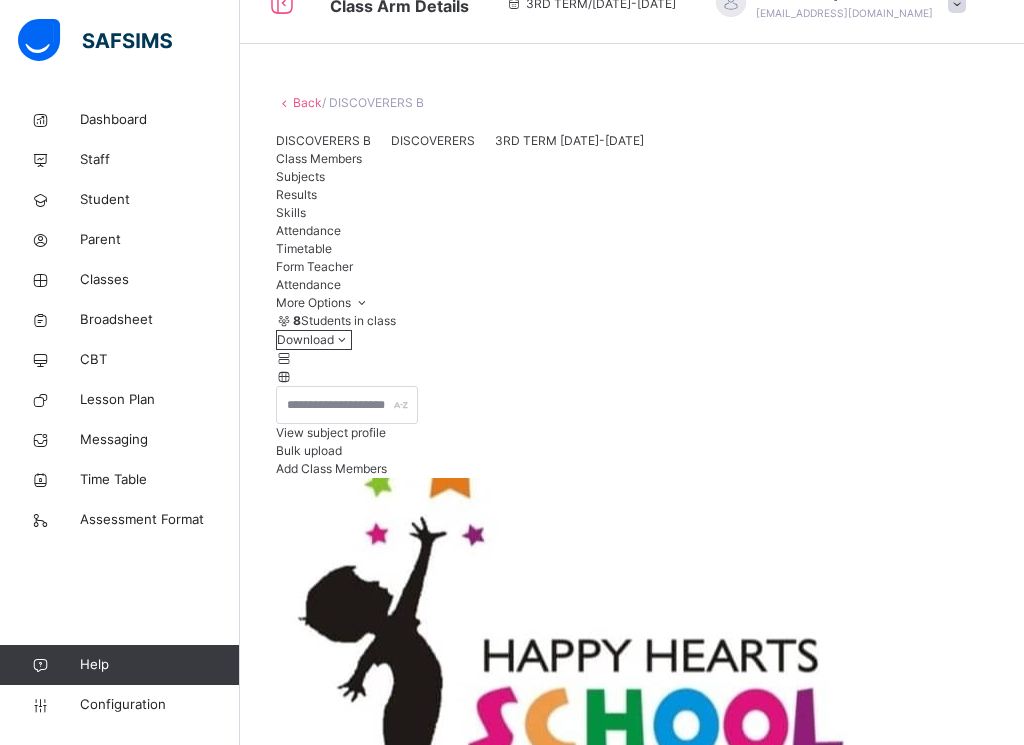 click on "**********" at bounding box center (336, 3619) 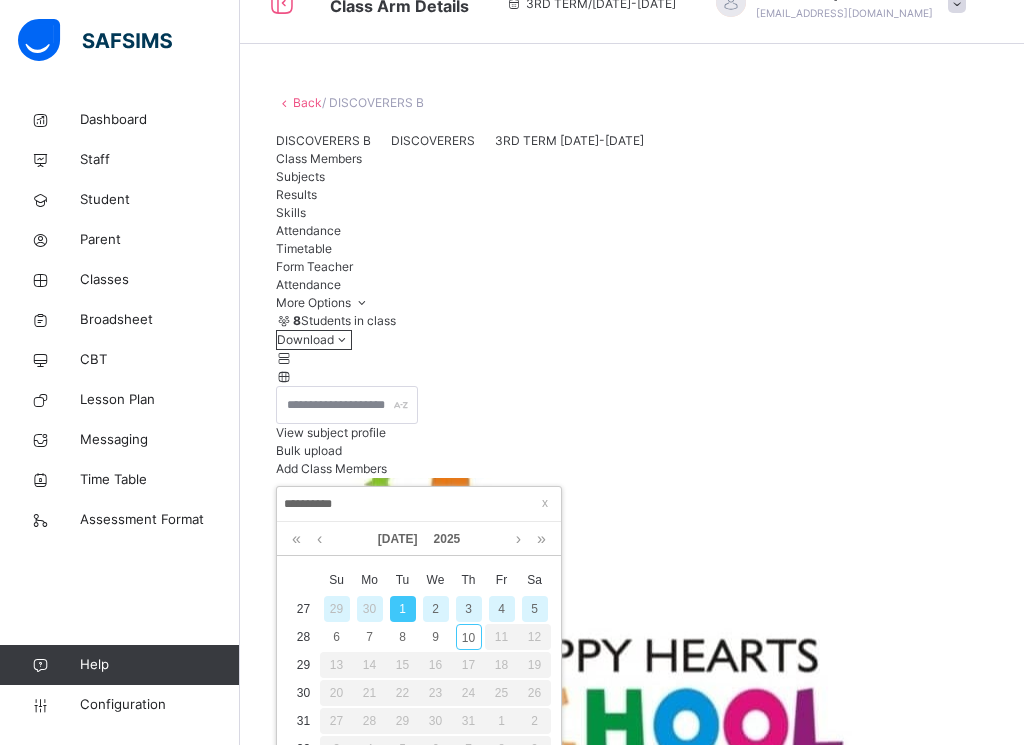 click on "4" at bounding box center [502, 609] 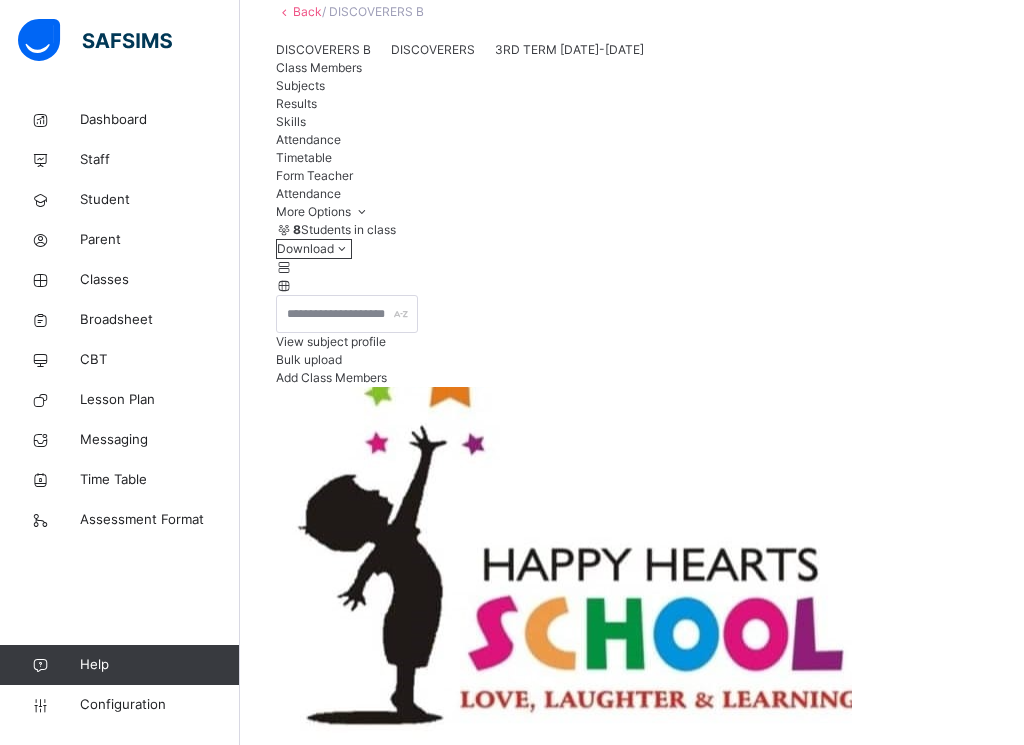 scroll, scrollTop: 196, scrollLeft: 0, axis: vertical 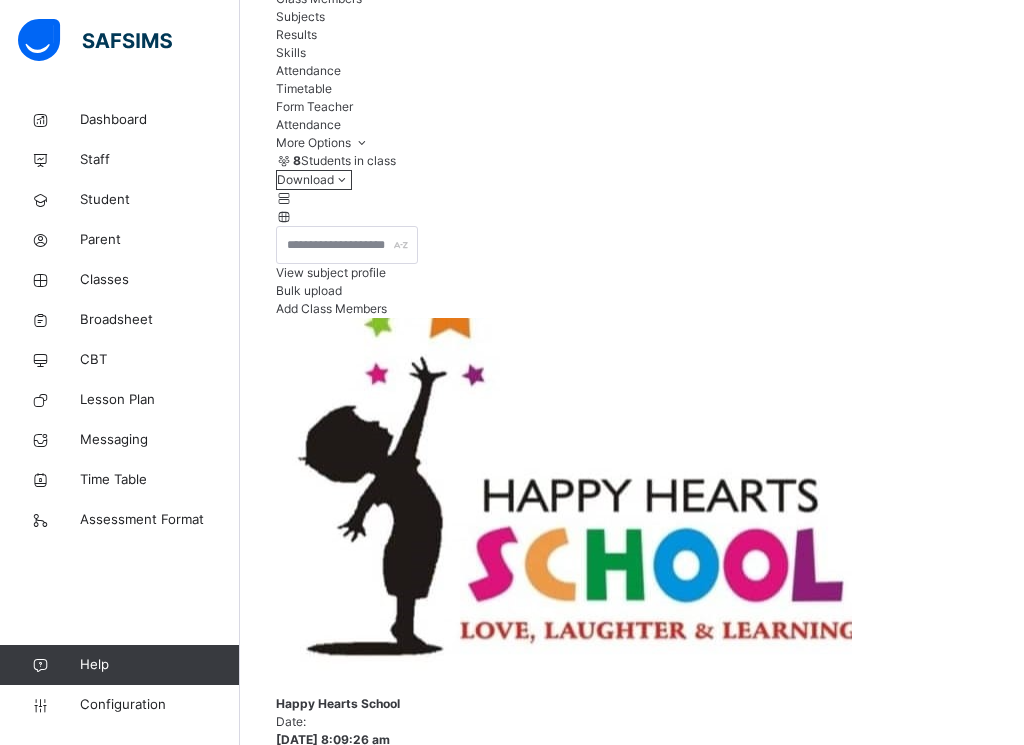 click on "**********" at bounding box center [336, 3459] 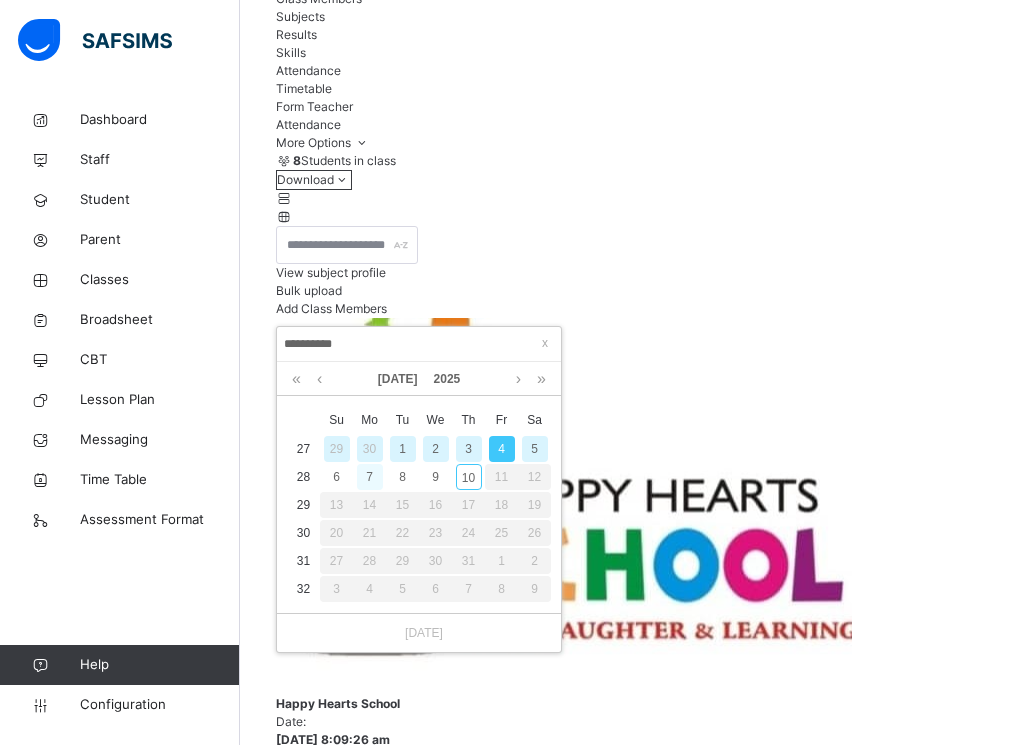 click on "7" at bounding box center [370, 477] 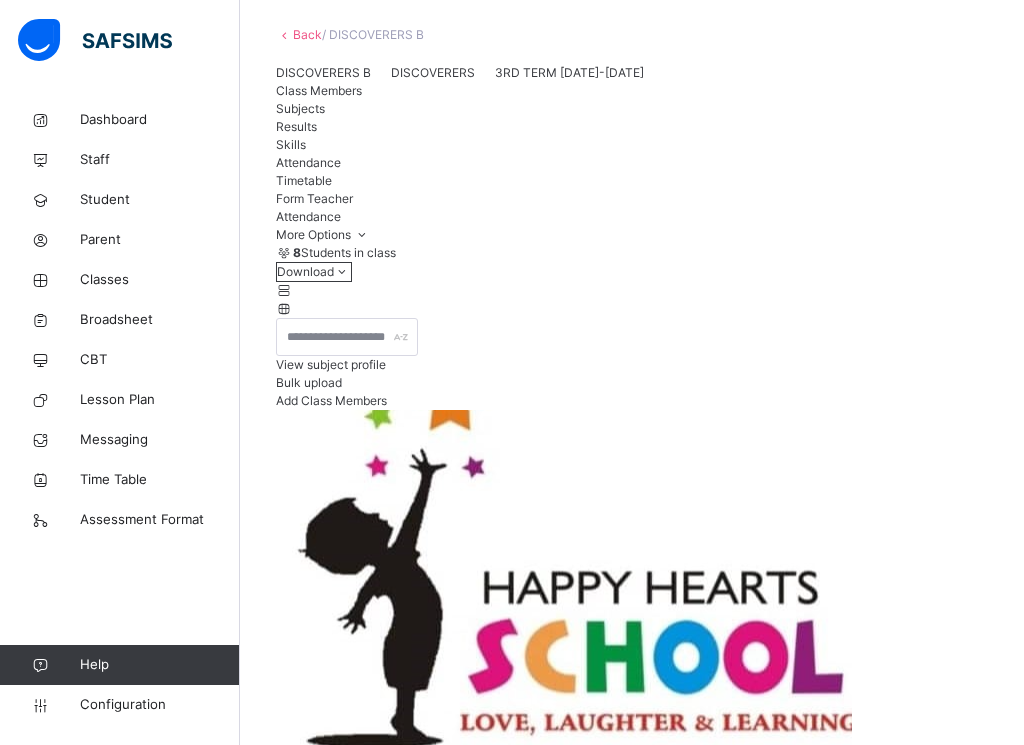 scroll, scrollTop: 196, scrollLeft: 0, axis: vertical 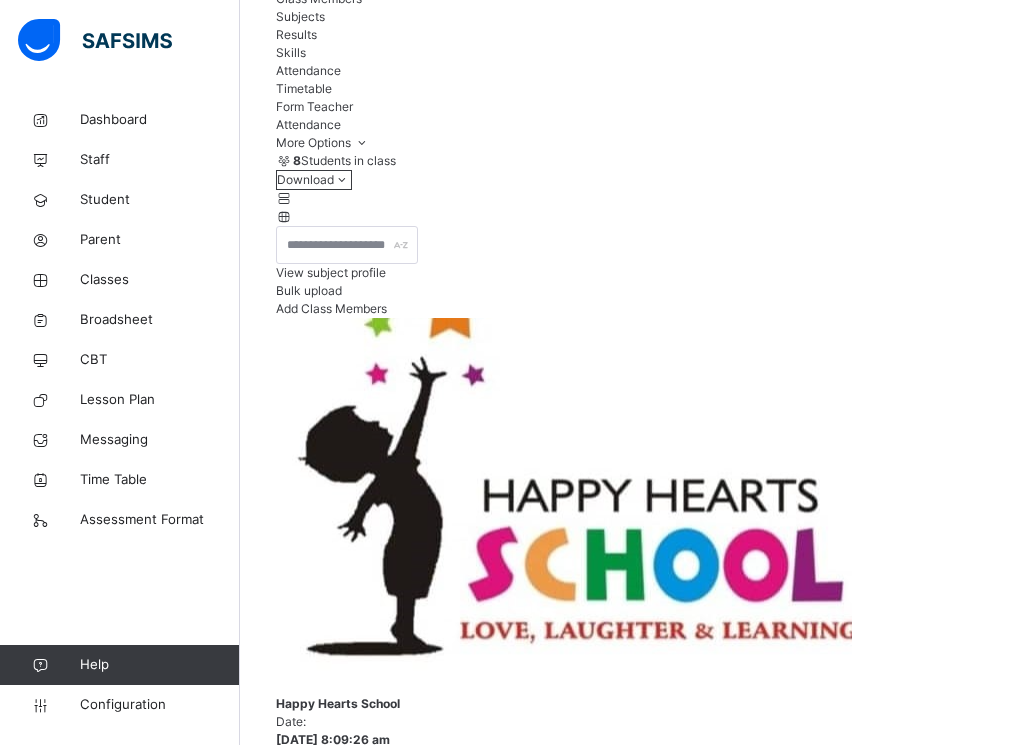 click on "Save" at bounding box center (290, 3548) 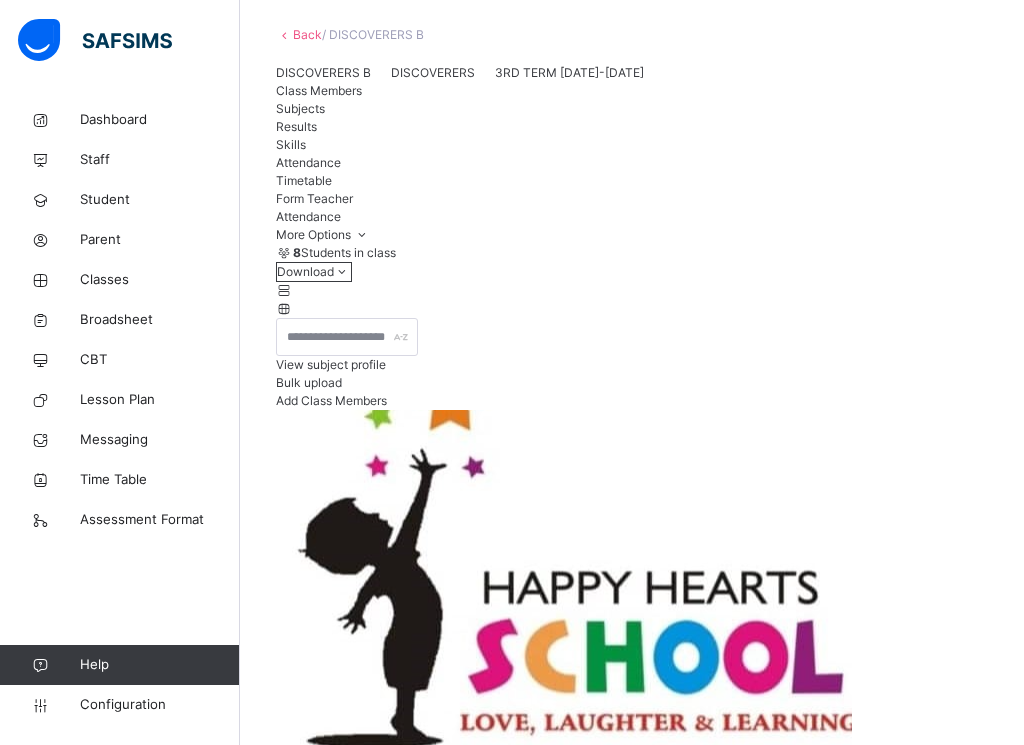 scroll, scrollTop: 196, scrollLeft: 0, axis: vertical 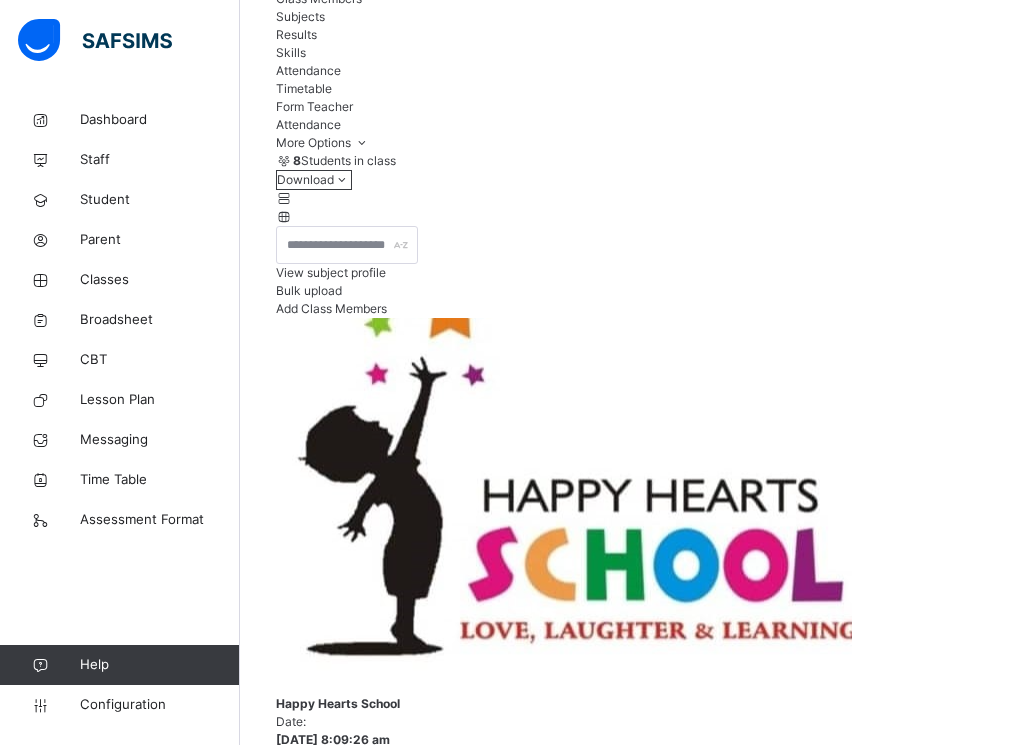 click on "Use manual attendance" at bounding box center [358, 3524] 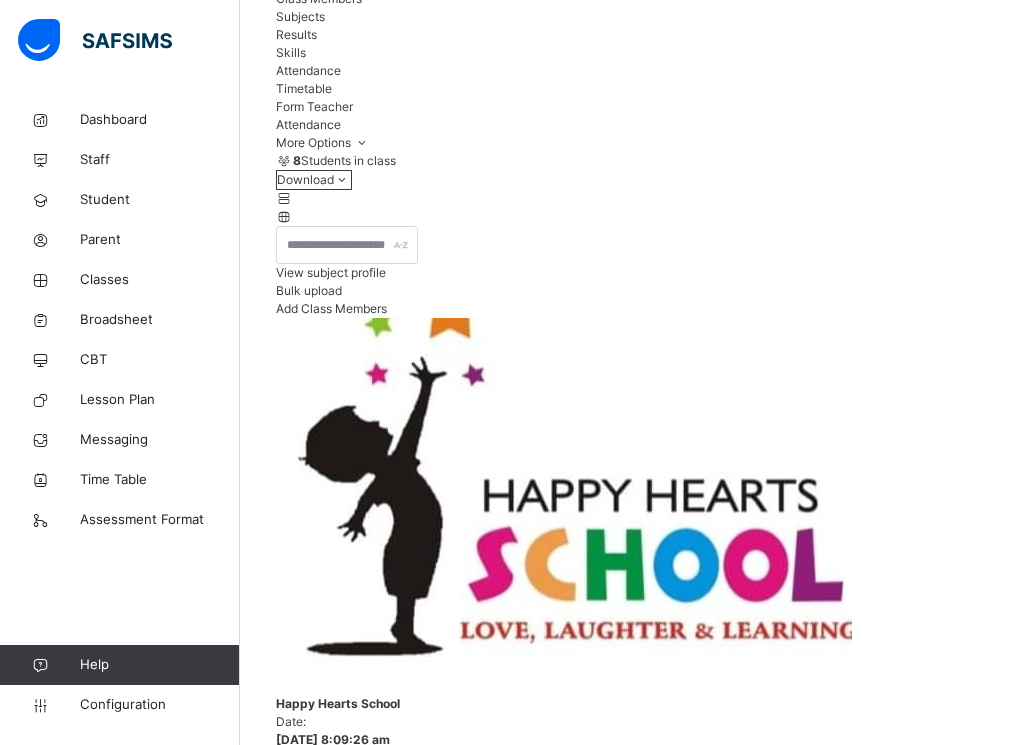 click at bounding box center (632, 3449) 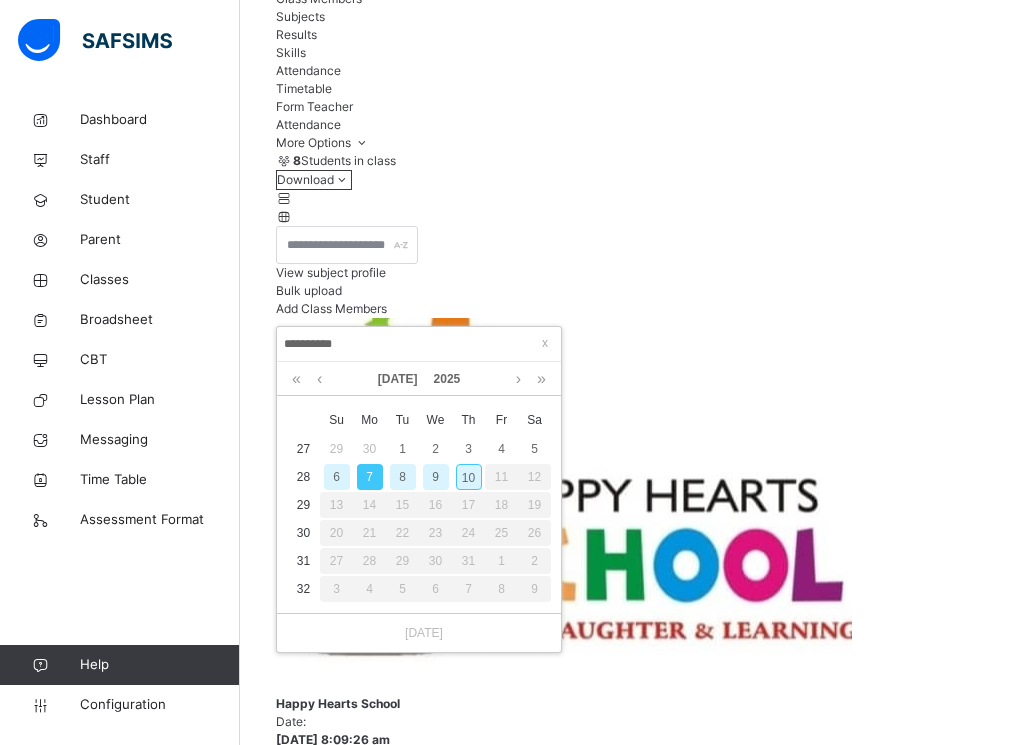 click on "Save" at bounding box center [632, 3549] 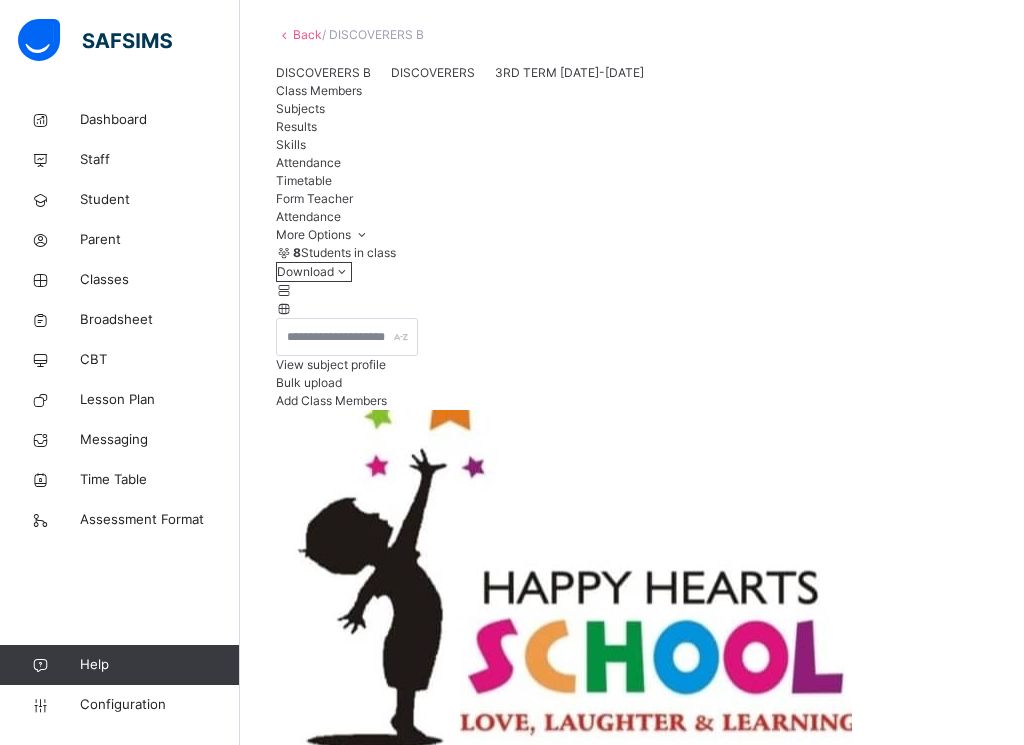 scroll, scrollTop: 196, scrollLeft: 0, axis: vertical 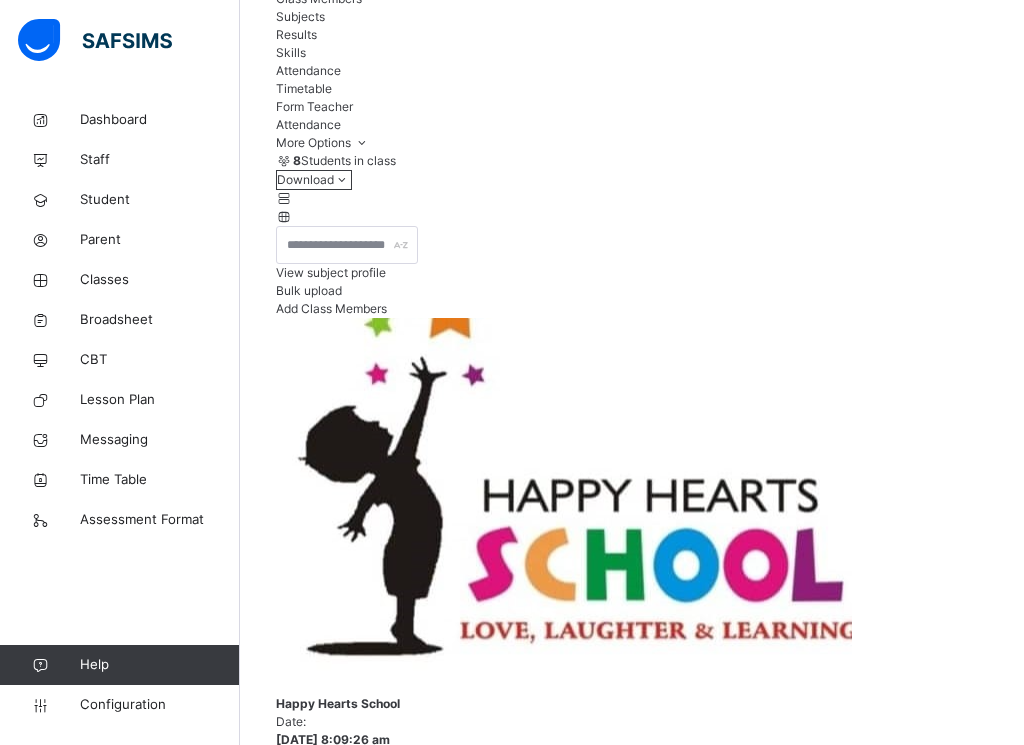 click on "**********" at bounding box center [336, 3459] 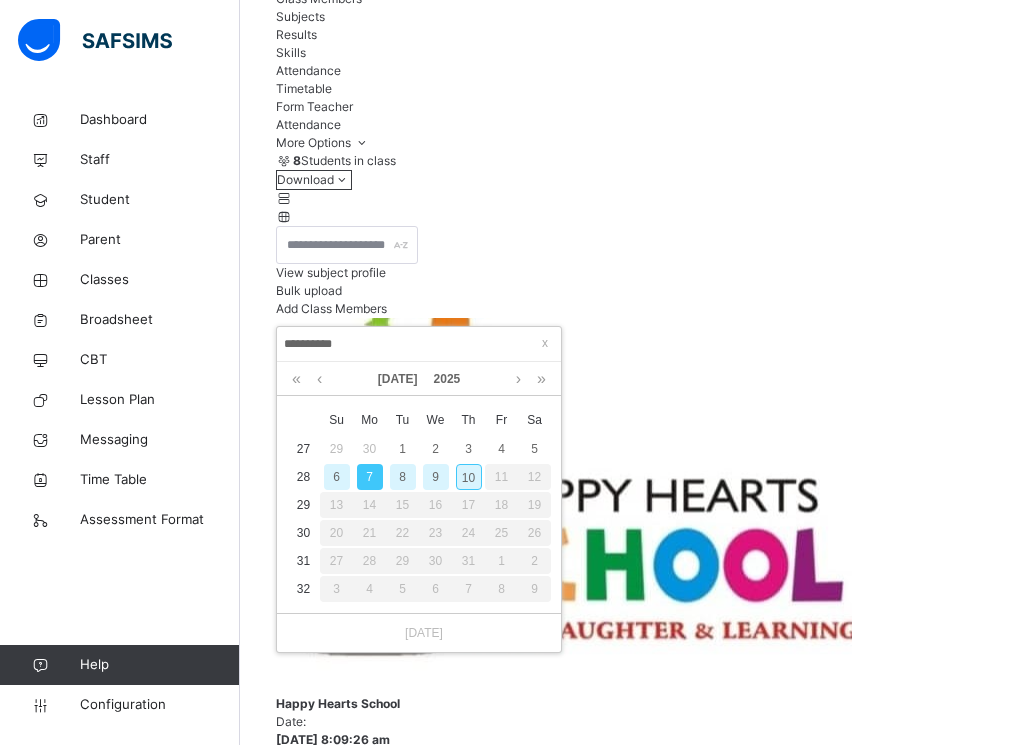 click on "We" at bounding box center (435, 420) 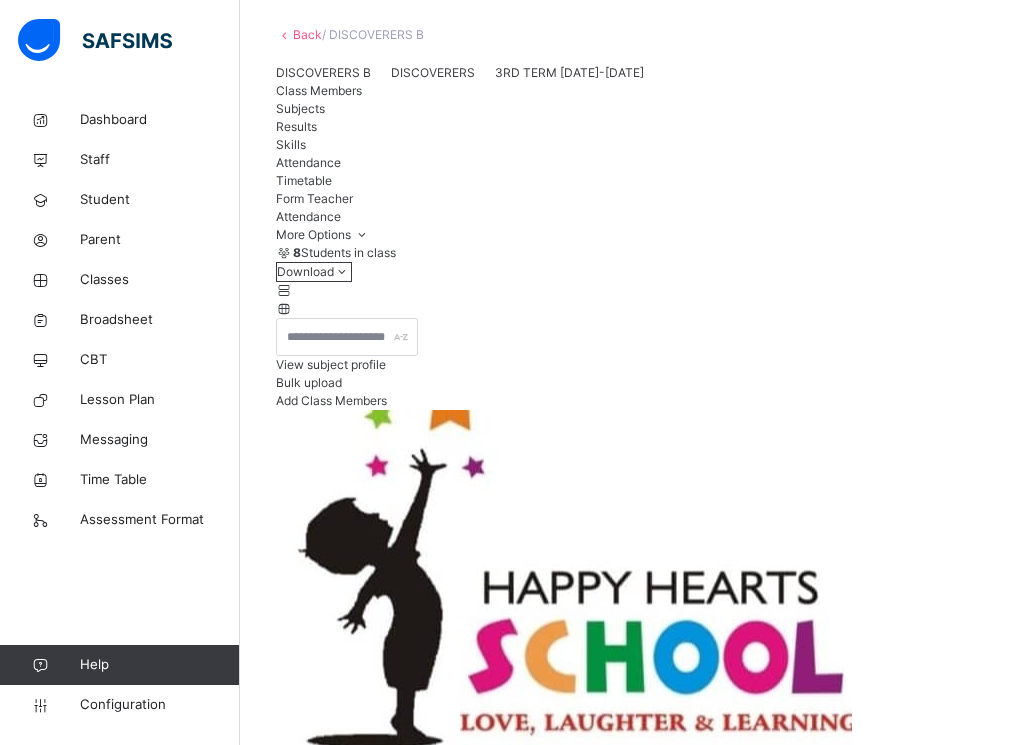 scroll, scrollTop: 196, scrollLeft: 0, axis: vertical 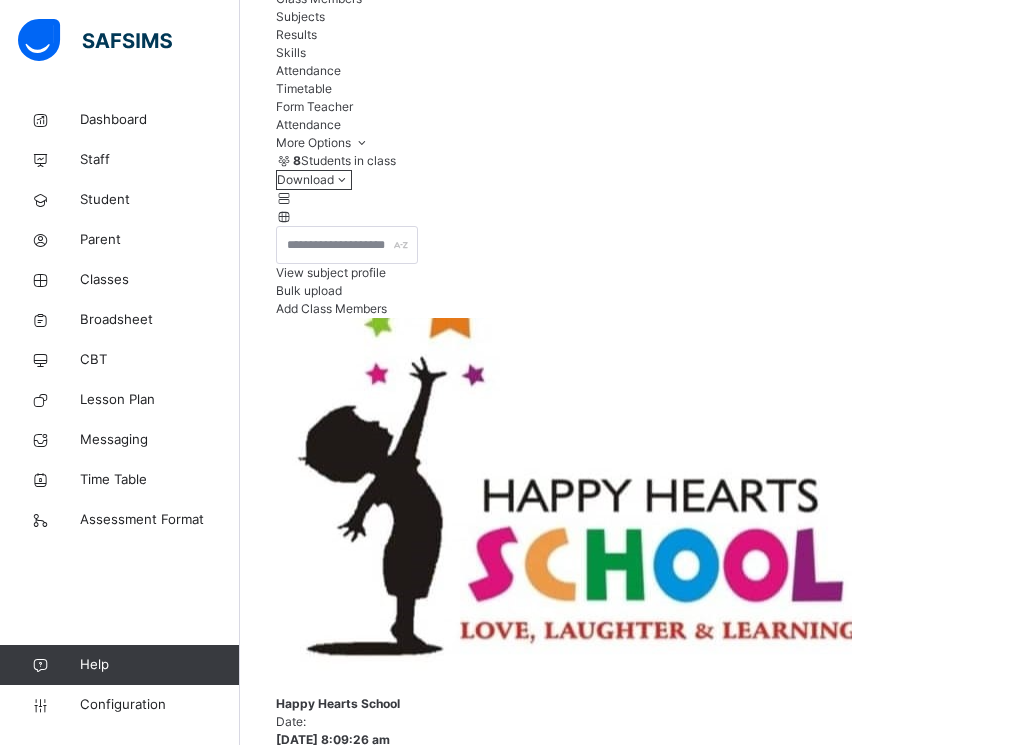 click on "Class Members Subjects Results Skills Attendance Timetable Form Teacher" at bounding box center (632, 53) 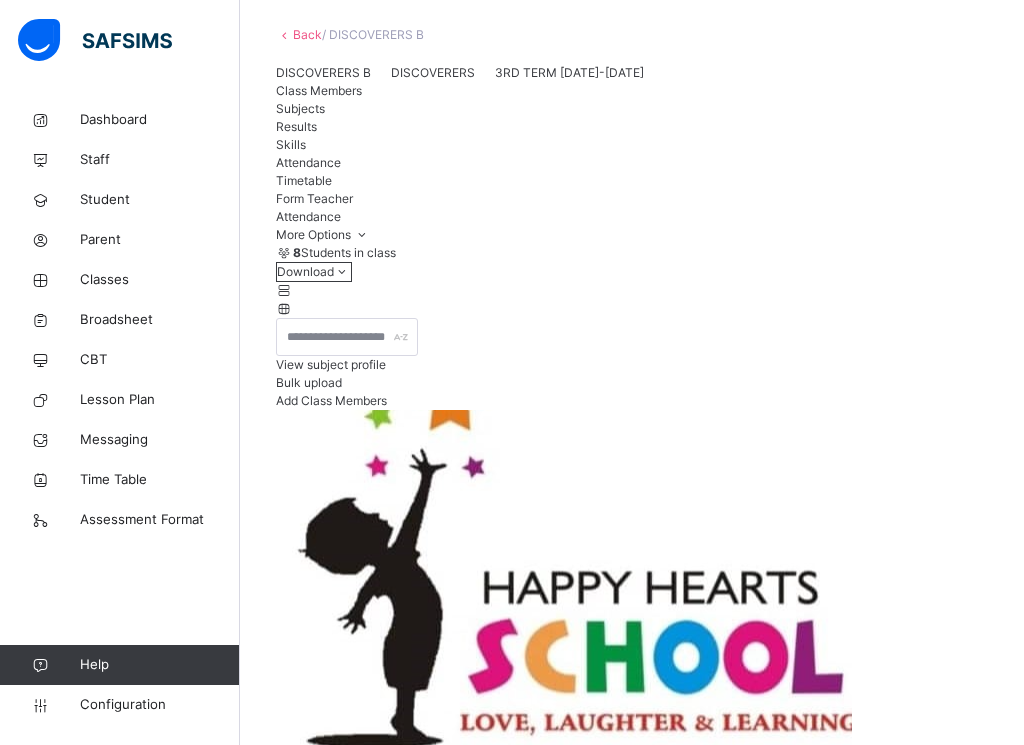scroll, scrollTop: 196, scrollLeft: 0, axis: vertical 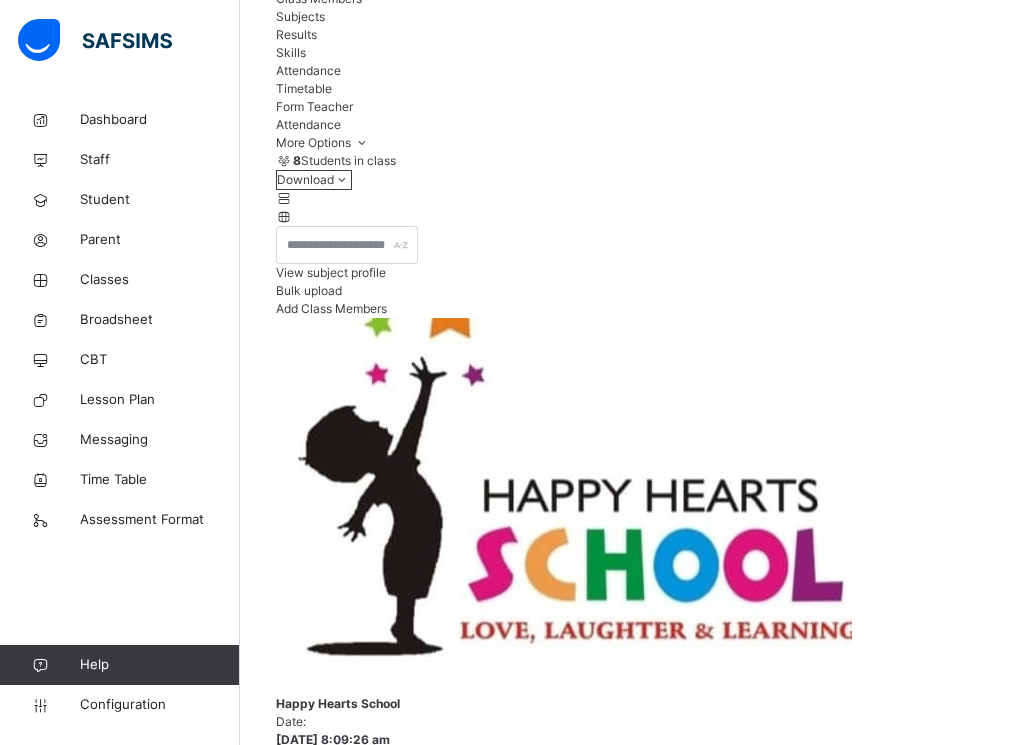 click on "**********" at bounding box center [336, 3459] 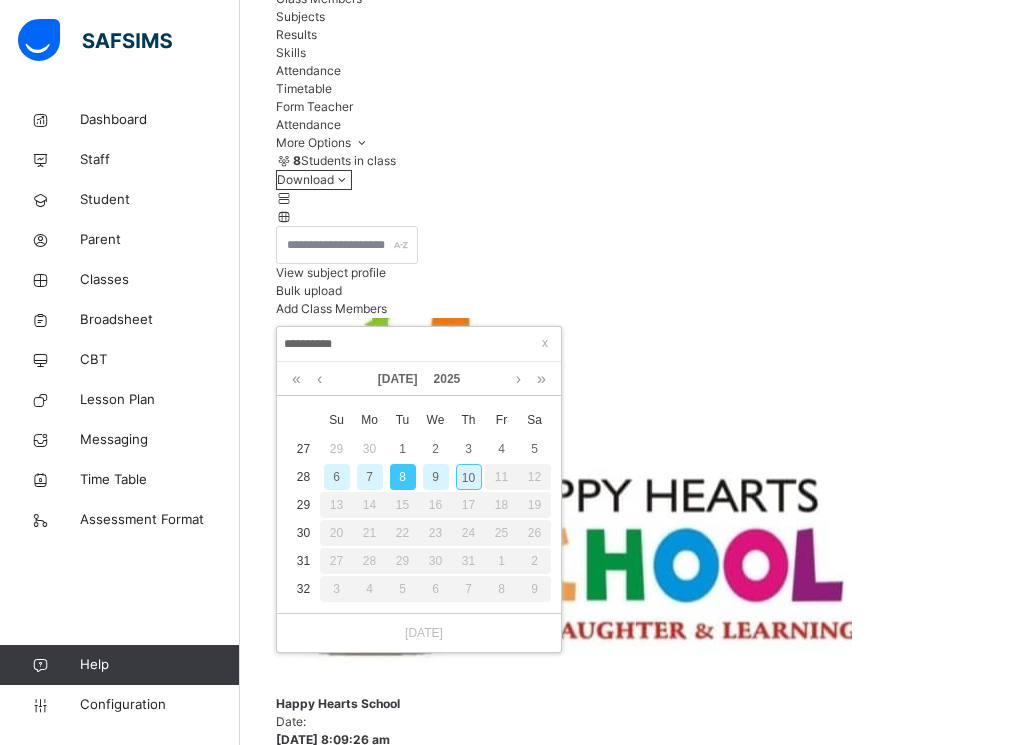 click on "9" at bounding box center (436, 477) 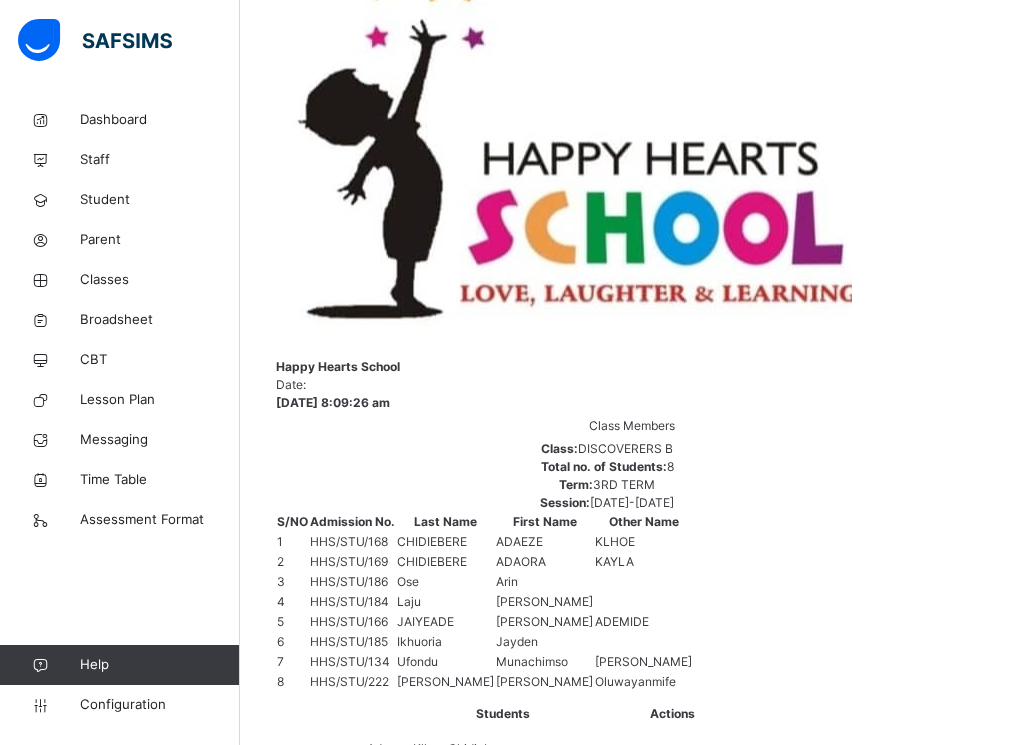 scroll, scrollTop: 554, scrollLeft: 0, axis: vertical 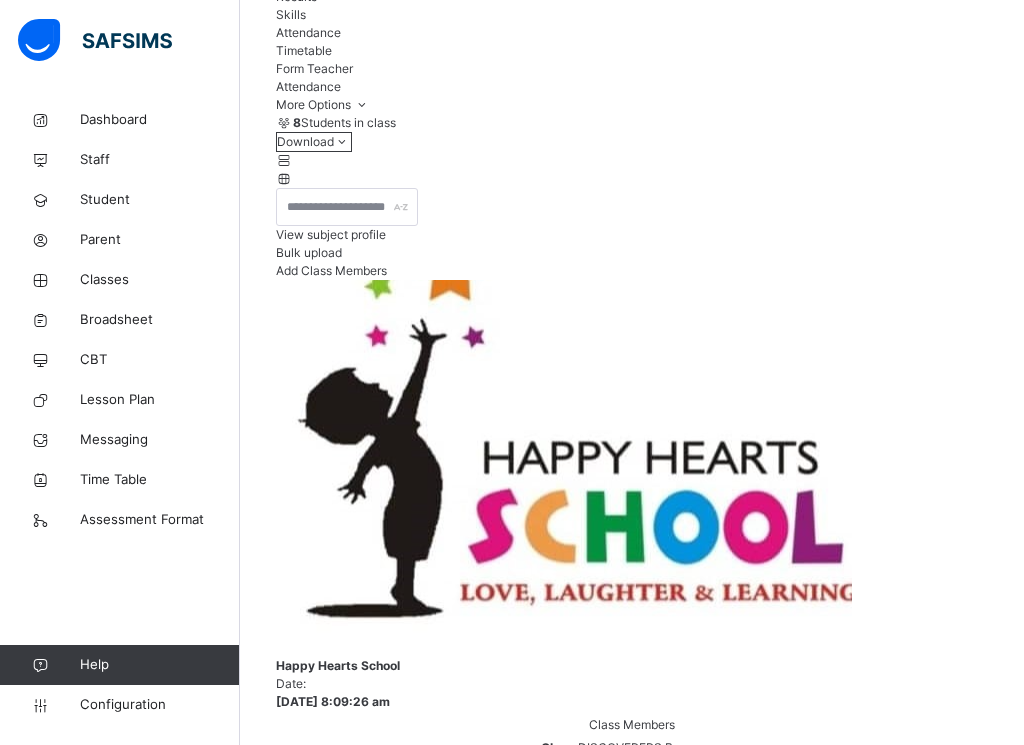 click on "Save" at bounding box center (290, 3510) 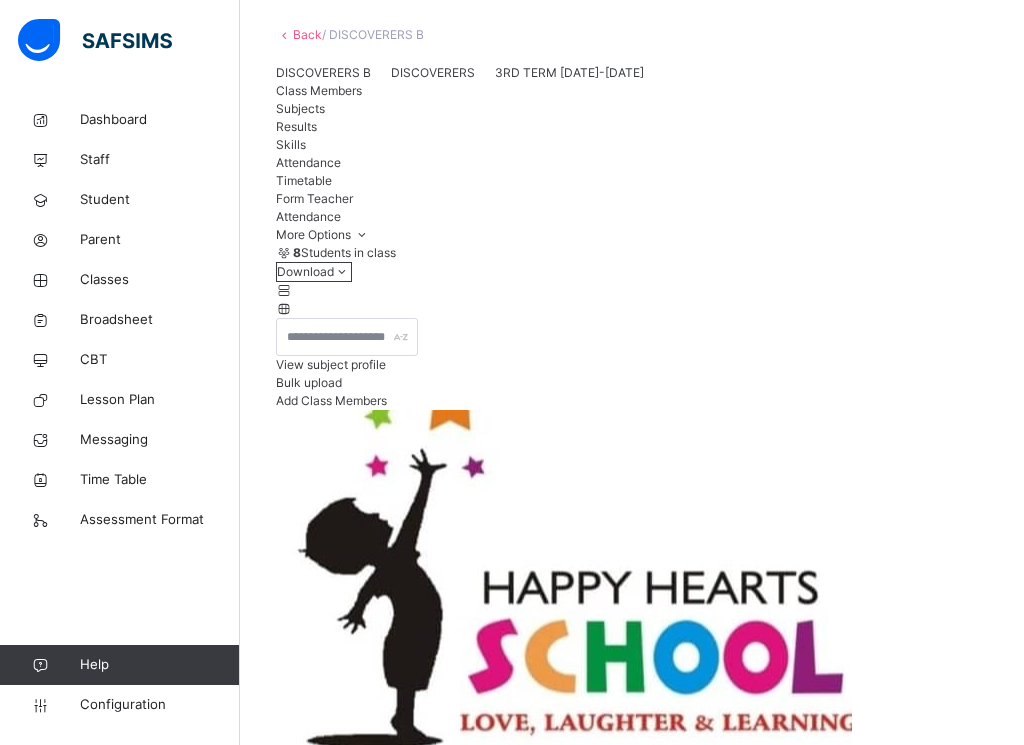 scroll, scrollTop: 234, scrollLeft: 0, axis: vertical 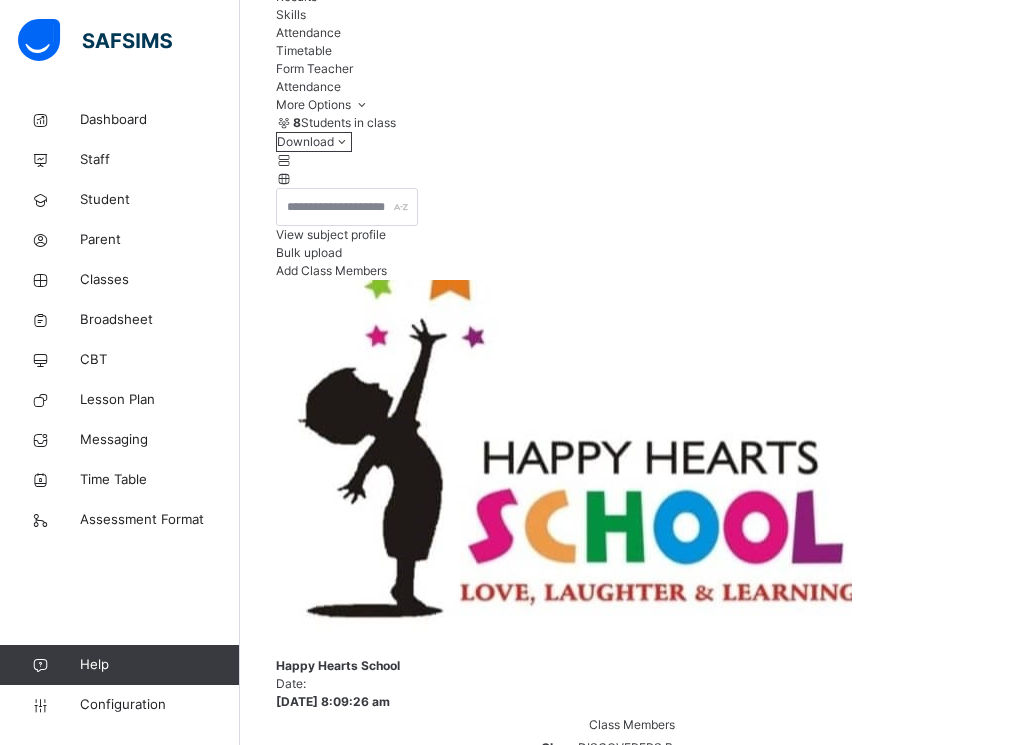 click on "**********" at bounding box center (336, 3421) 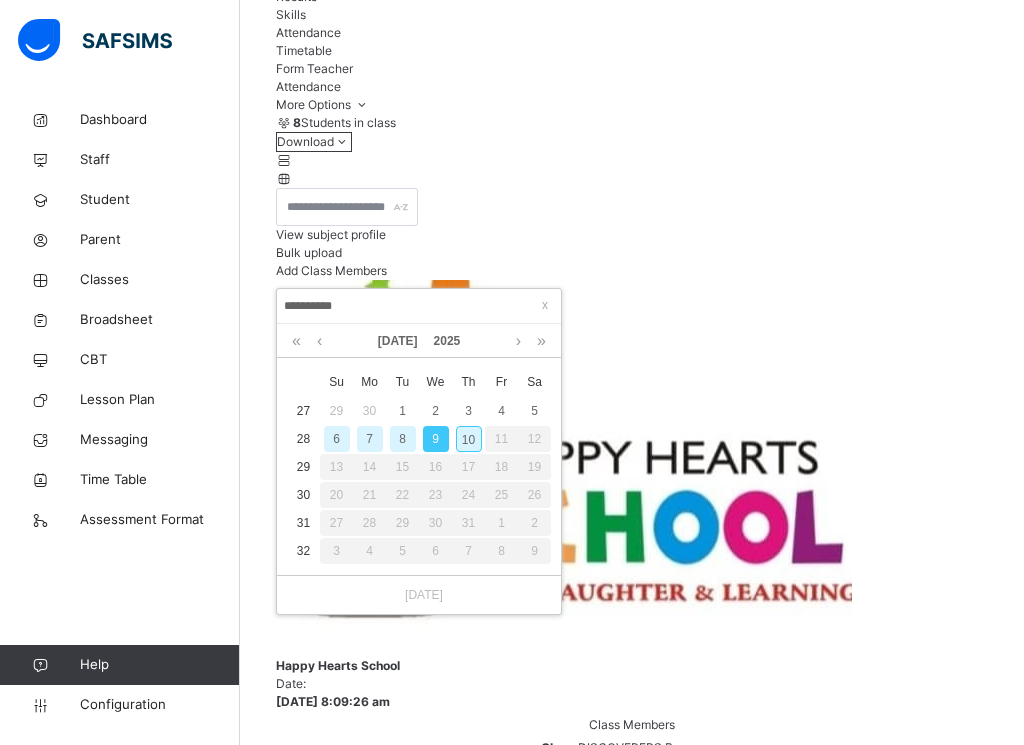 click on "10" at bounding box center [469, 439] 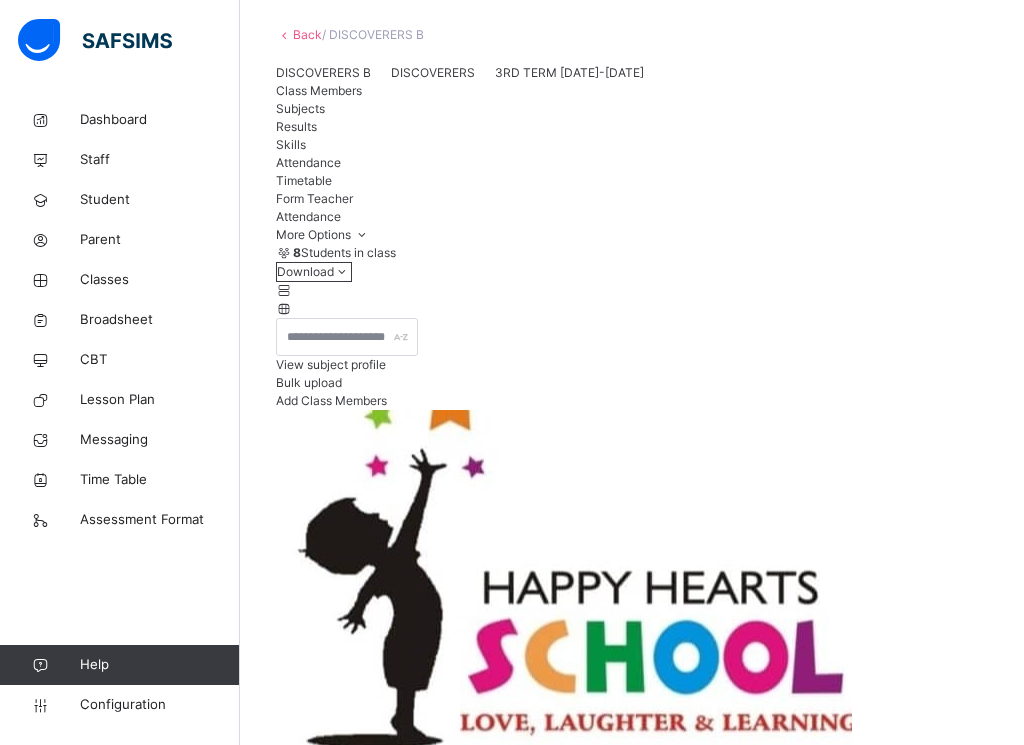 scroll, scrollTop: 234, scrollLeft: 0, axis: vertical 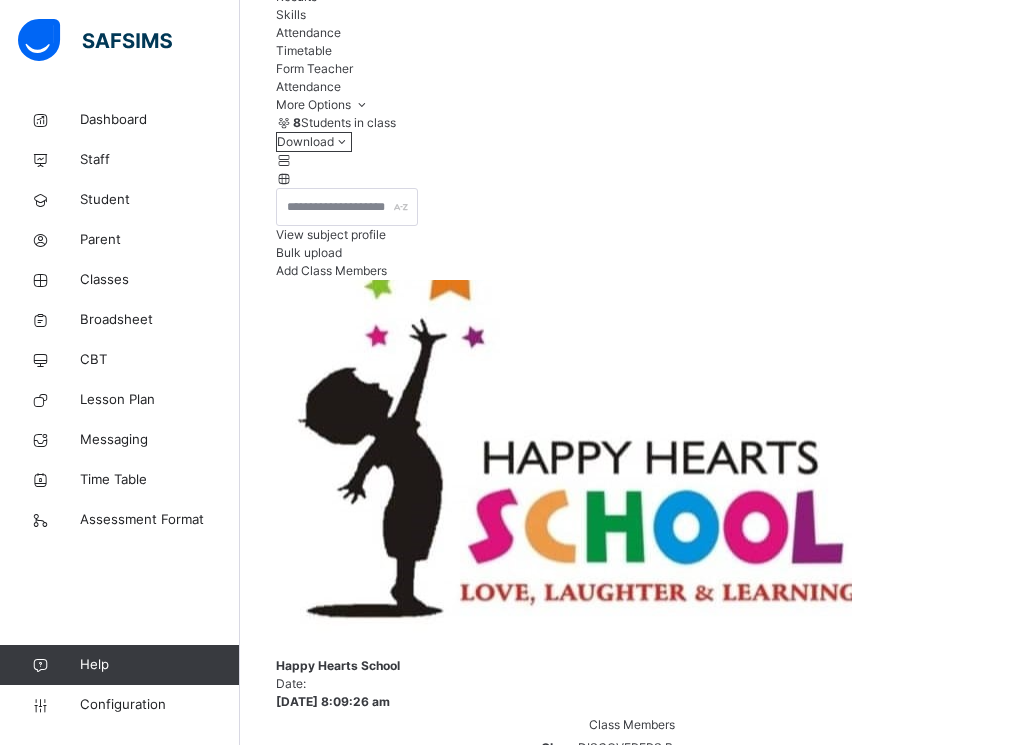 click on "**********" at bounding box center [632, 3670] 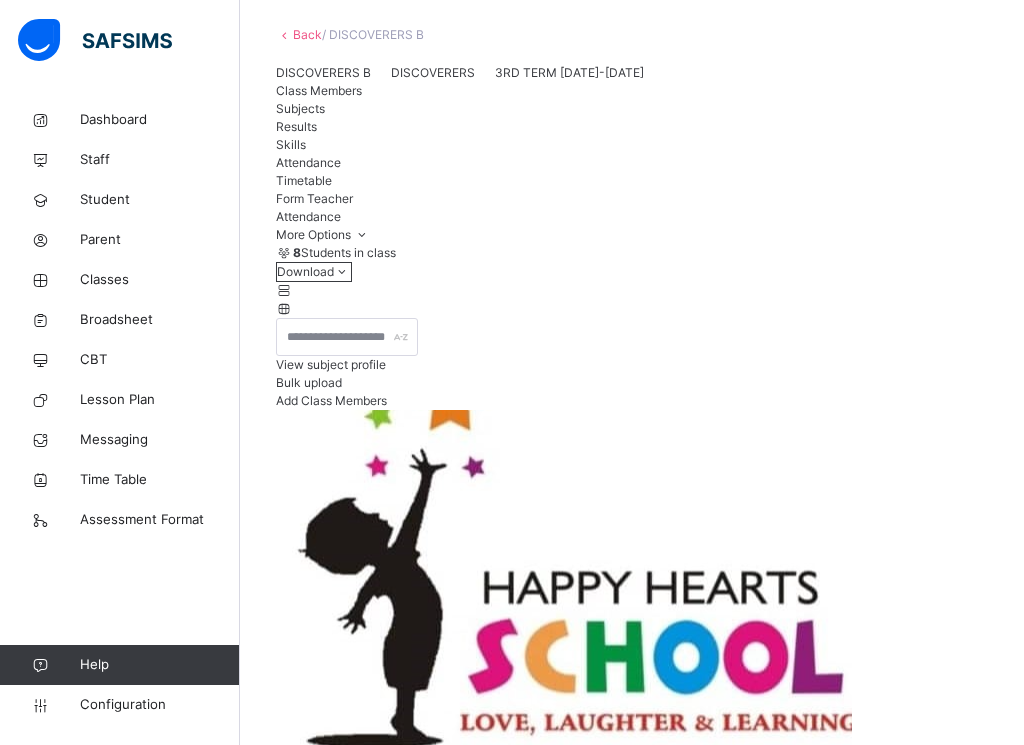scroll, scrollTop: 234, scrollLeft: 0, axis: vertical 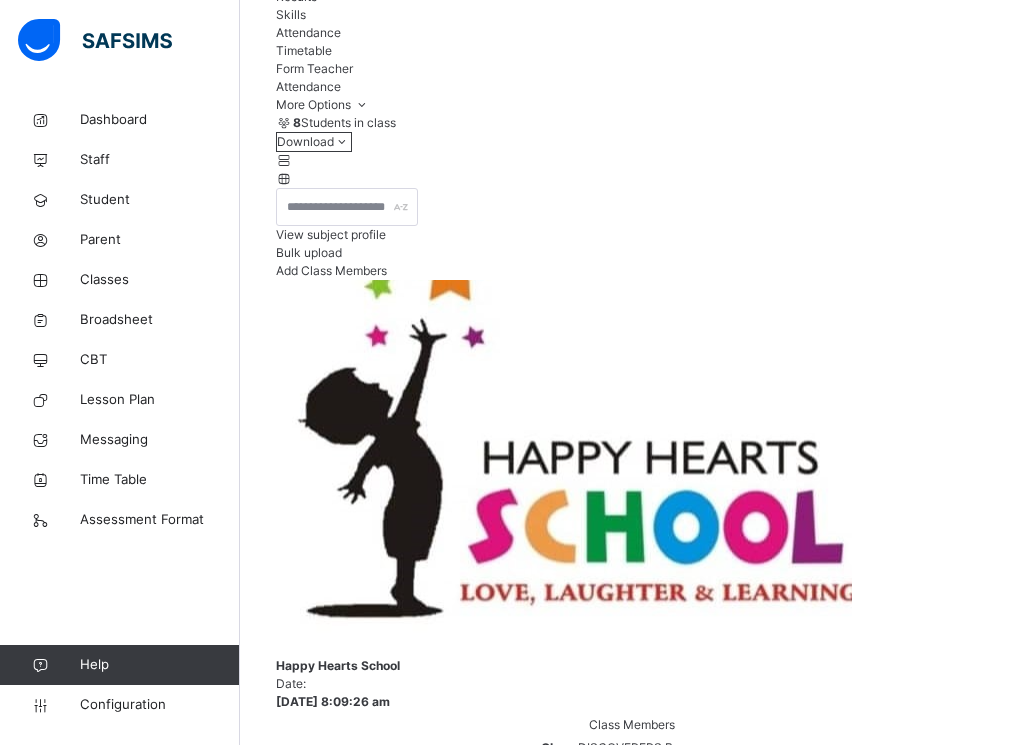 click on "Save" at bounding box center (290, 3510) 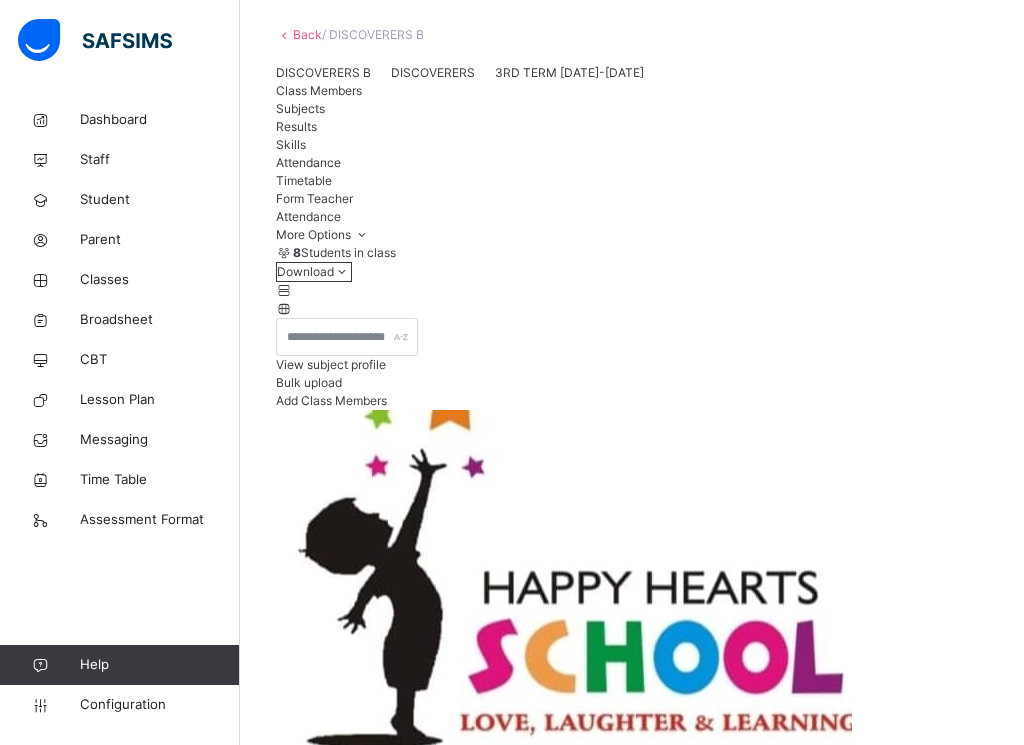 scroll, scrollTop: 234, scrollLeft: 0, axis: vertical 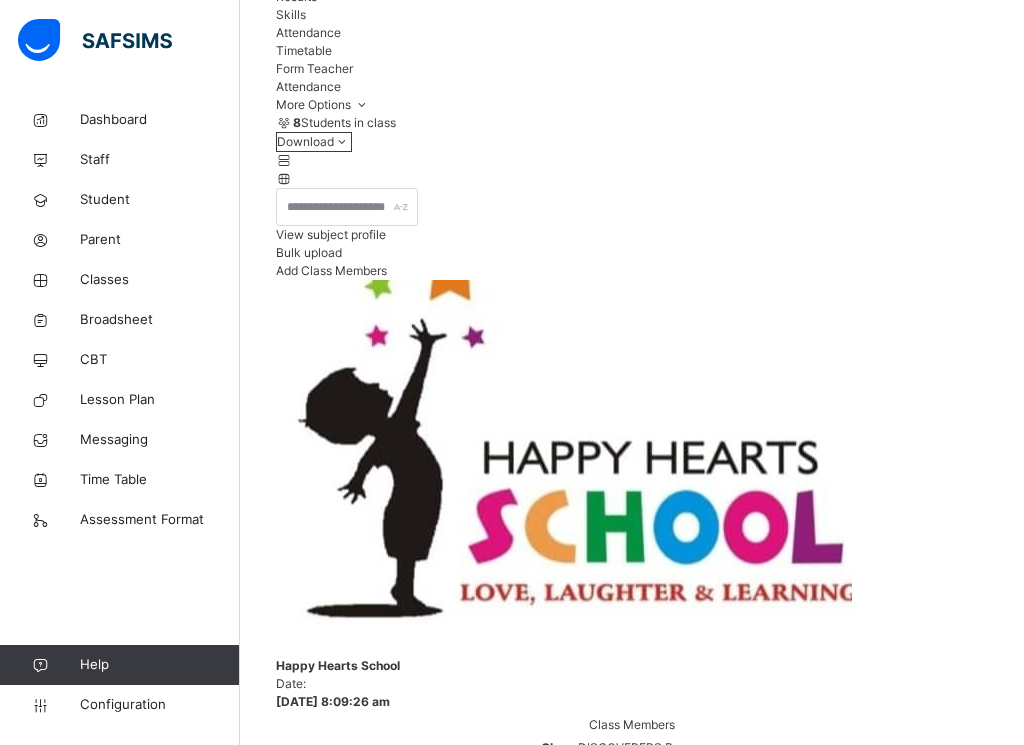 click on "Subjects" at bounding box center [300, -22] 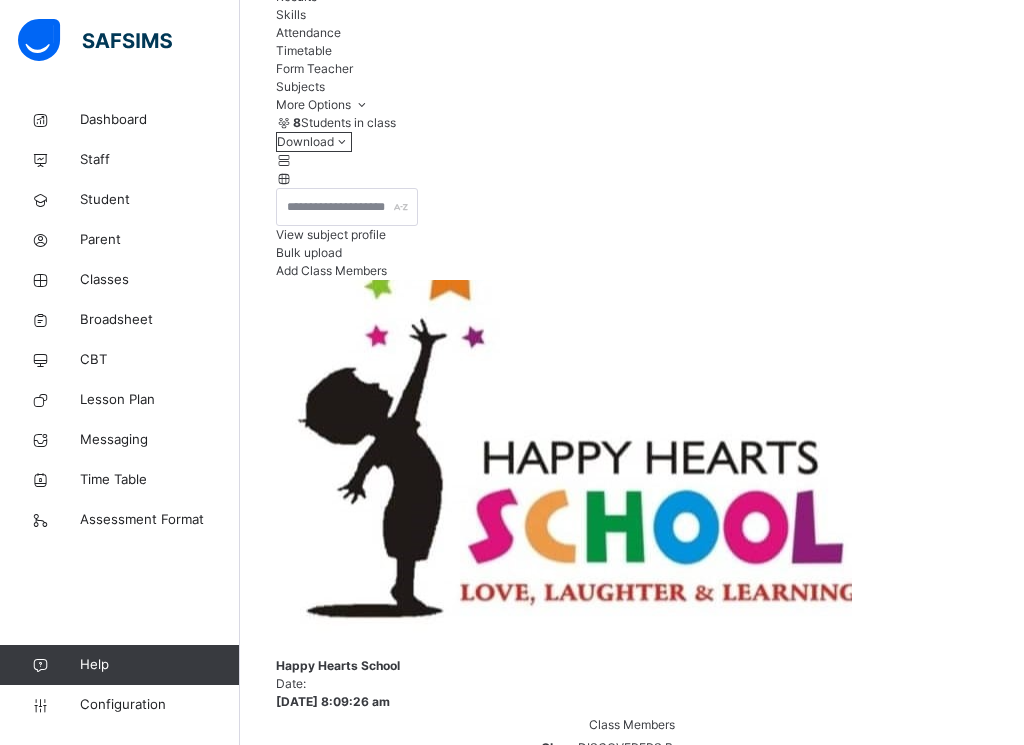 click on "Assess Students" at bounding box center [691, 1461] 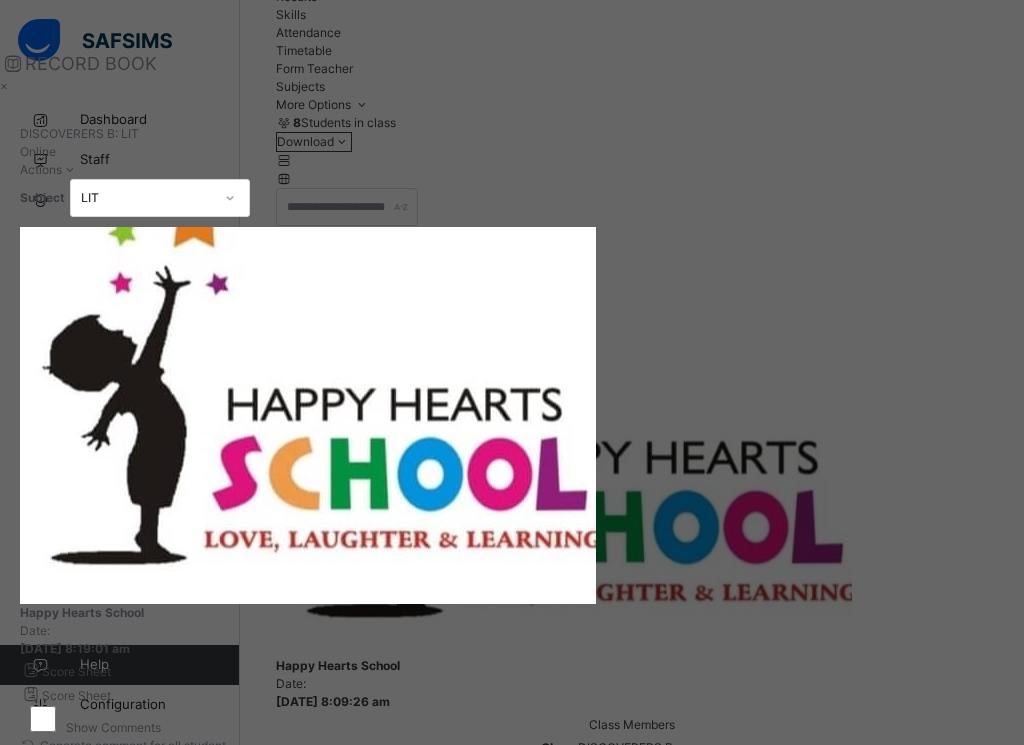 type on "**" 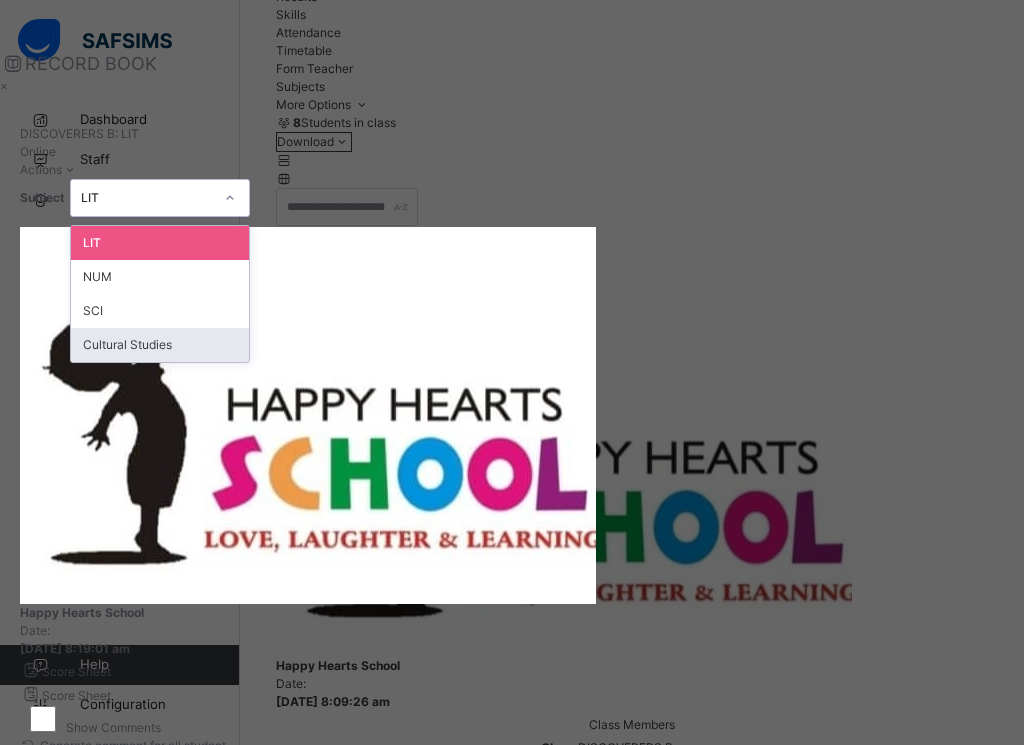 click on "Cultural Studies" at bounding box center (160, 345) 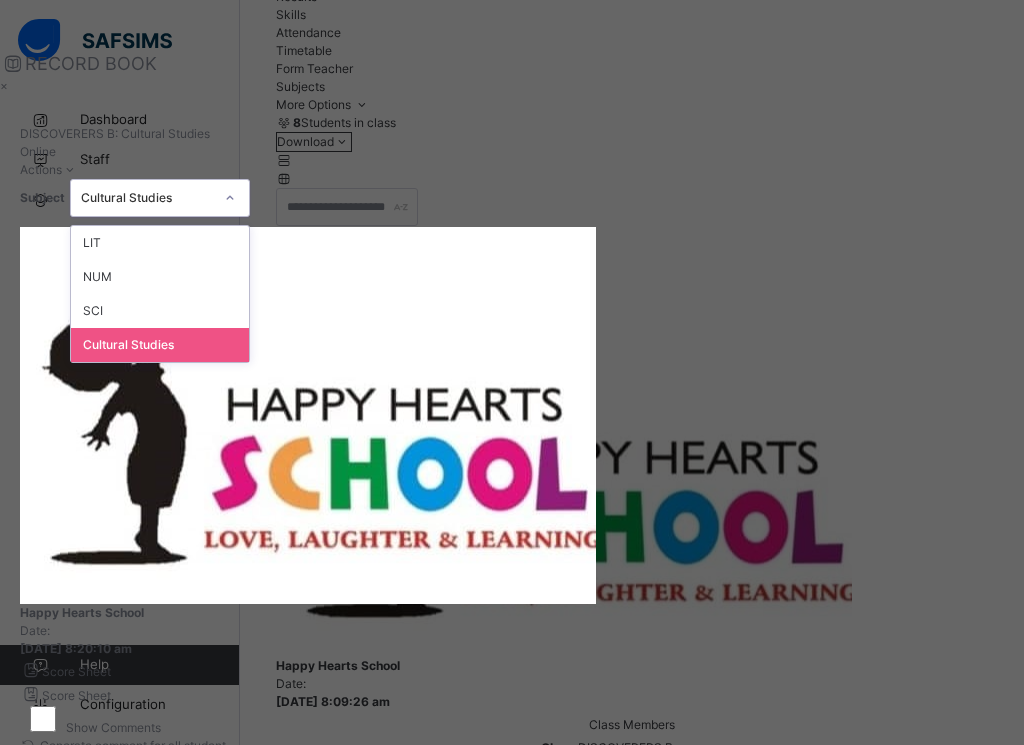 click on "Cultural Studies" at bounding box center [160, 345] 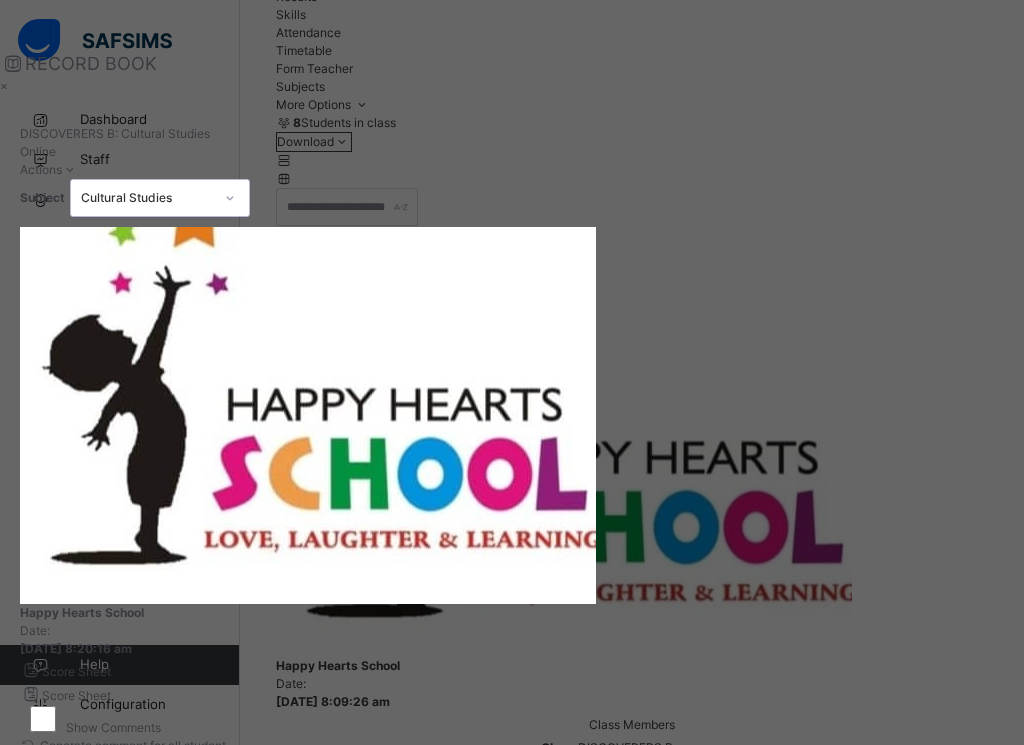 click on "Generate comment for all student   Save Entries" at bounding box center (532, 762) 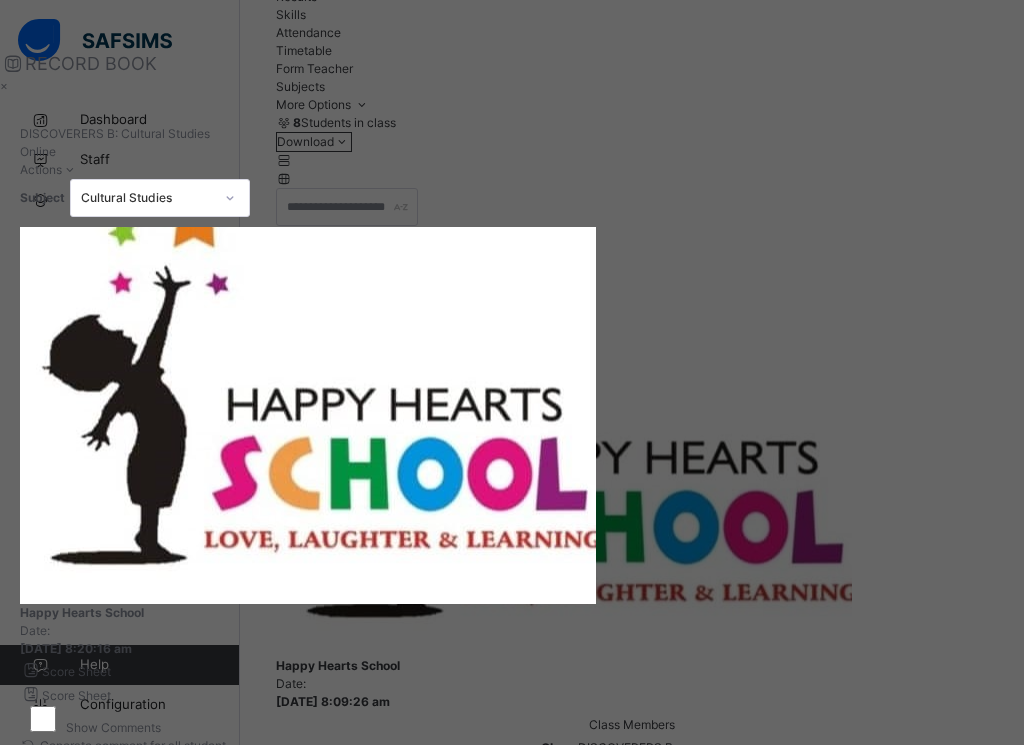 scroll, scrollTop: 166, scrollLeft: 0, axis: vertical 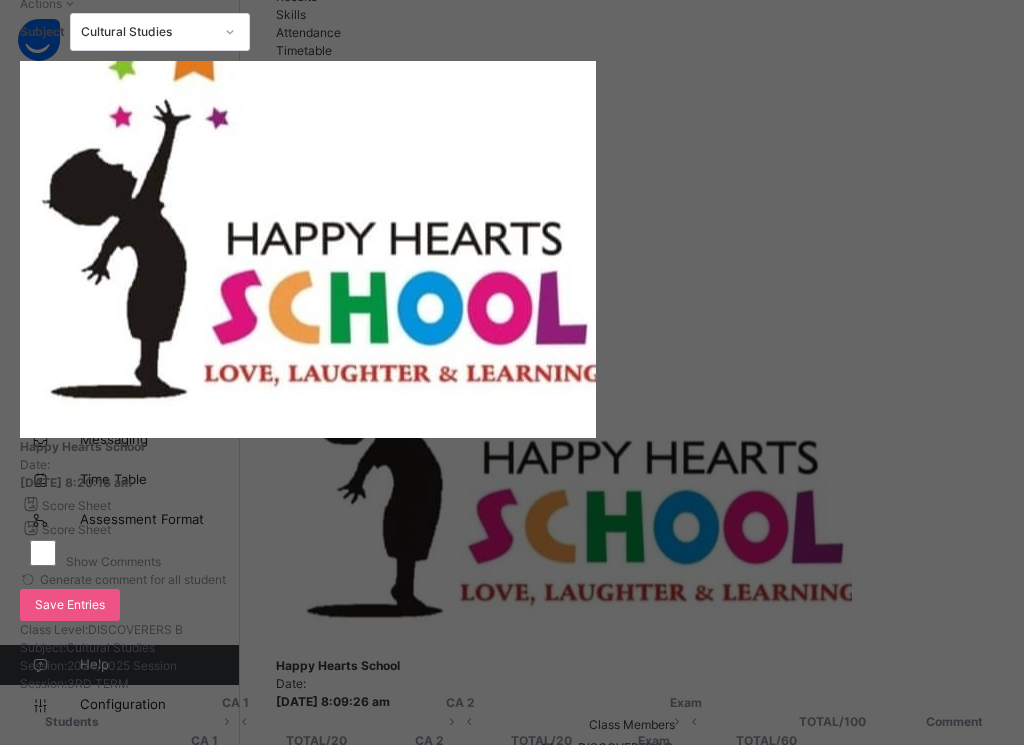 click on "RECORD BOOK × DISCOVERERS   B :   Cultural Studies Online Actions  Download Empty Score Sheet  Upload/map score sheet Subject  Cultural Studies Happy Hearts School Date: 10th Jul 2025, 8:20:16 am Score Sheet Score Sheet Show Comments   Generate comment for all student   Save Entries Class Level:  DISCOVERERS   B Subject:  Cultural Studies Session:  2024/2025 Session Session:  3RD TERM Students CA 1 CA 2 Exam TOTAL /100 Comment CA 1 TOTAL / 20 CA 2 TOTAL / 20 Exam TOTAL / 60 ADAEZE KLHOE CHIDIEBERE HHS/STU/168 ADAEZE KLHOE CHIDIEBERE HHS/STU/168 ** 18.00 ** 20.00 ** 60.00 98.00 Generate comment 0 / 250   ×   Subject Teacher’s Comment Generate and see in full the comment developed by the AI with an option to regenerate the comment JS ADAEZE KLHOE CHIDIEBERE   HHS/STU/168   Total 98.00  / 100.00 Sims Bot   Regenerate     Use this comment   ADAORA KAYLA CHIDIEBERE HHS/STU/169 ADAORA KAYLA CHIDIEBERE HHS/STU/169 ** 18.00 ** 20.00 ** 60.00 98.00 Generate comment 0 / 250   ×   Subject Teacher’s Comment JS" at bounding box center (512, 372) 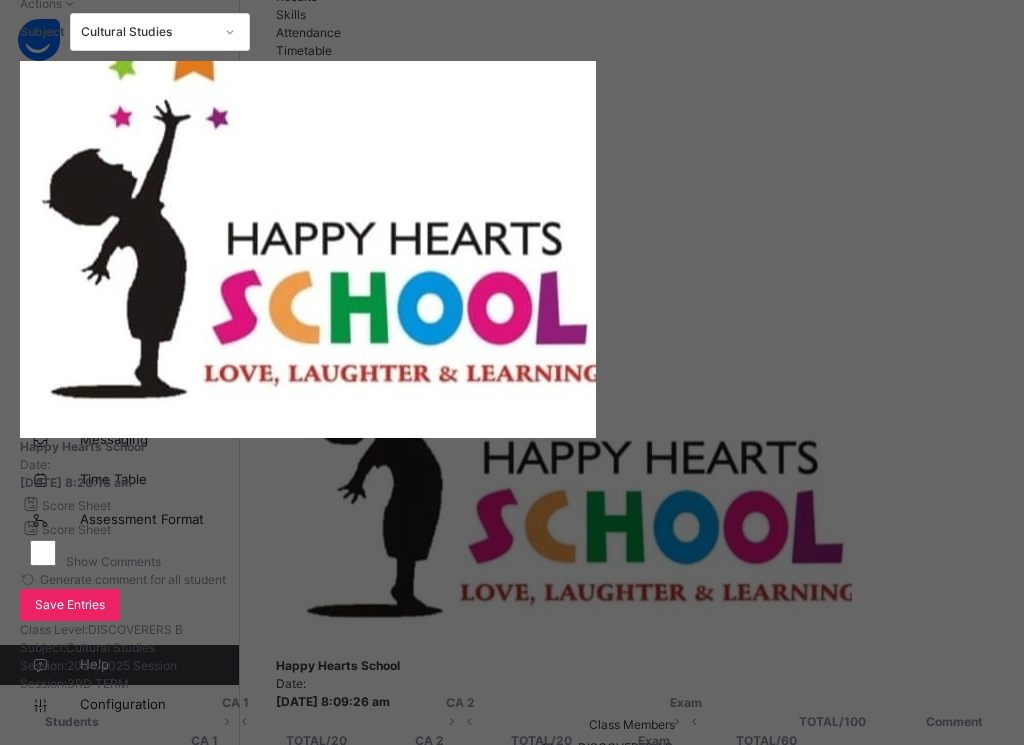 type 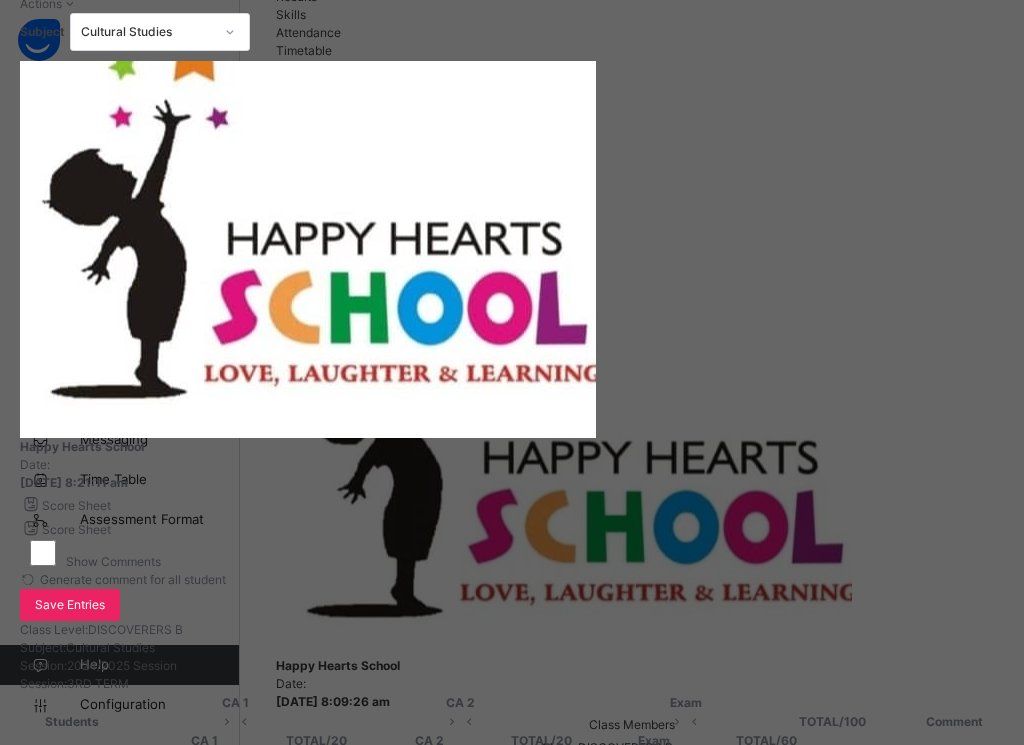 type on "**" 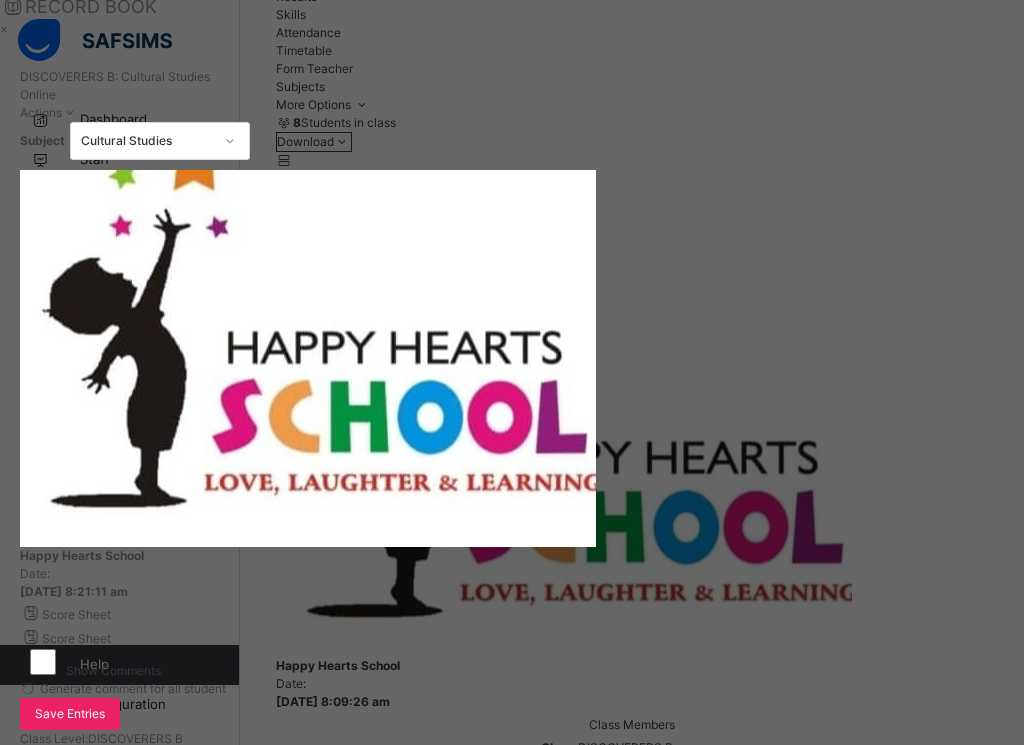 scroll, scrollTop: 6, scrollLeft: 0, axis: vertical 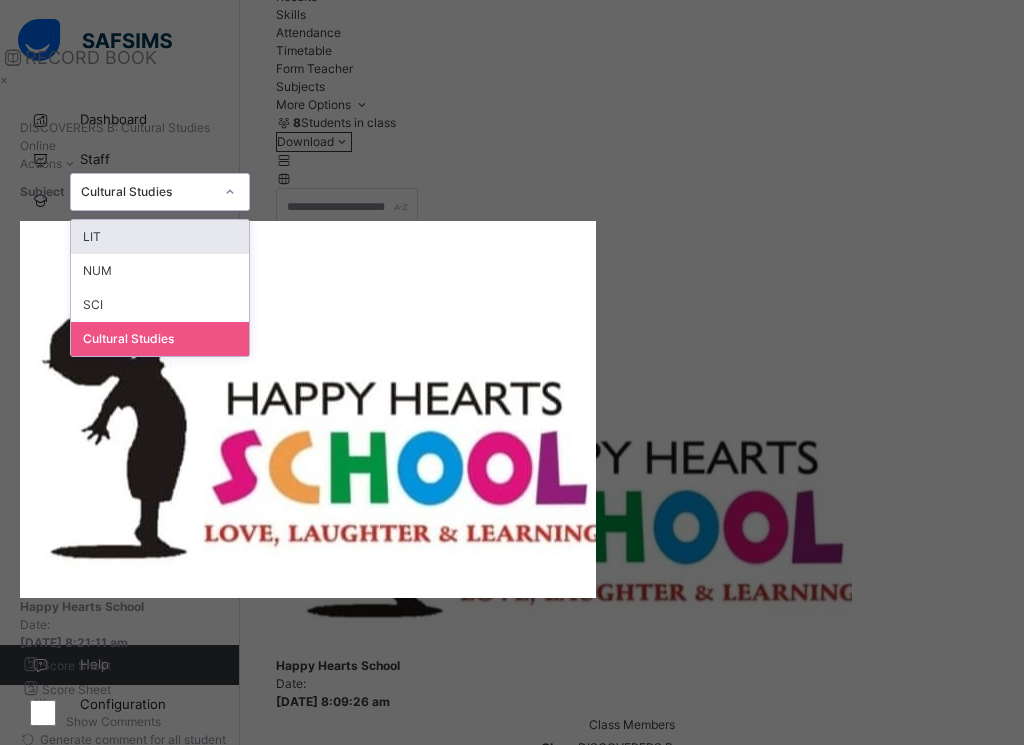 click at bounding box center (230, 192) 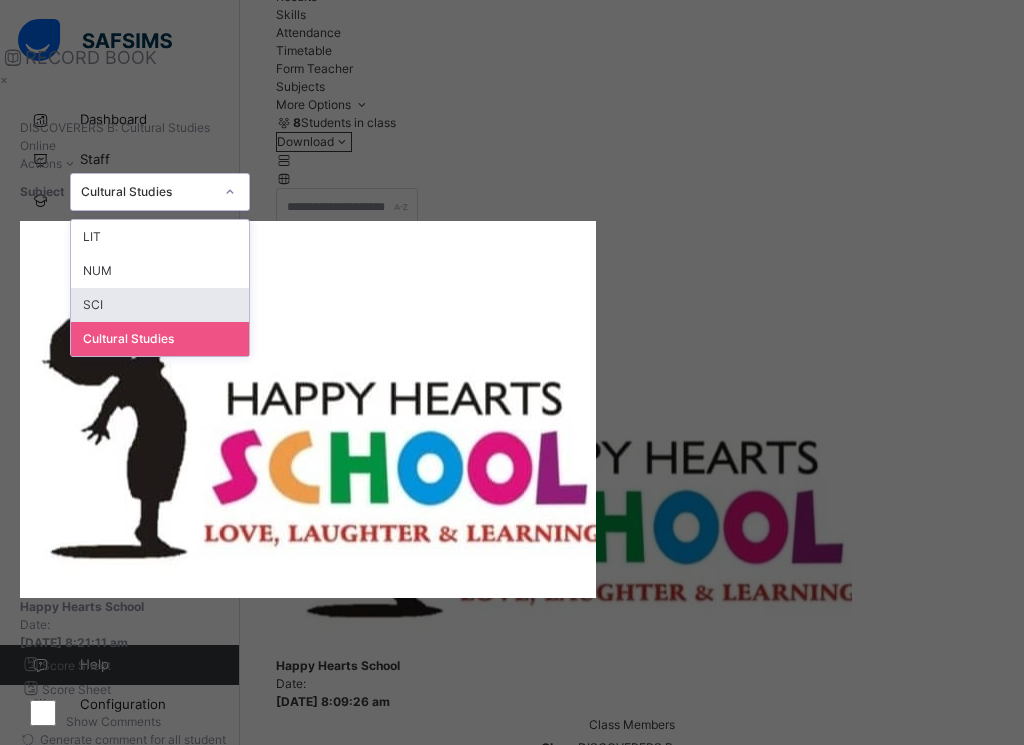 click on "SCI" at bounding box center [160, 305] 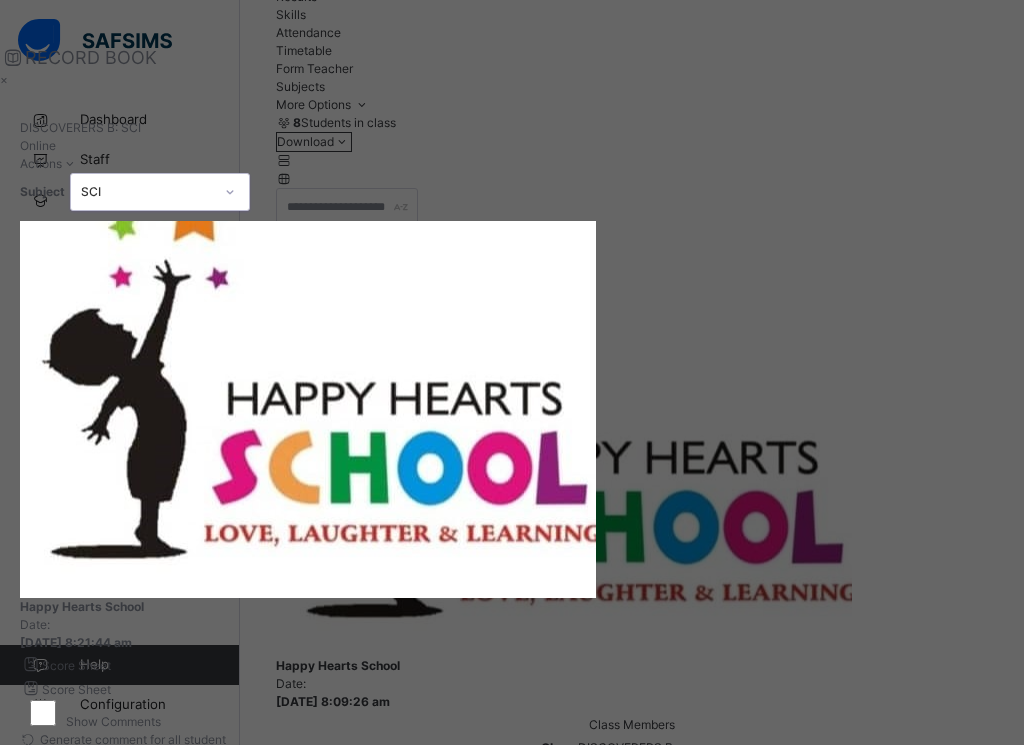 type on "**" 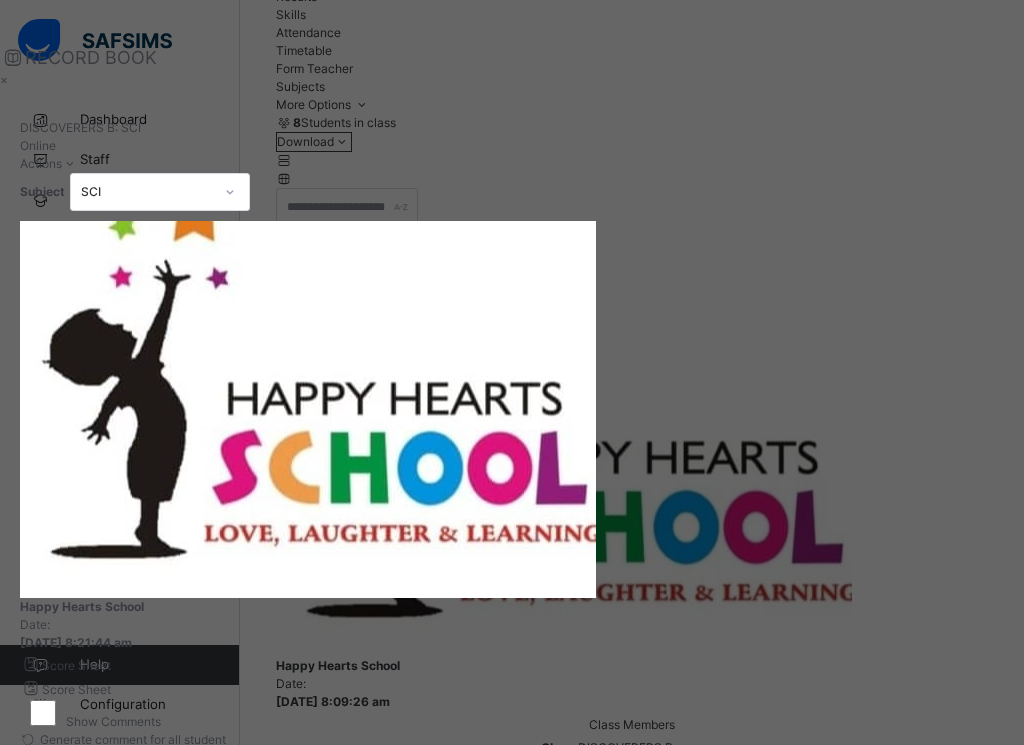 click on "Score Sheet Score Sheet Show Comments   Generate comment for all student   Save Entries Class Level:  DISCOVERERS   B Subject:  SCI Session:  2024/2025 Session Session:  3RD TERM Students CA 1 CA 2 Exam TOTAL /100 Comment CA 1 TOTAL / 20 CA 2 TOTAL / 20 Exam TOTAL / 60 ADAEZE KLHOE CHIDIEBERE HHS/STU/168 ADAEZE KLHOE CHIDIEBERE HHS/STU/168 ** 20.00 ** 20.00 0.00 40.00 Generate comment 0 / 250   ×   Subject Teacher’s Comment Generate and see in full the comment developed by the AI with an option to regenerate the comment JS ADAEZE KLHOE CHIDIEBERE   HHS/STU/168   Total 40.00  / 100.00 Sims Bot   Regenerate     Use this comment   ADAORA KAYLA CHIDIEBERE HHS/STU/169 ADAORA KAYLA CHIDIEBERE HHS/STU/169 ** 20.00 ** 20.00 0.00 40.00 Generate comment 0 / 250   ×   Subject Teacher’s Comment Generate and see in full the comment developed by the AI with an option to regenerate the comment JS ADAORA KAYLA CHIDIEBERE   HHS/STU/169   Total 40.00  / 100.00 Sims Bot   Regenerate     Use this comment   Arin  Ose ** **" at bounding box center [532, 1002] 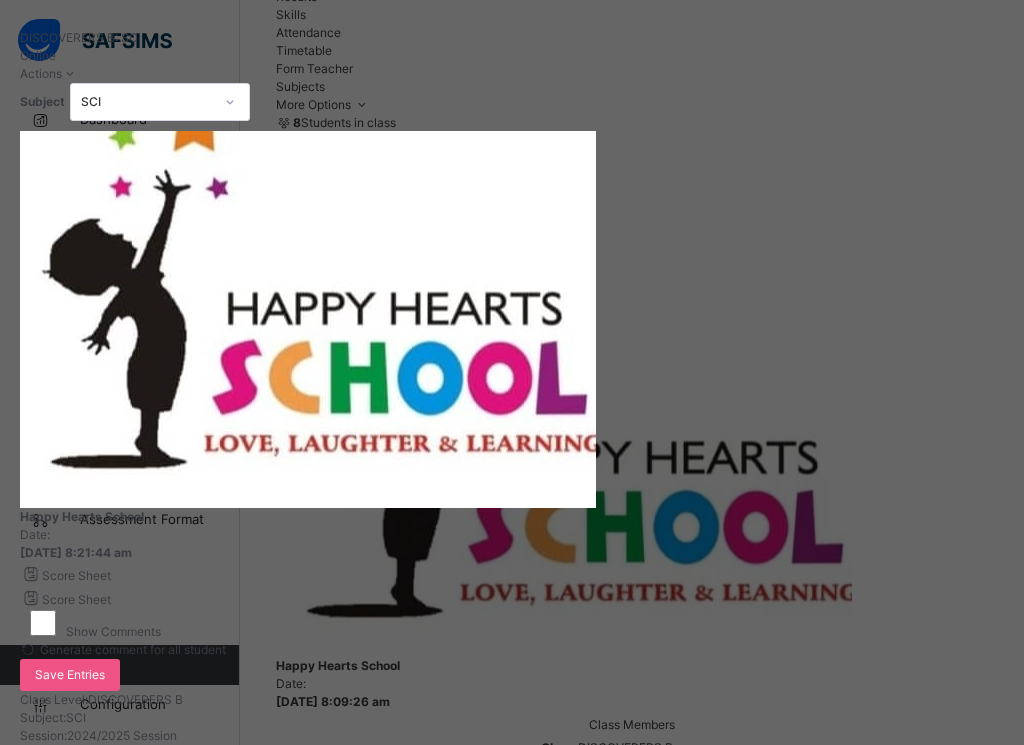 scroll, scrollTop: 166, scrollLeft: 0, axis: vertical 